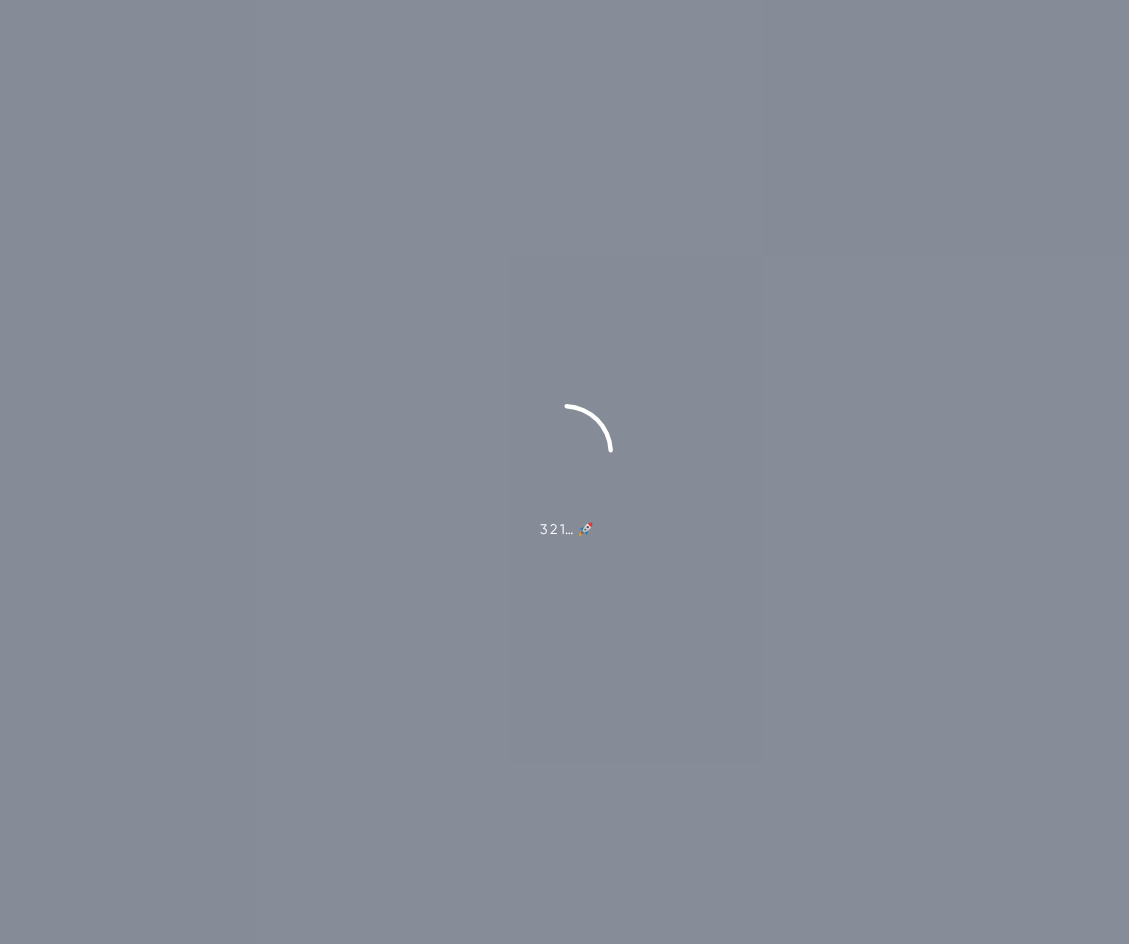 scroll, scrollTop: 0, scrollLeft: 0, axis: both 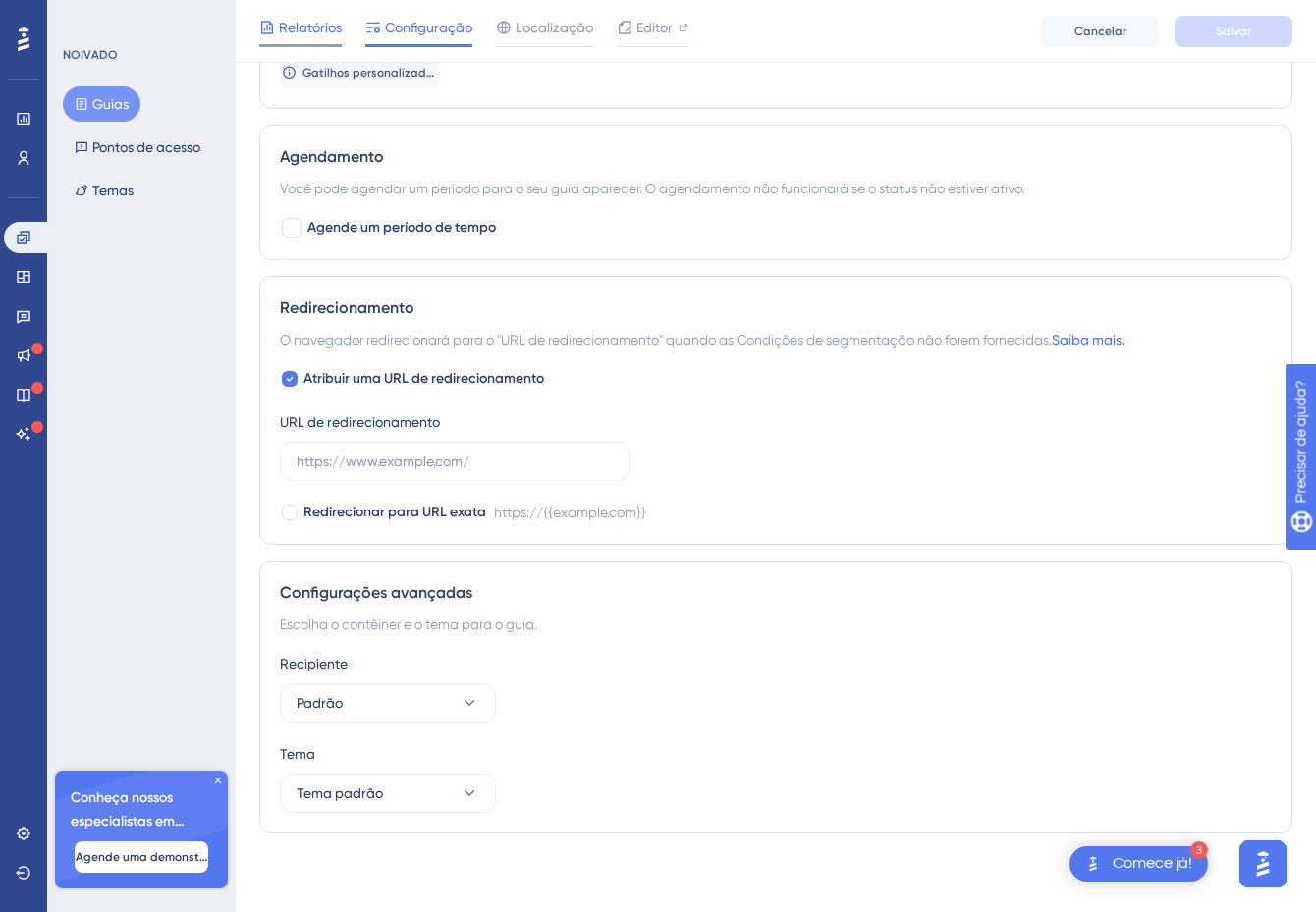 click on "Relatórios" at bounding box center [310, 27] 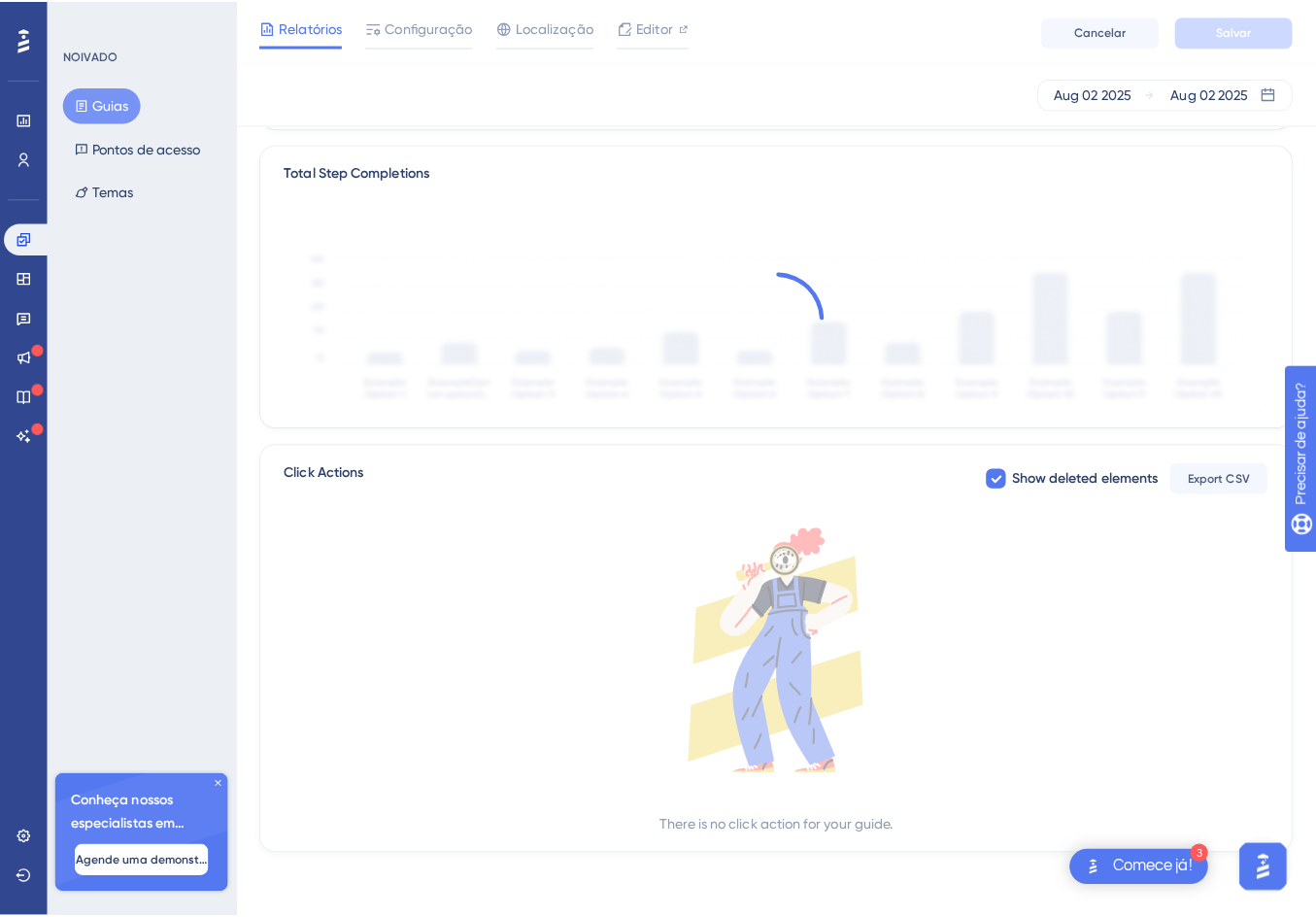 scroll, scrollTop: 0, scrollLeft: 0, axis: both 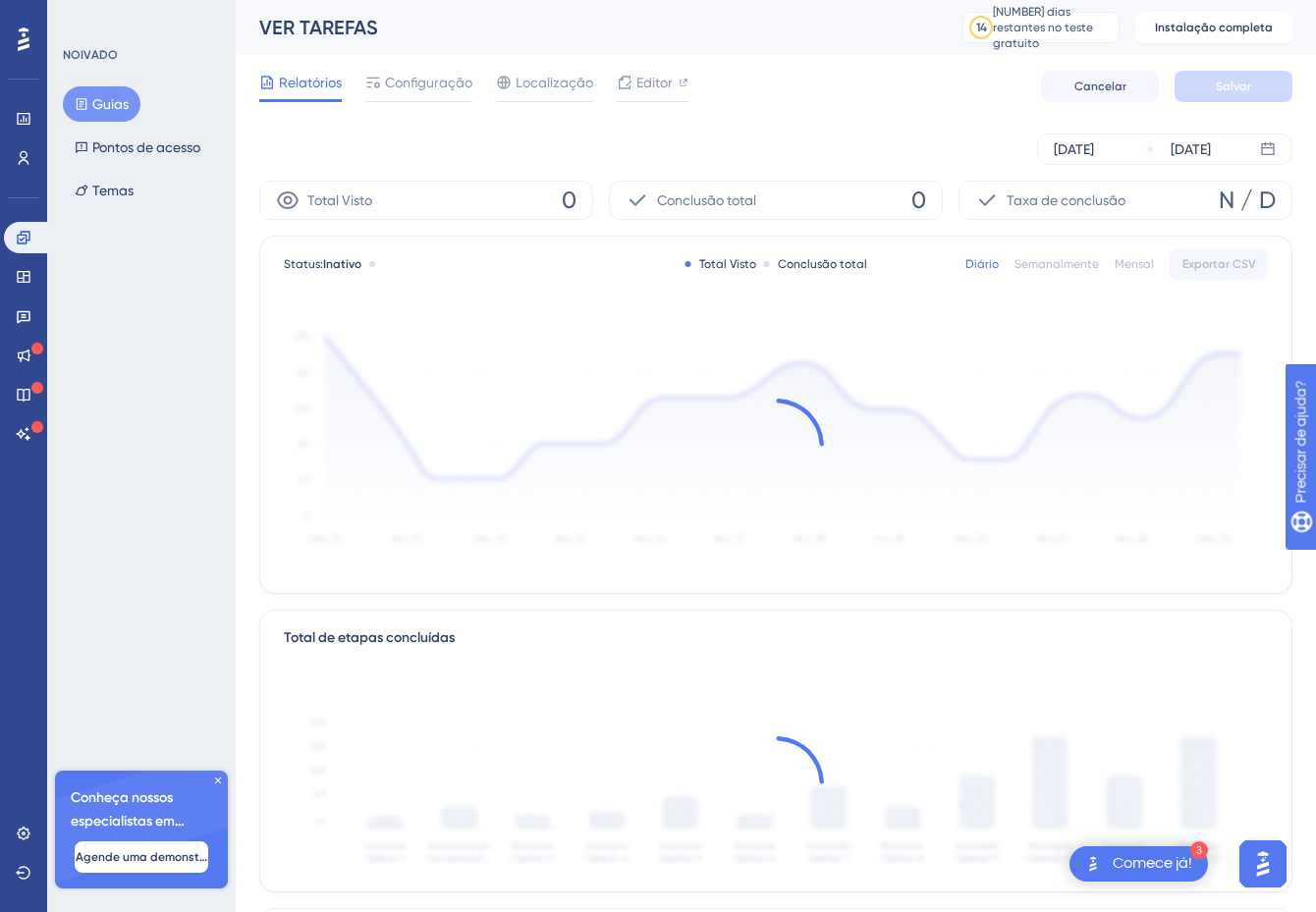 click 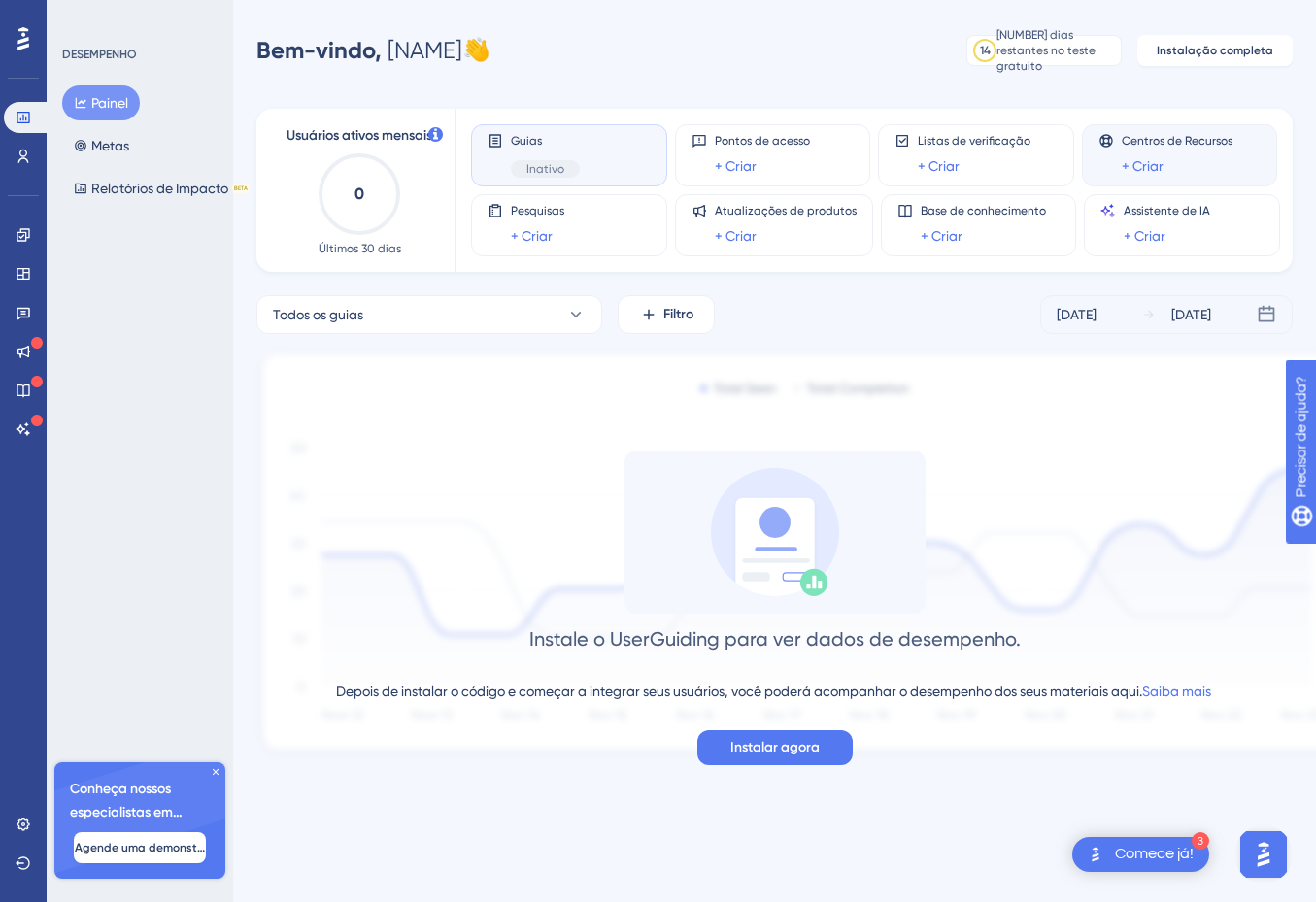 click on "+ Criar" at bounding box center (1177, 166) 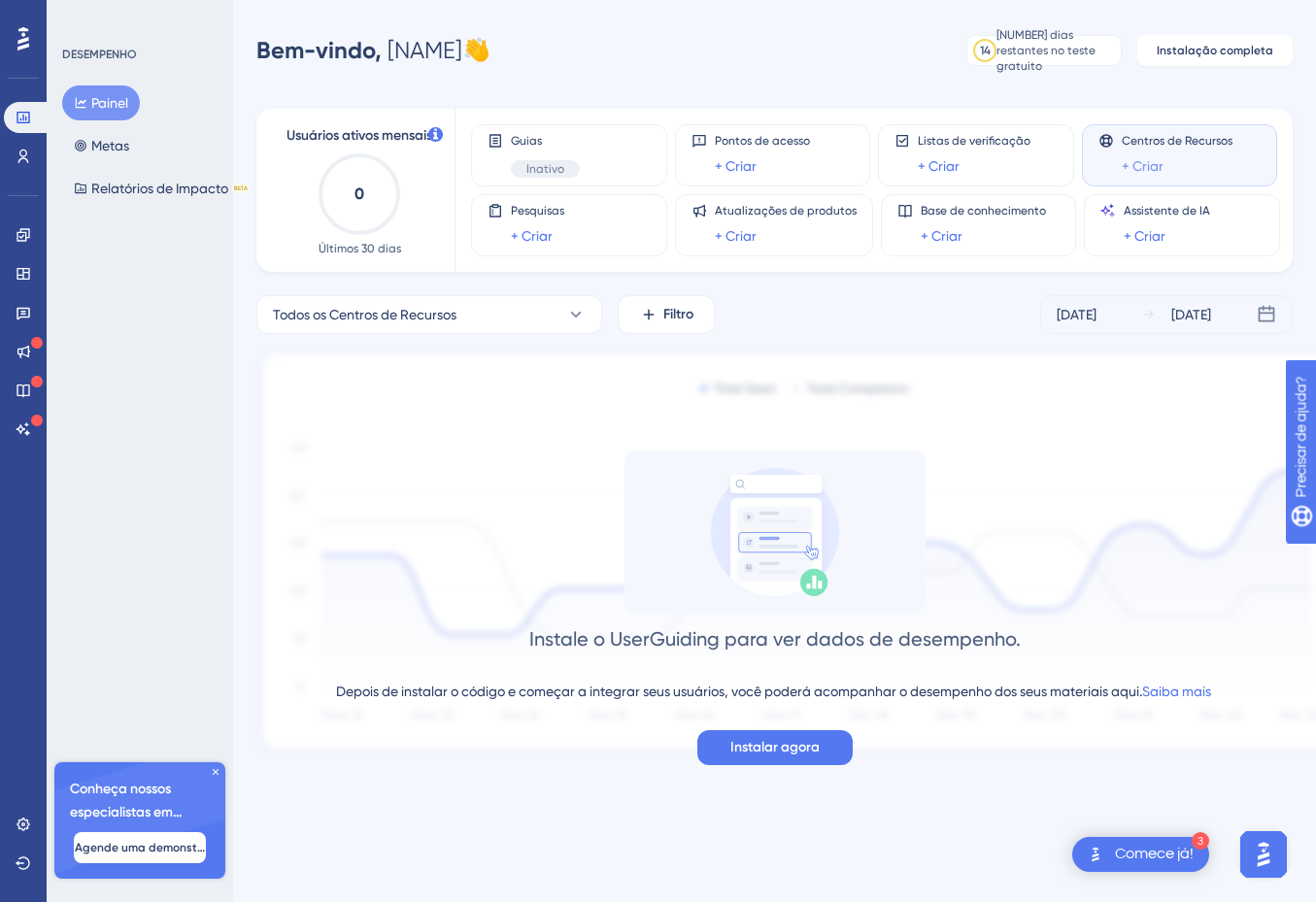 click on "+ Criar" at bounding box center [1142, 166] 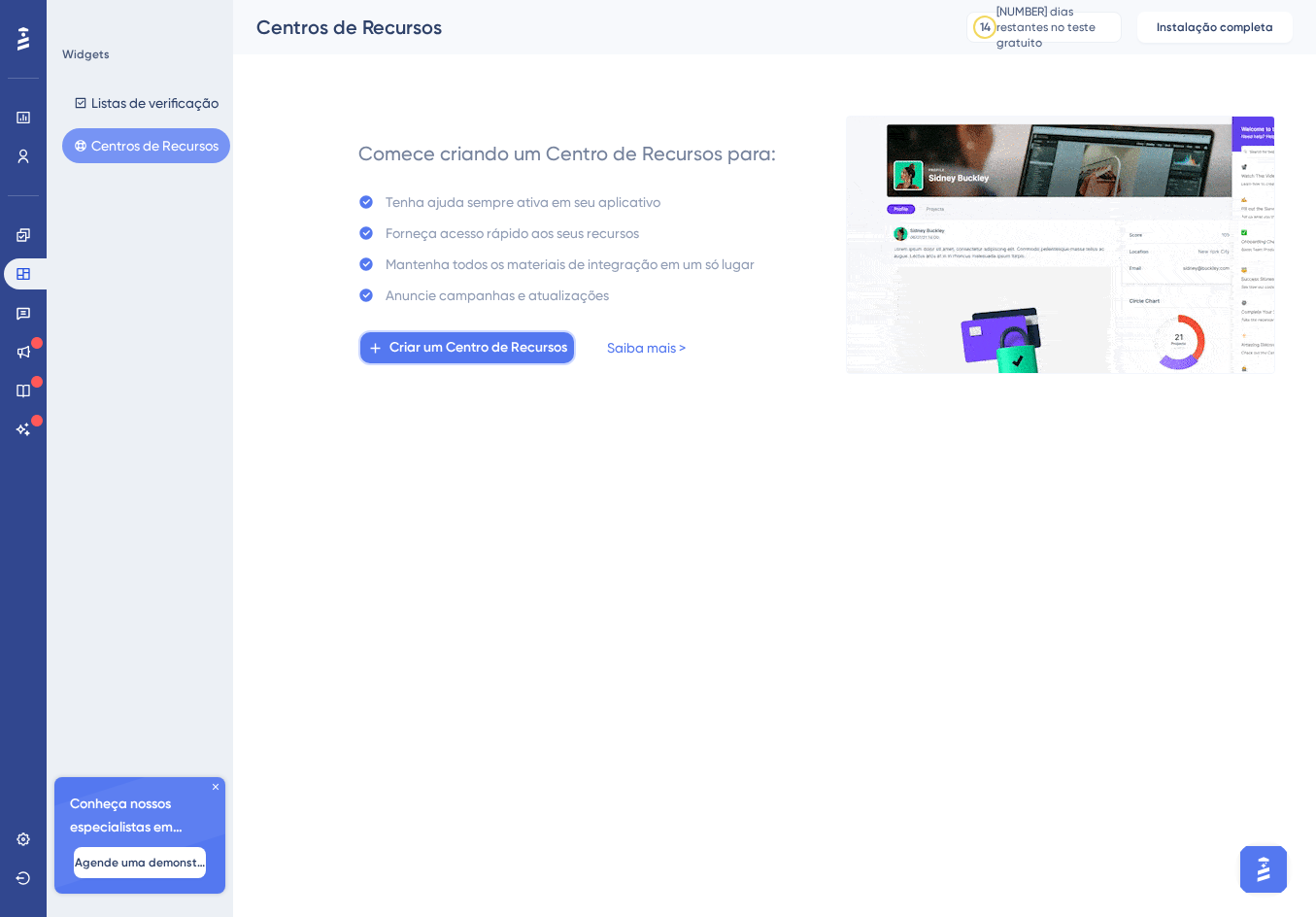 click on "Criar um Centro de Recursos" at bounding box center (478, 347) 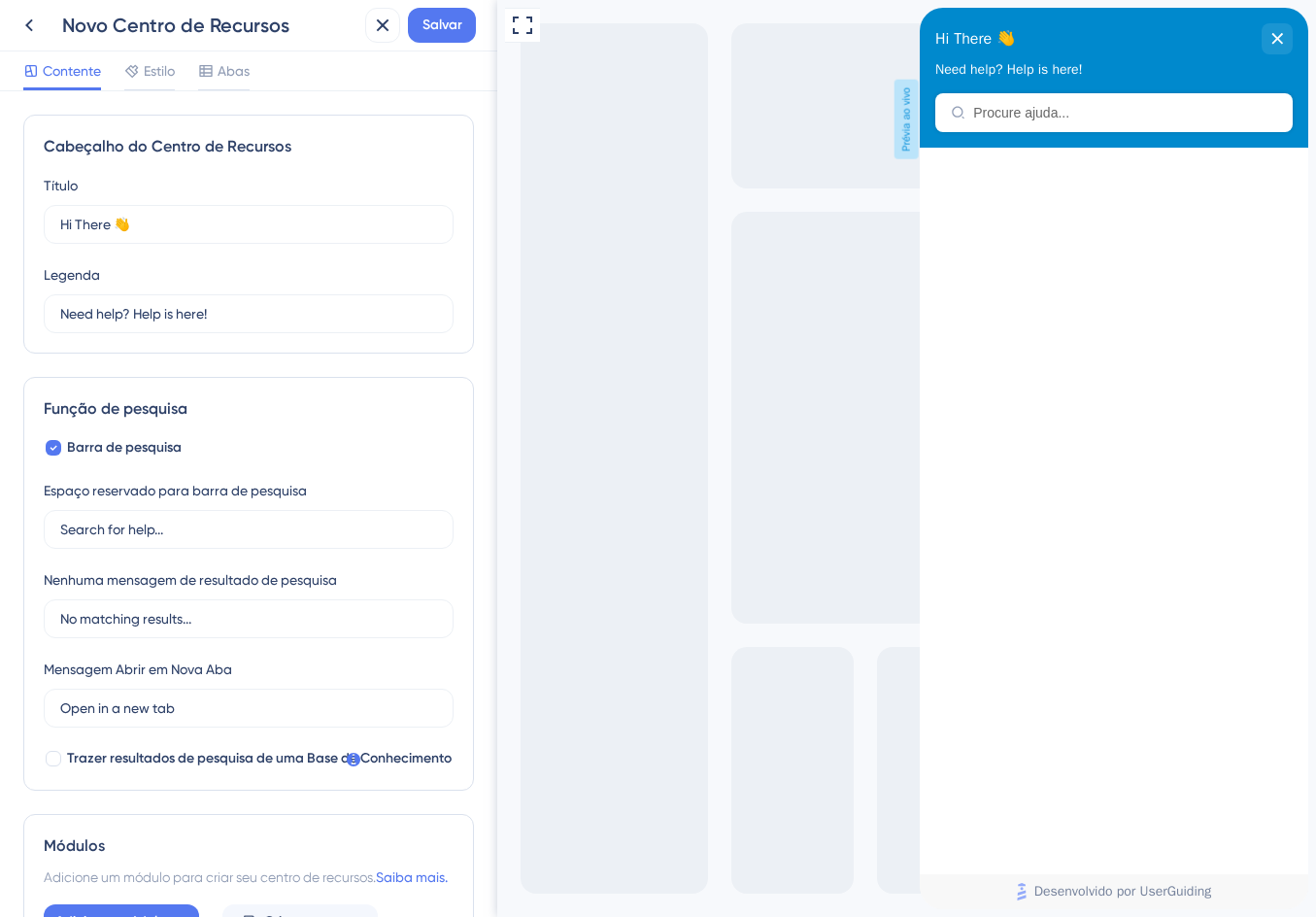 scroll, scrollTop: 0, scrollLeft: 0, axis: both 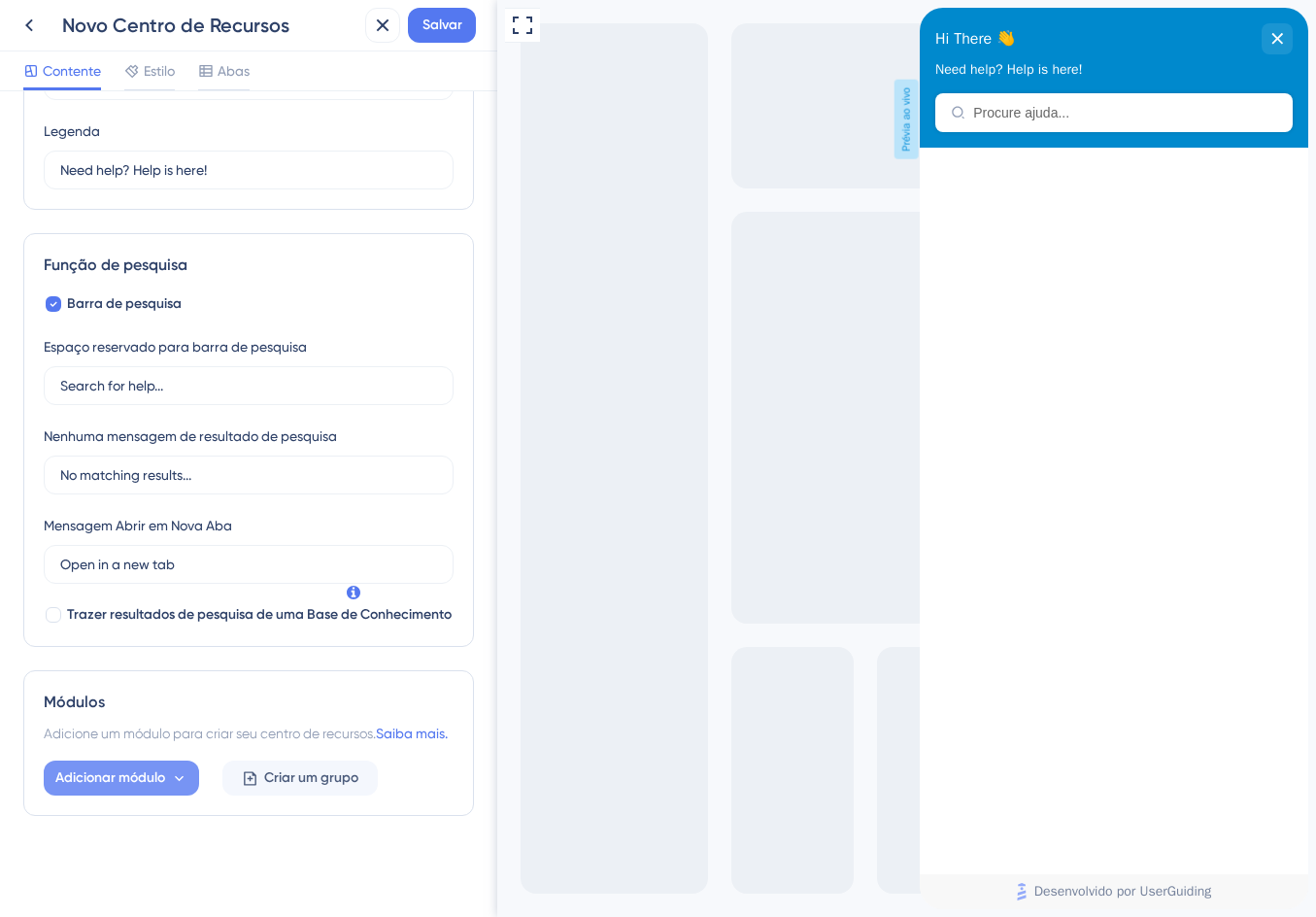 click 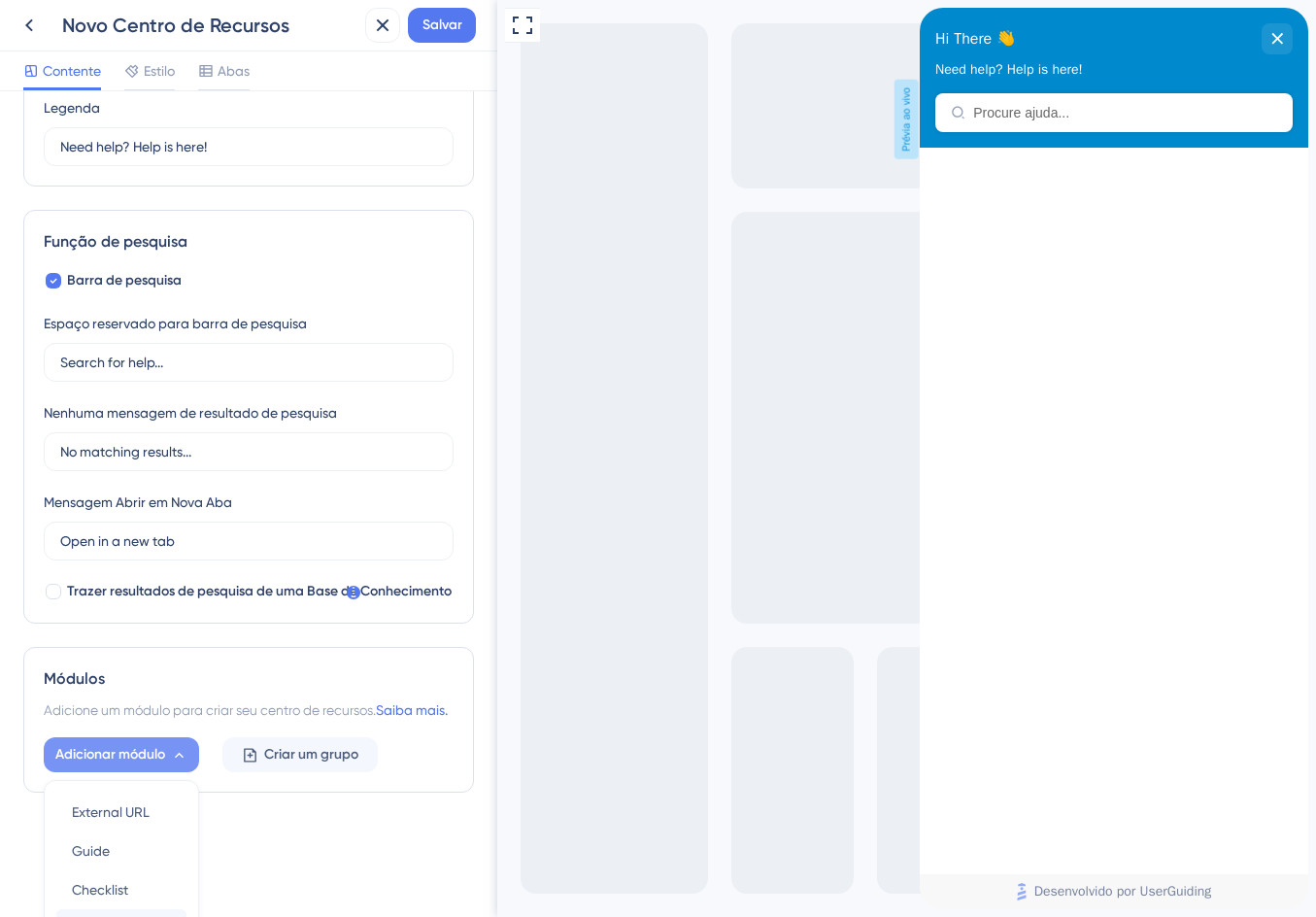 scroll, scrollTop: 351, scrollLeft: 0, axis: vertical 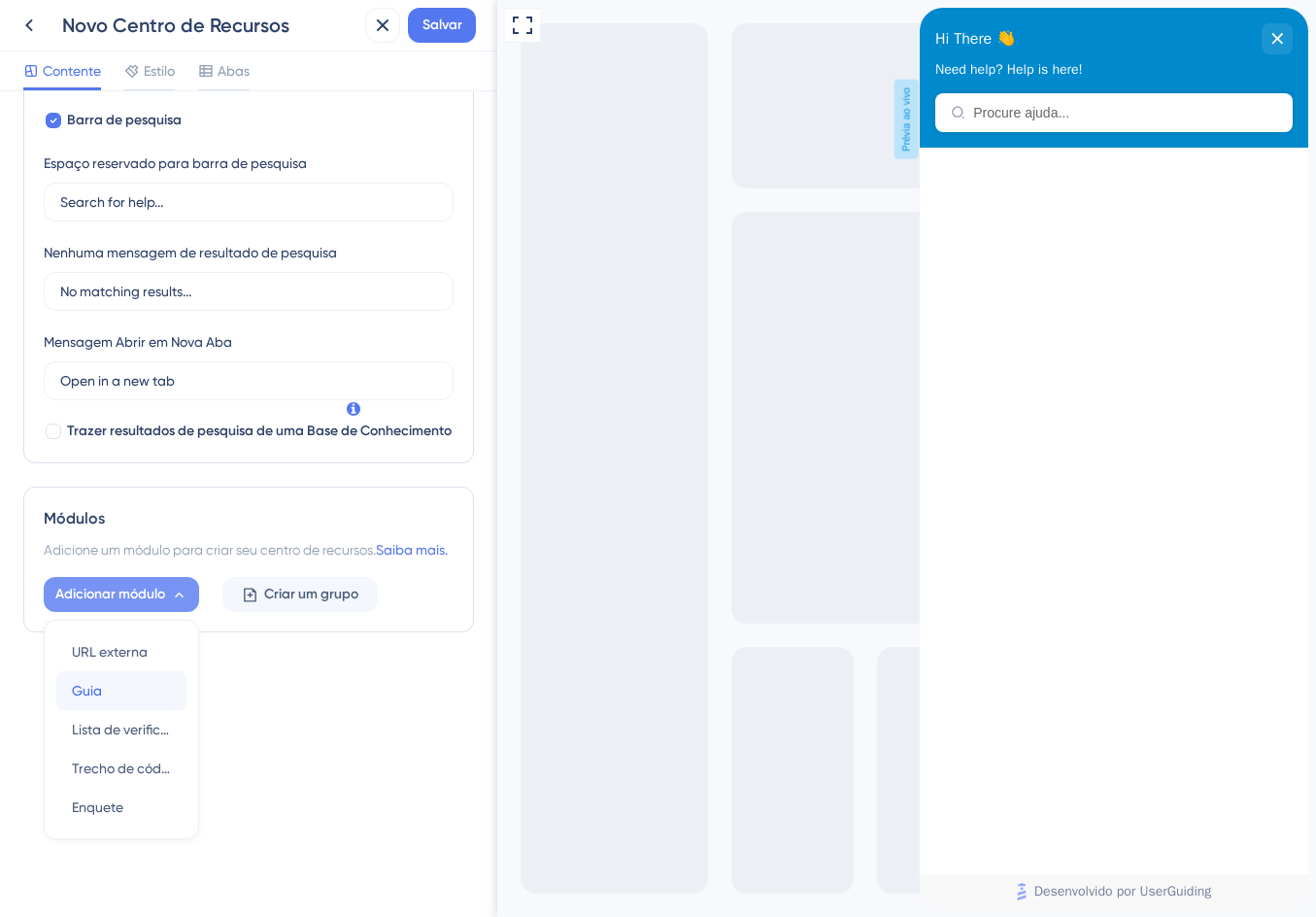click on "Guia Guia" at bounding box center [121, 691] 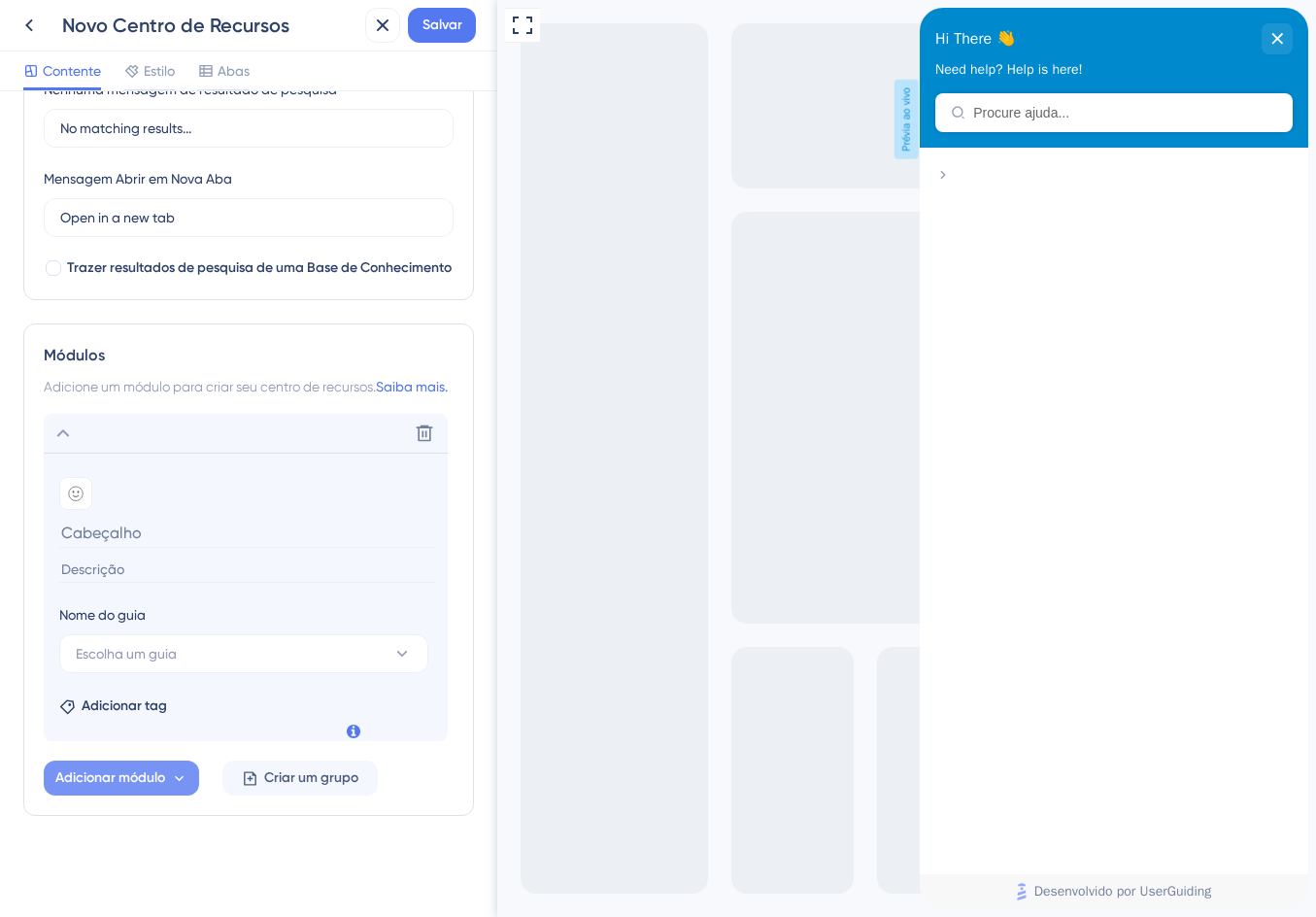 scroll, scrollTop: 0, scrollLeft: 0, axis: both 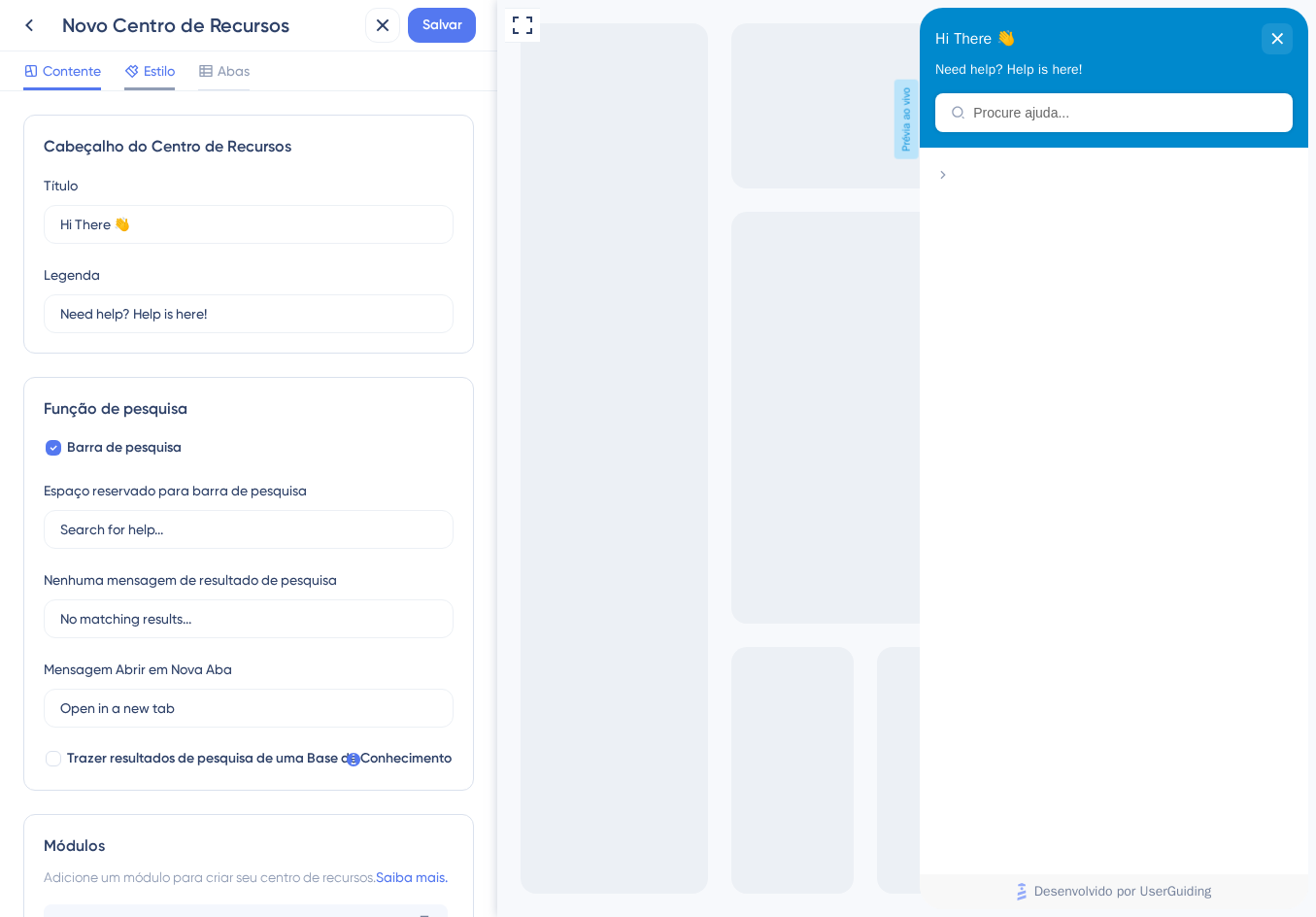 click on "Estilo" at bounding box center (159, 71) 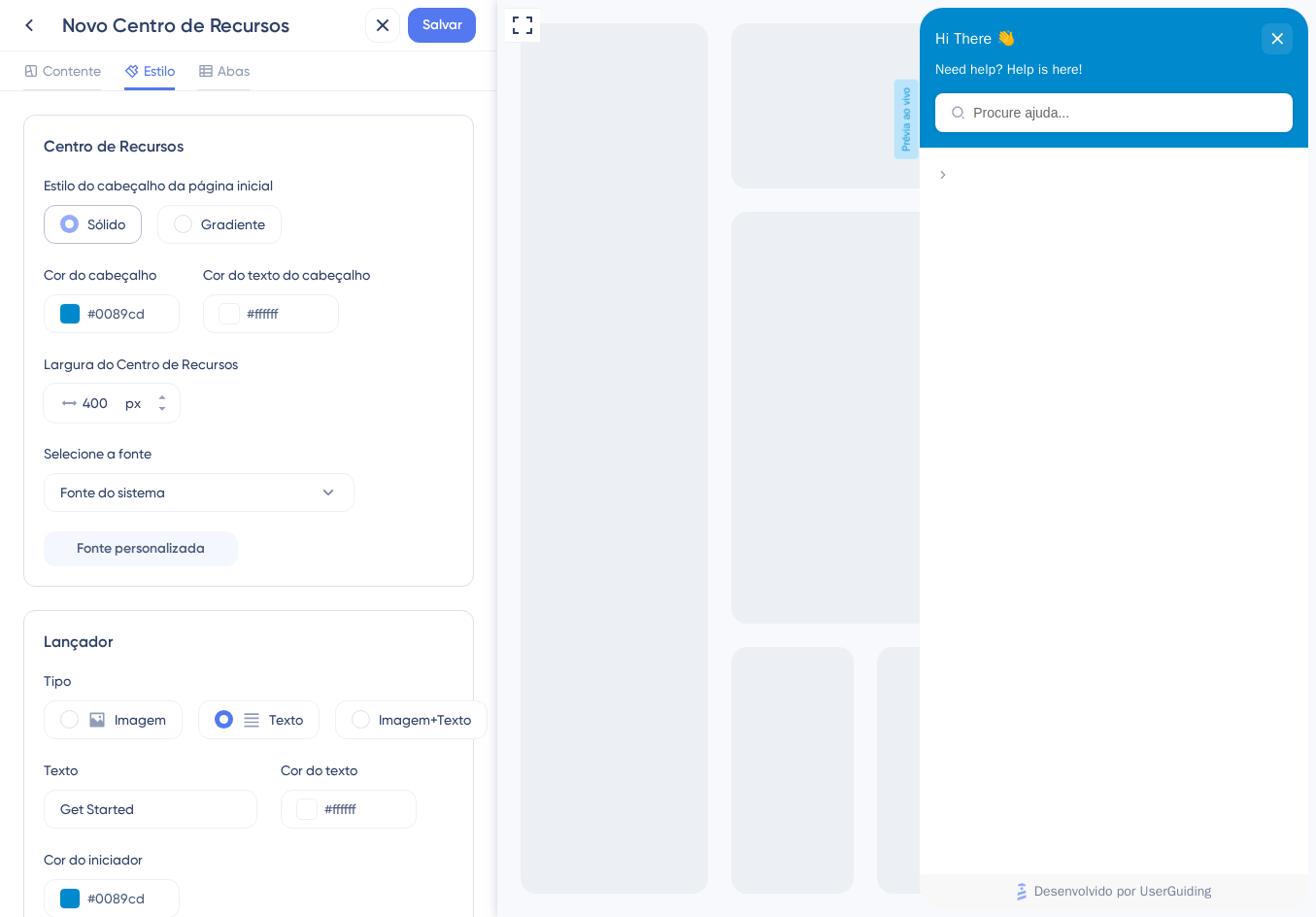 click on "Sólido" at bounding box center (106, 224) 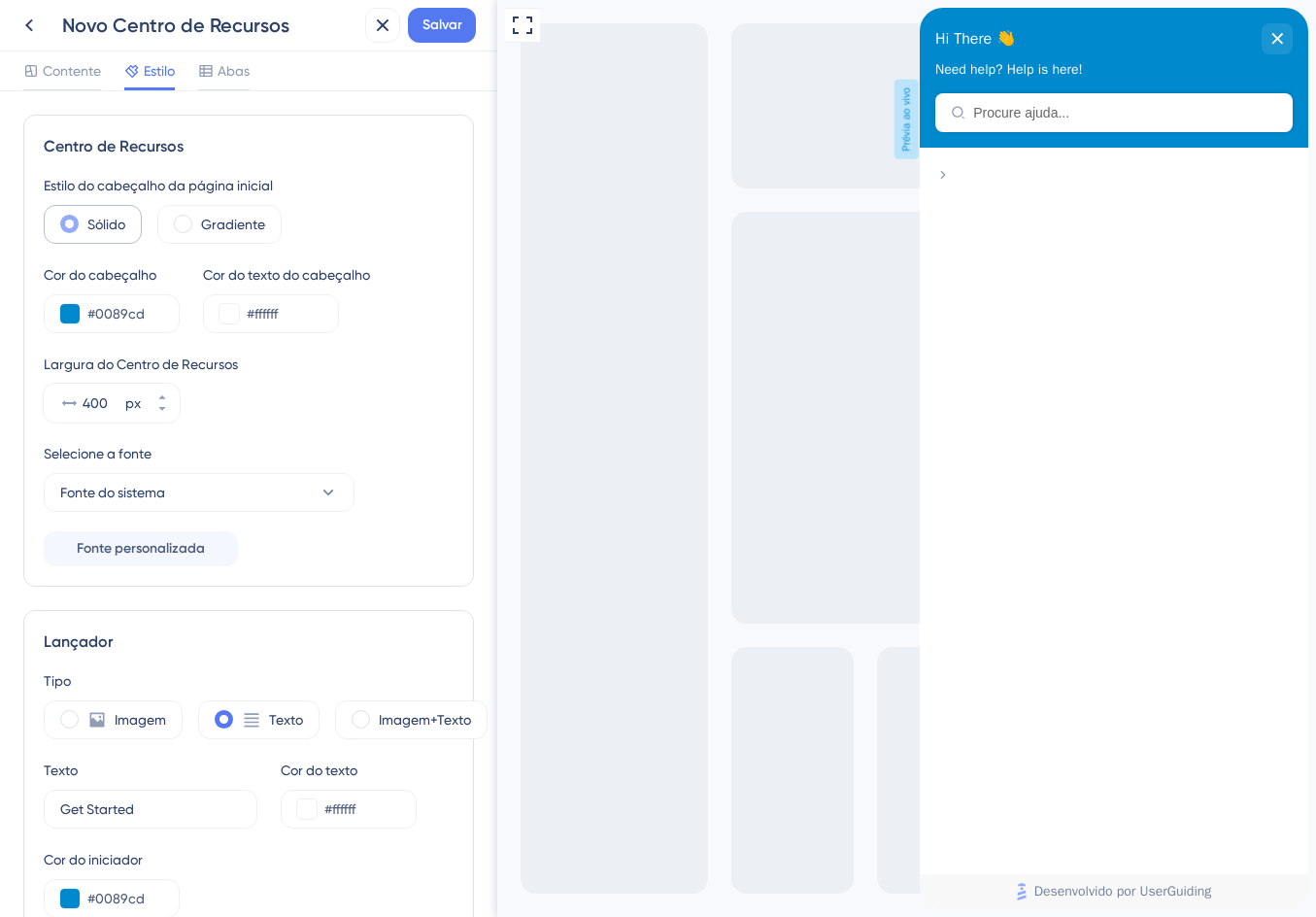 scroll, scrollTop: 0, scrollLeft: 0, axis: both 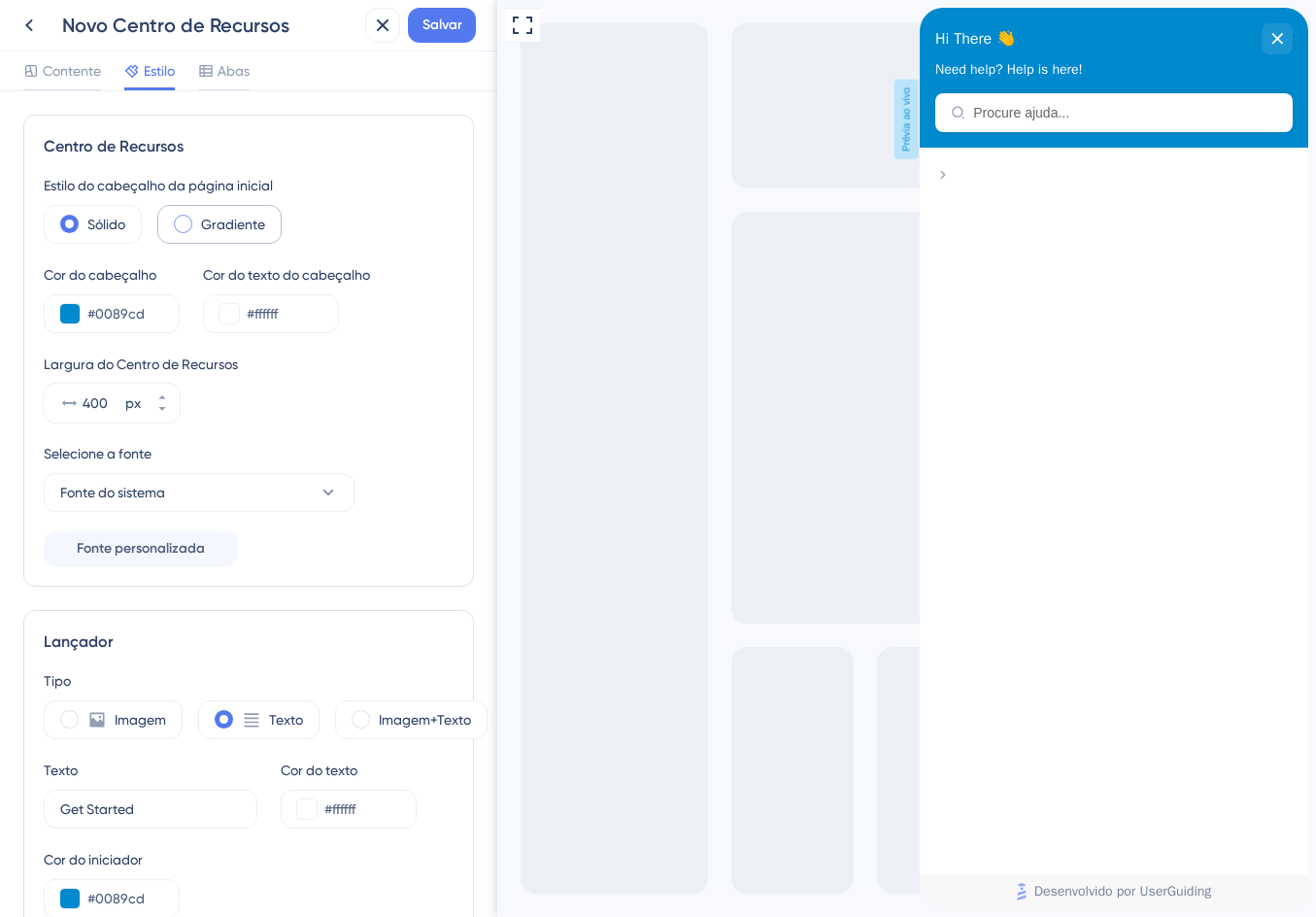 click at bounding box center (183, 223) 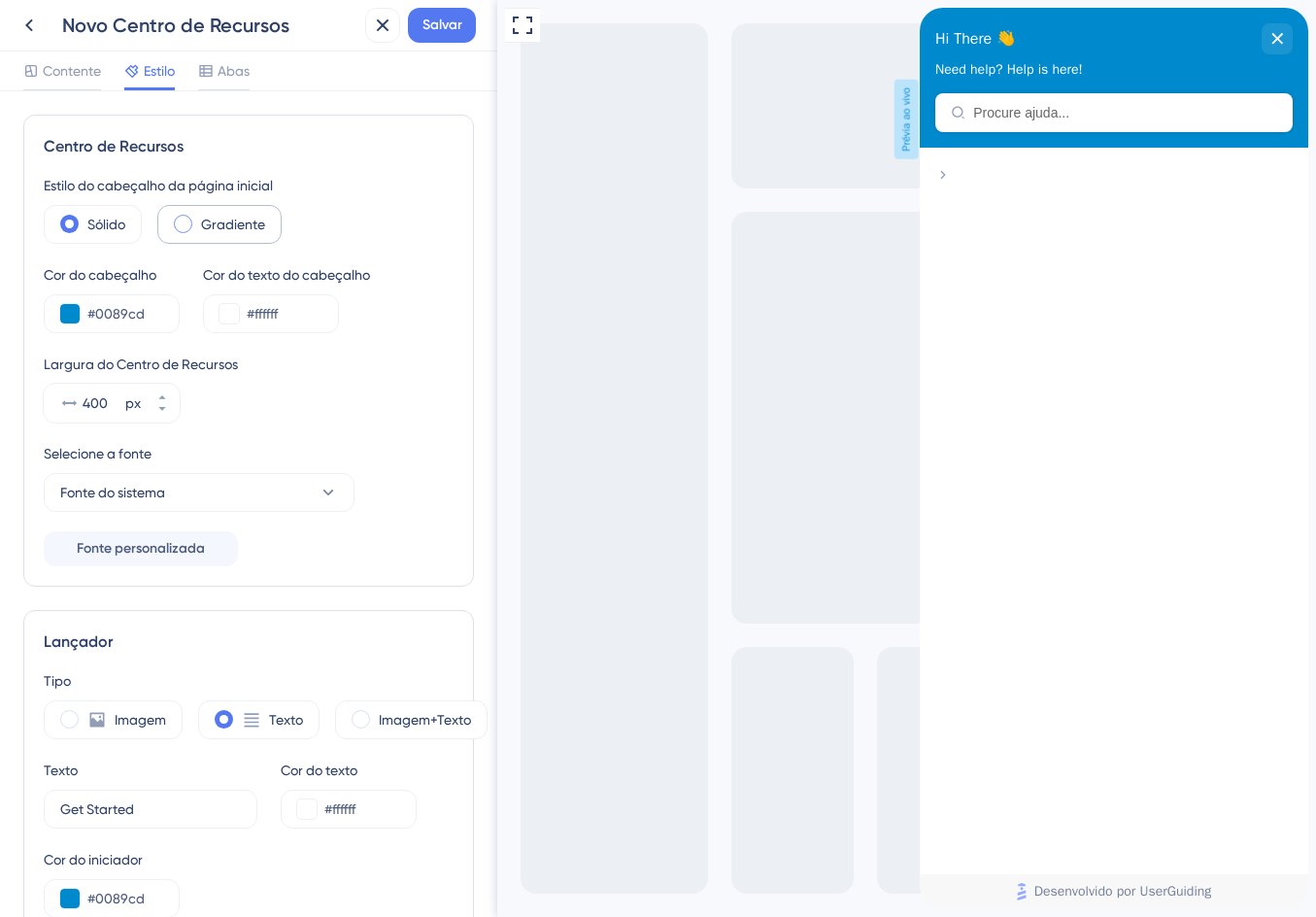 click at bounding box center (198, 218) 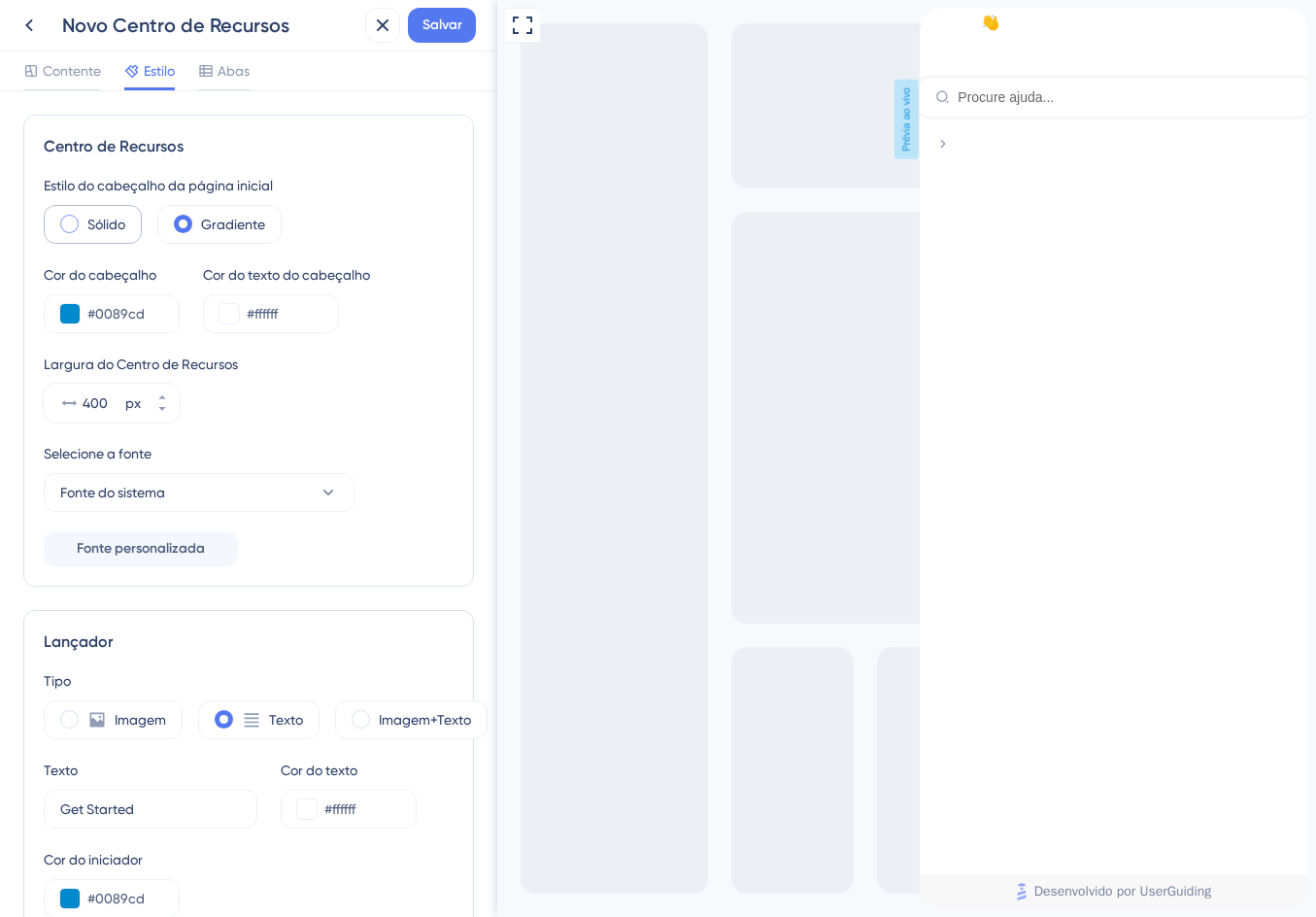 click on "Sólido" at bounding box center [92, 224] 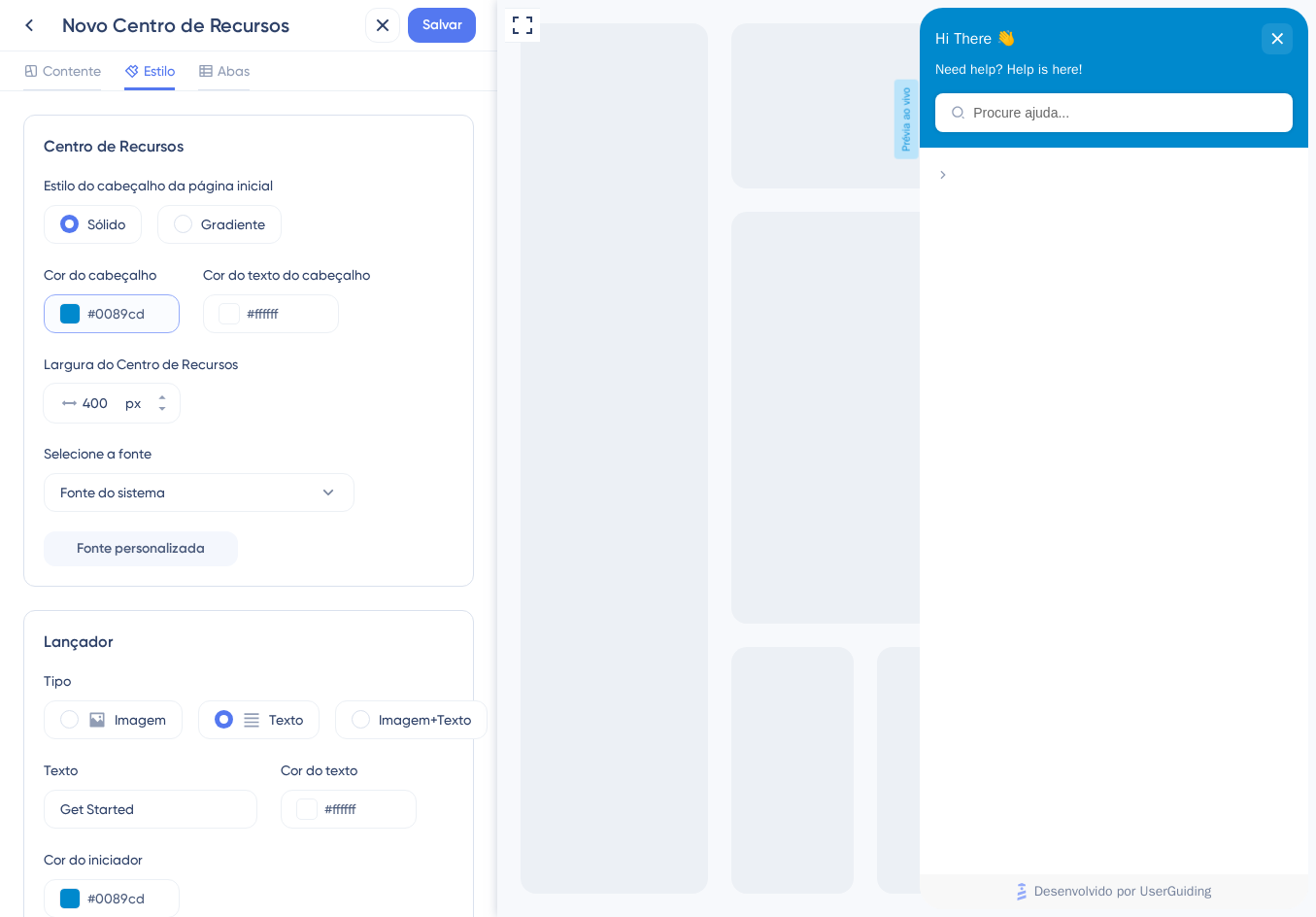click on "#0089cd" at bounding box center (125, 314) 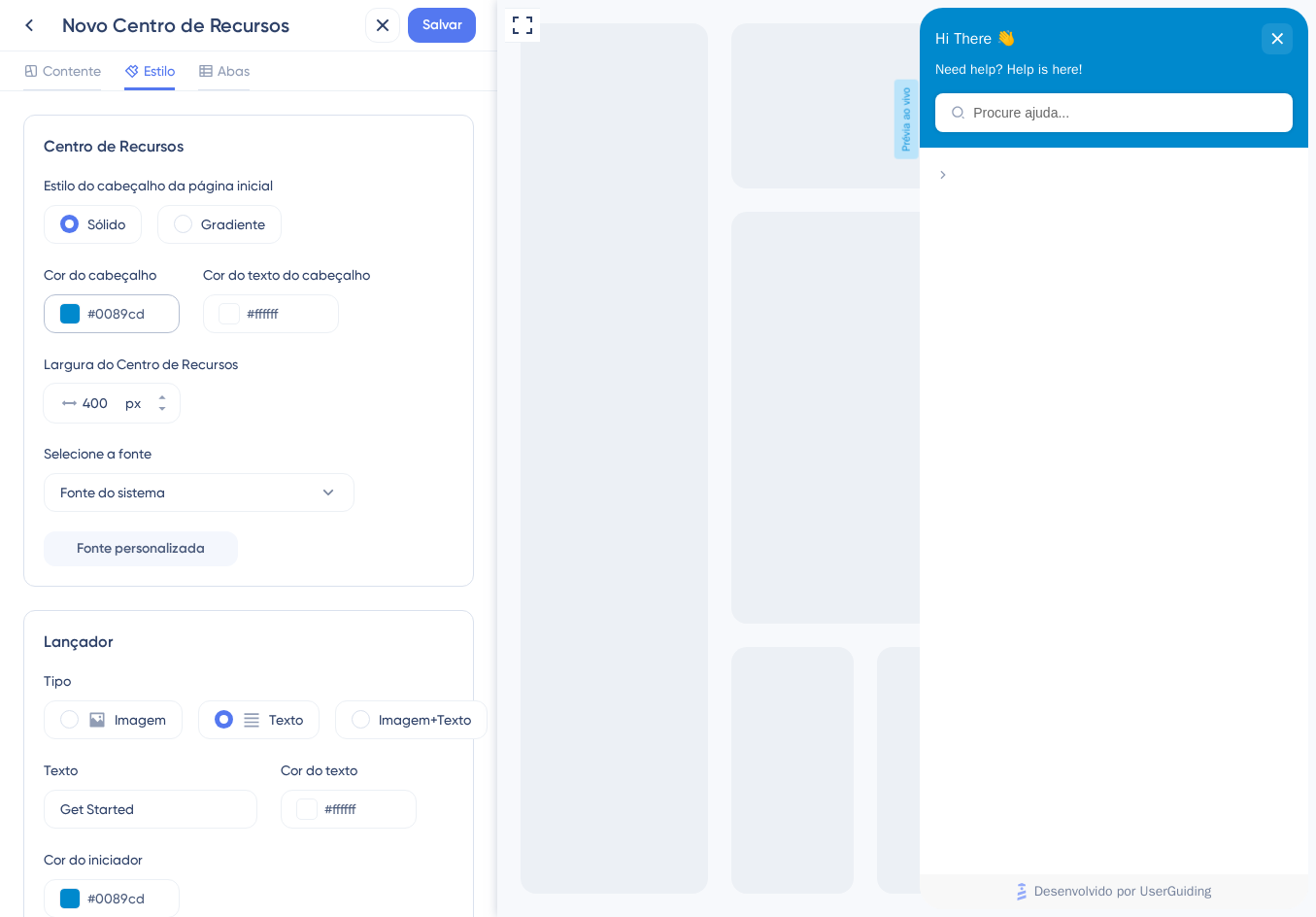 click on "#0089cd" at bounding box center [112, 314] 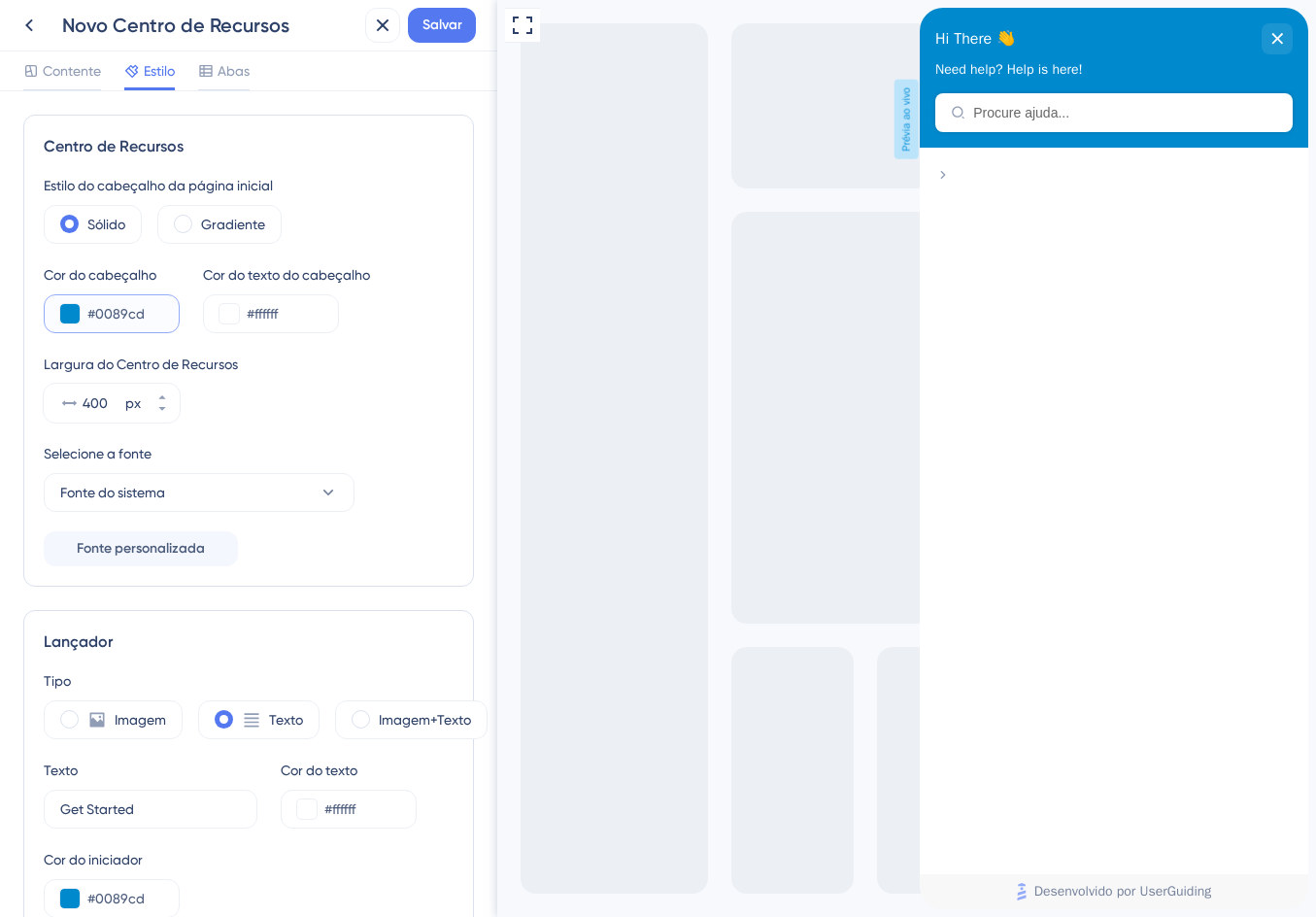 click at bounding box center [70, 314] 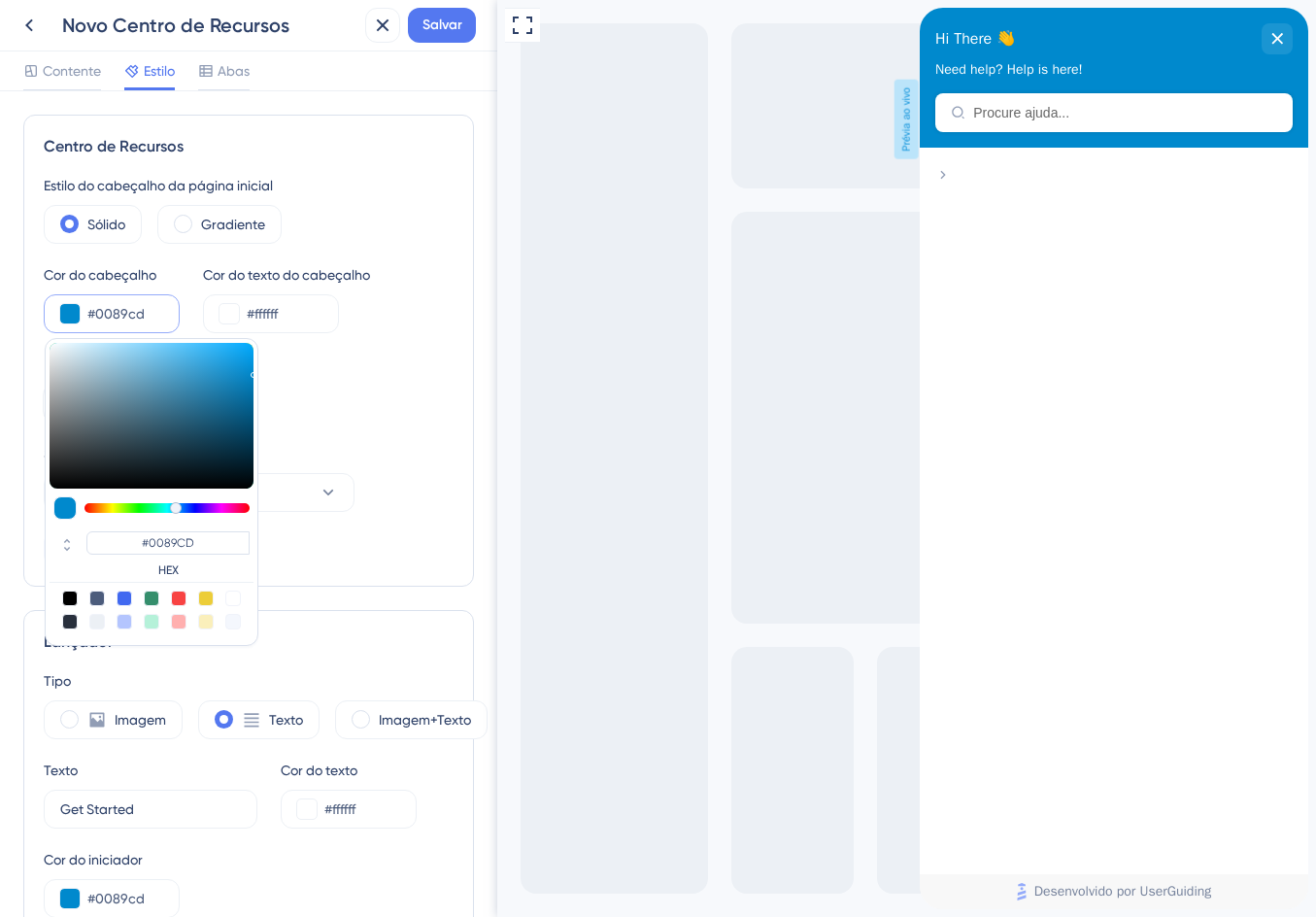 type on "#105e85" 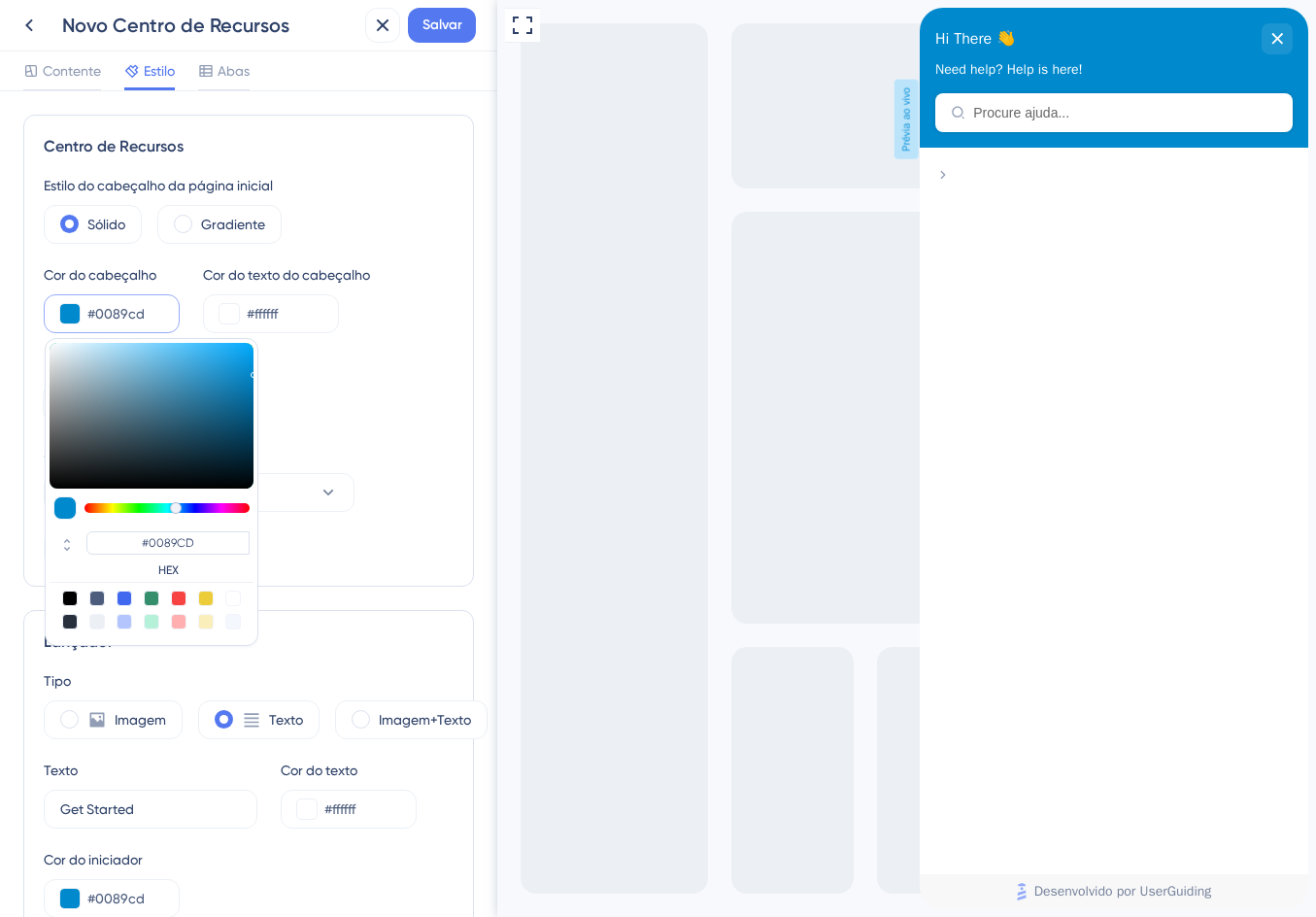 type on "#105E85" 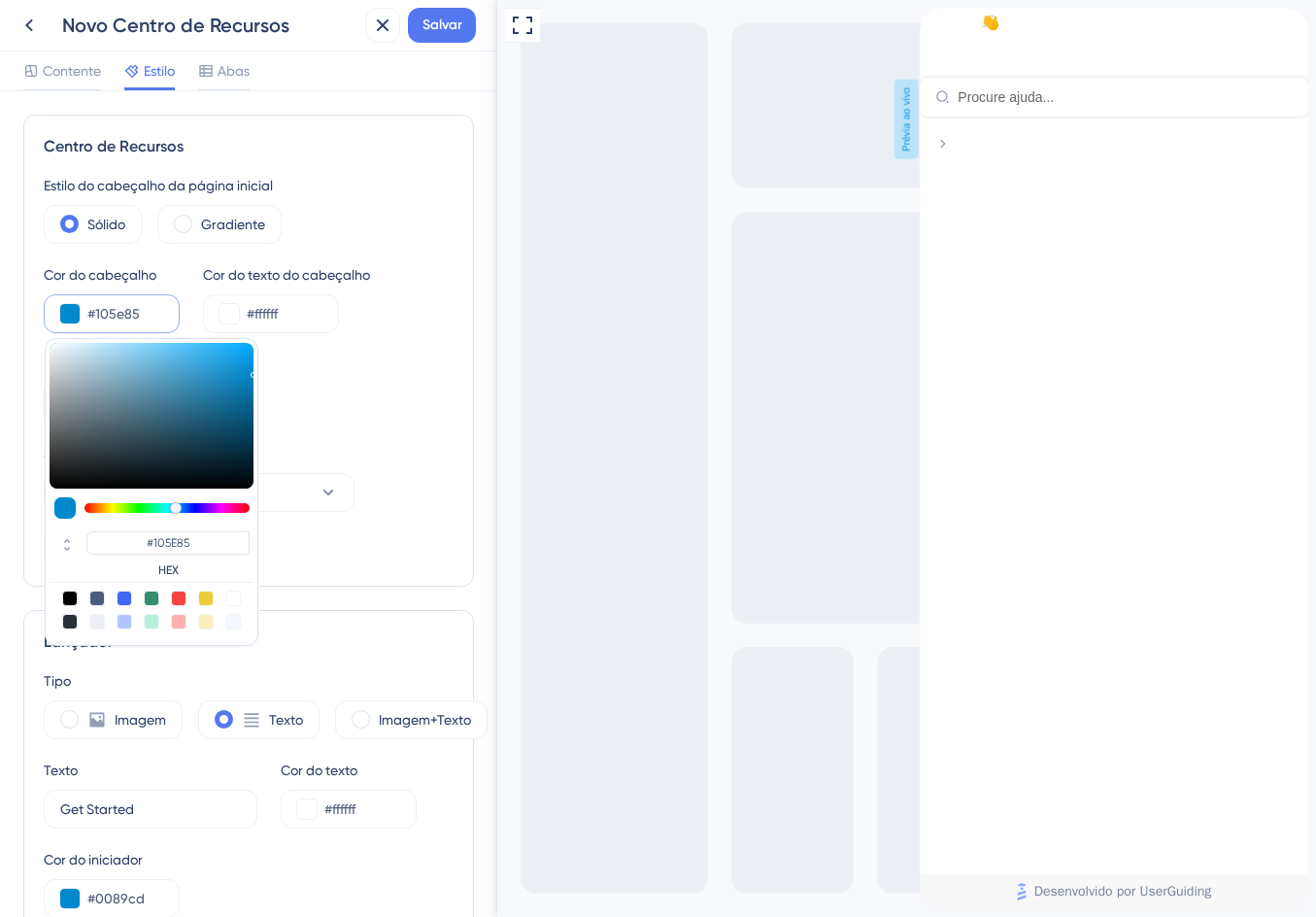 click at bounding box center [152, 416] 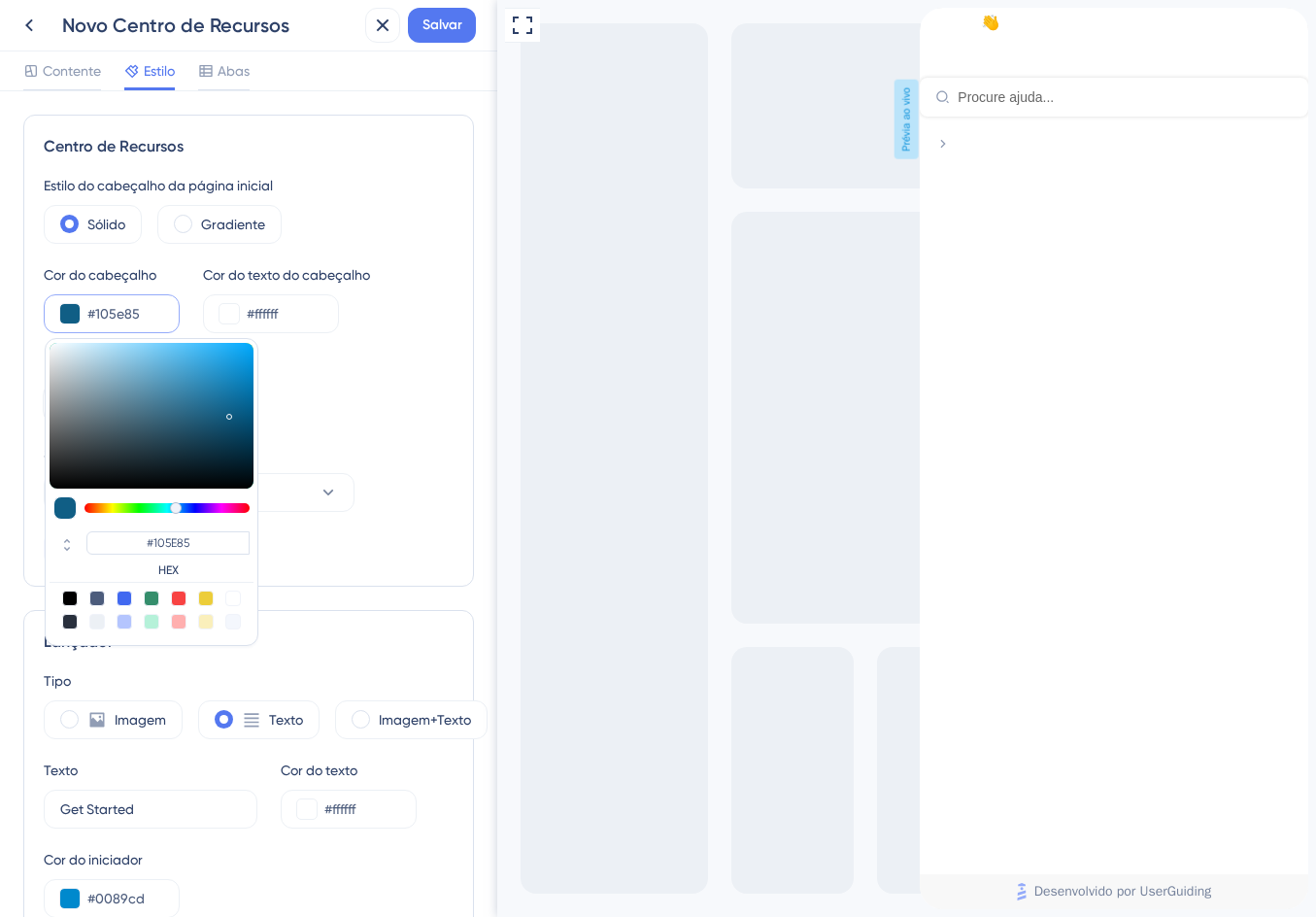 type on "#387492" 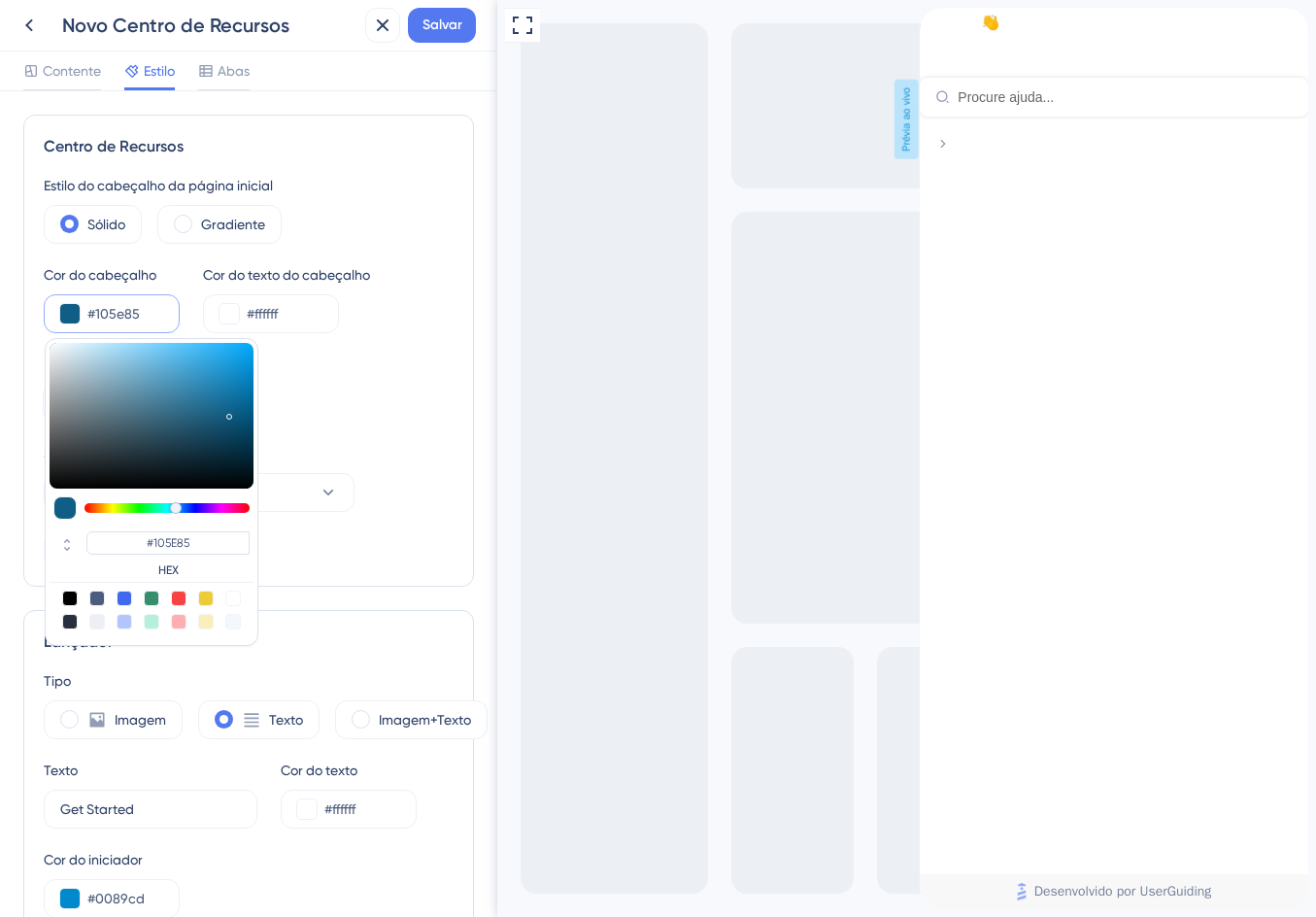 type on "#387492" 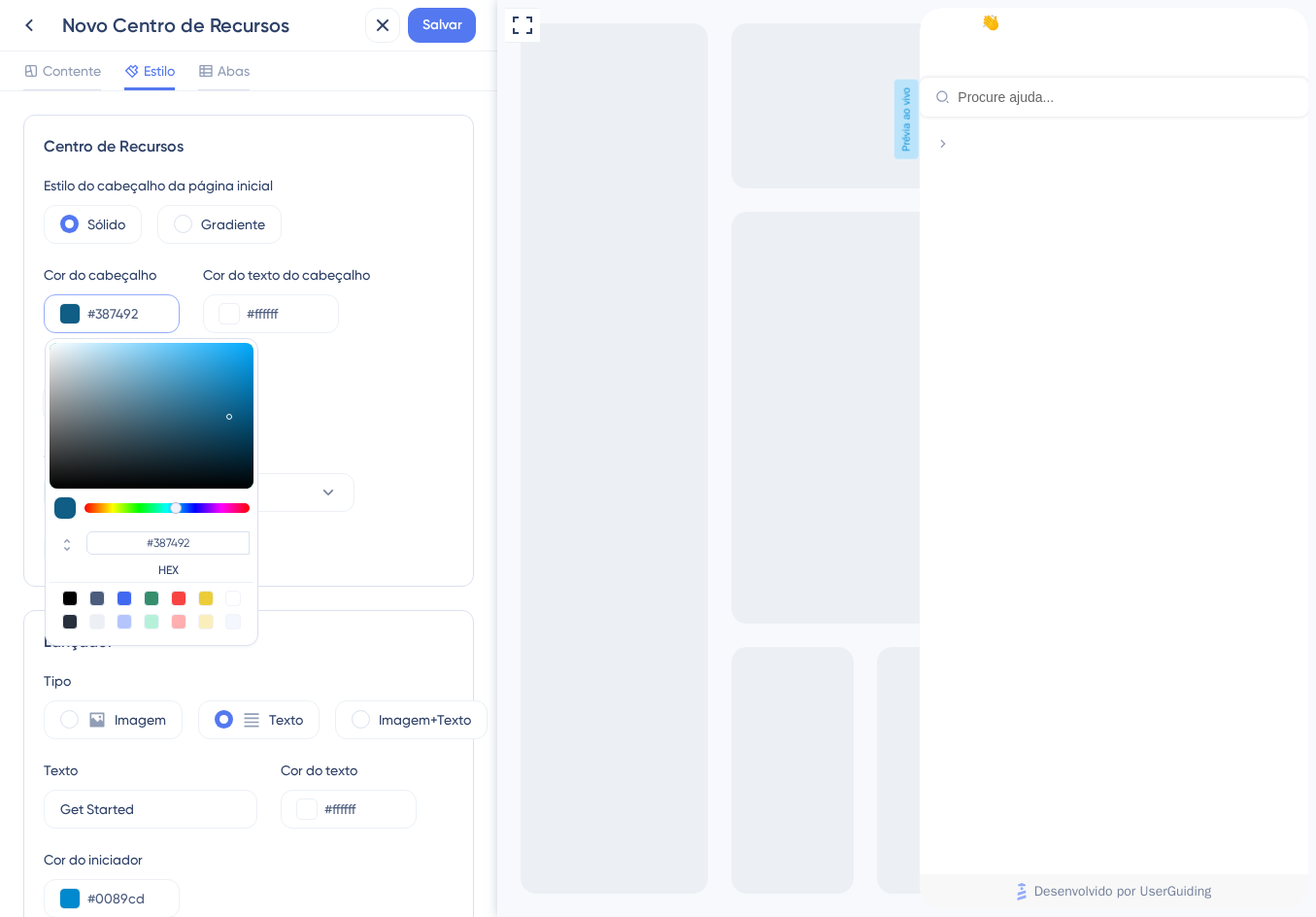 type on "#397492" 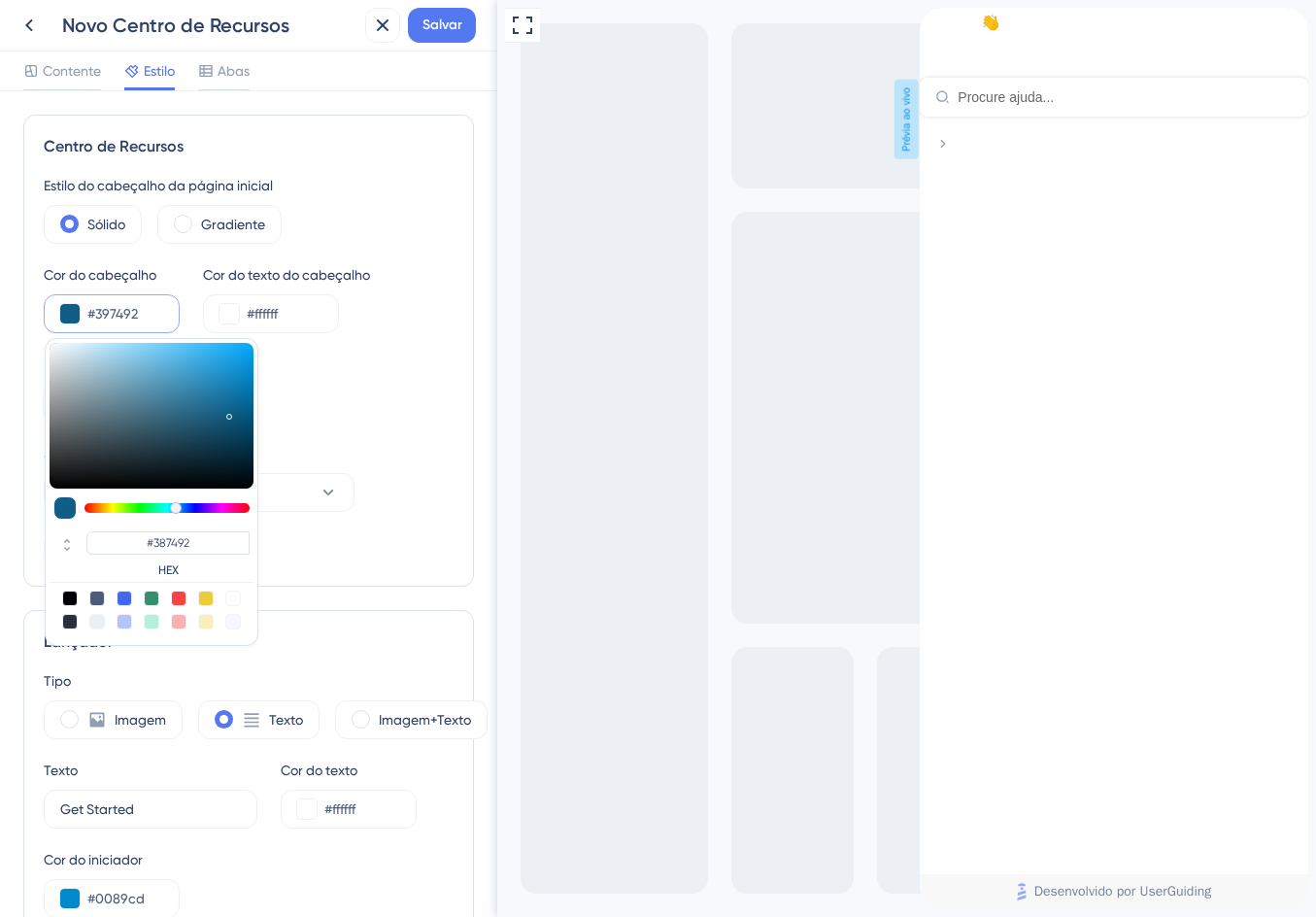 type on "#397492" 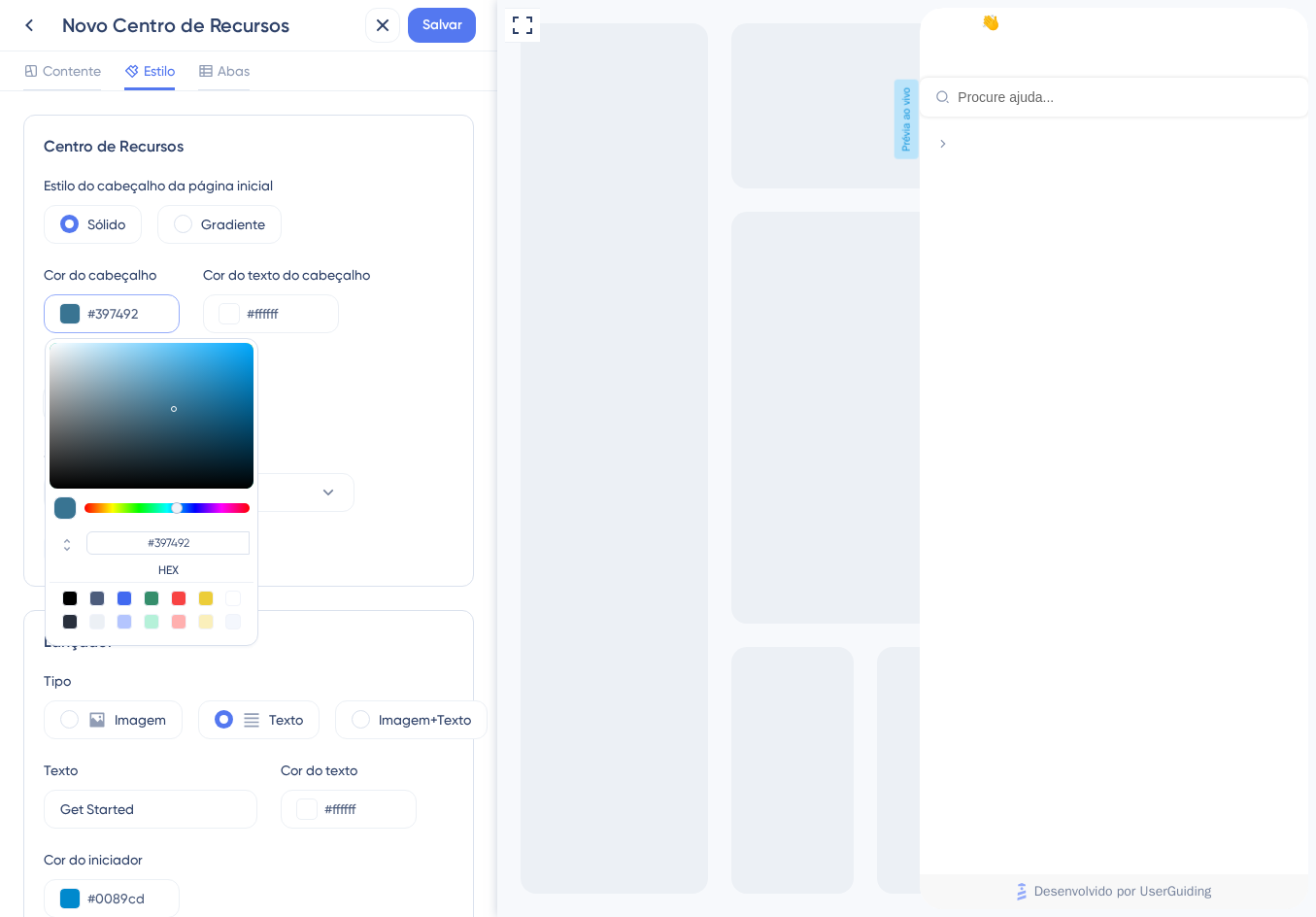click at bounding box center [152, 416] 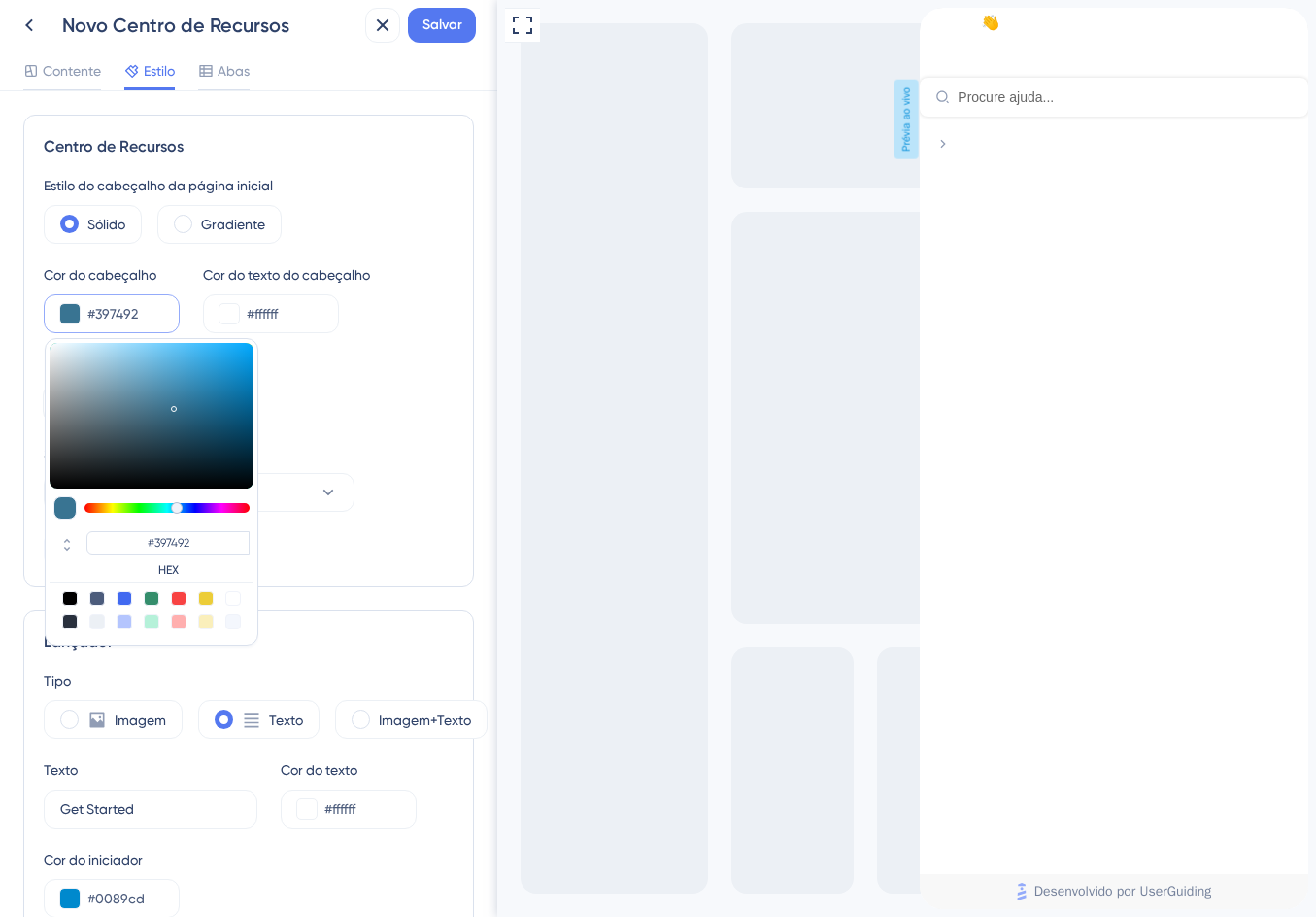 type on "#395092" 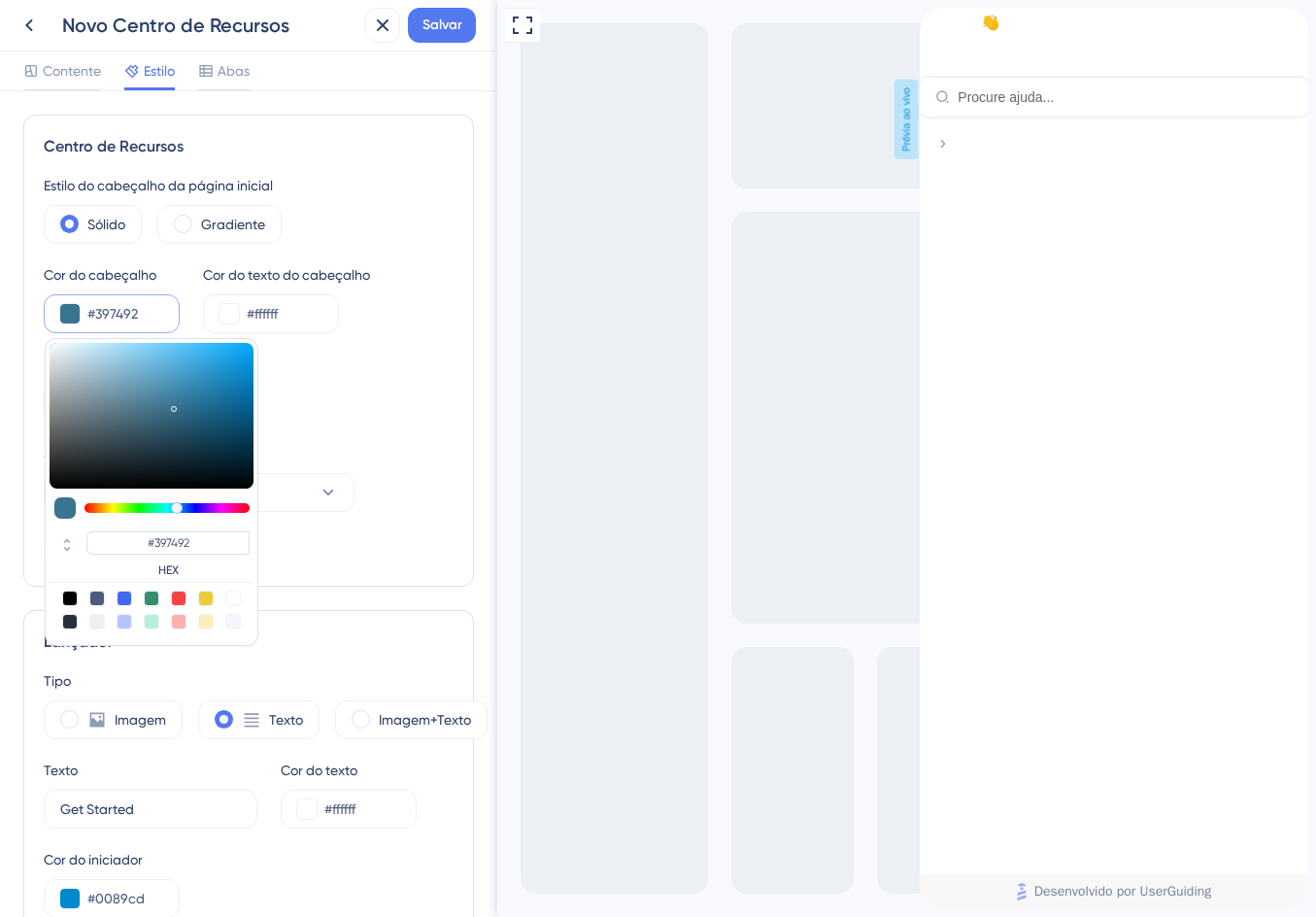 type on "#395092" 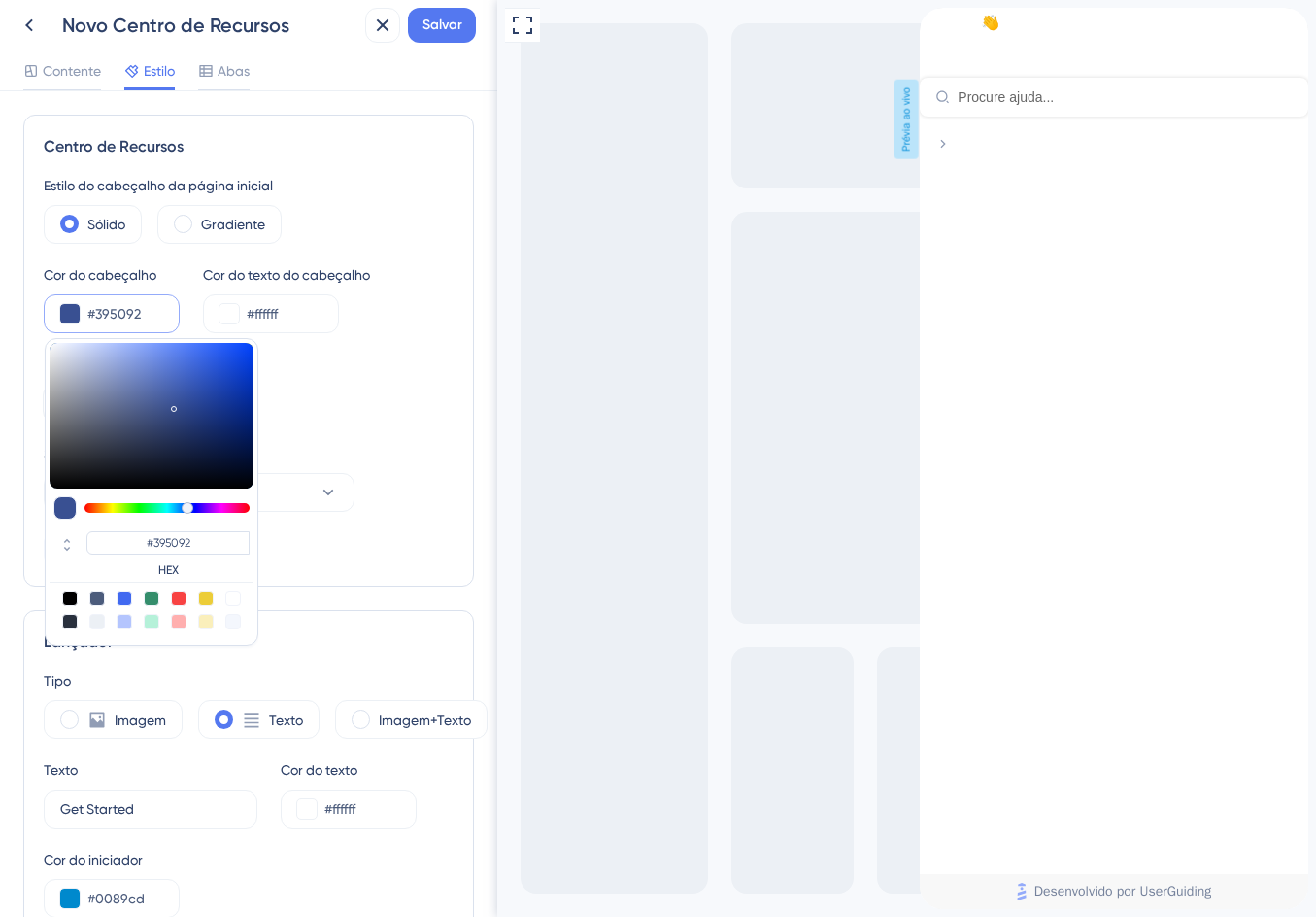 click at bounding box center [167, 508] 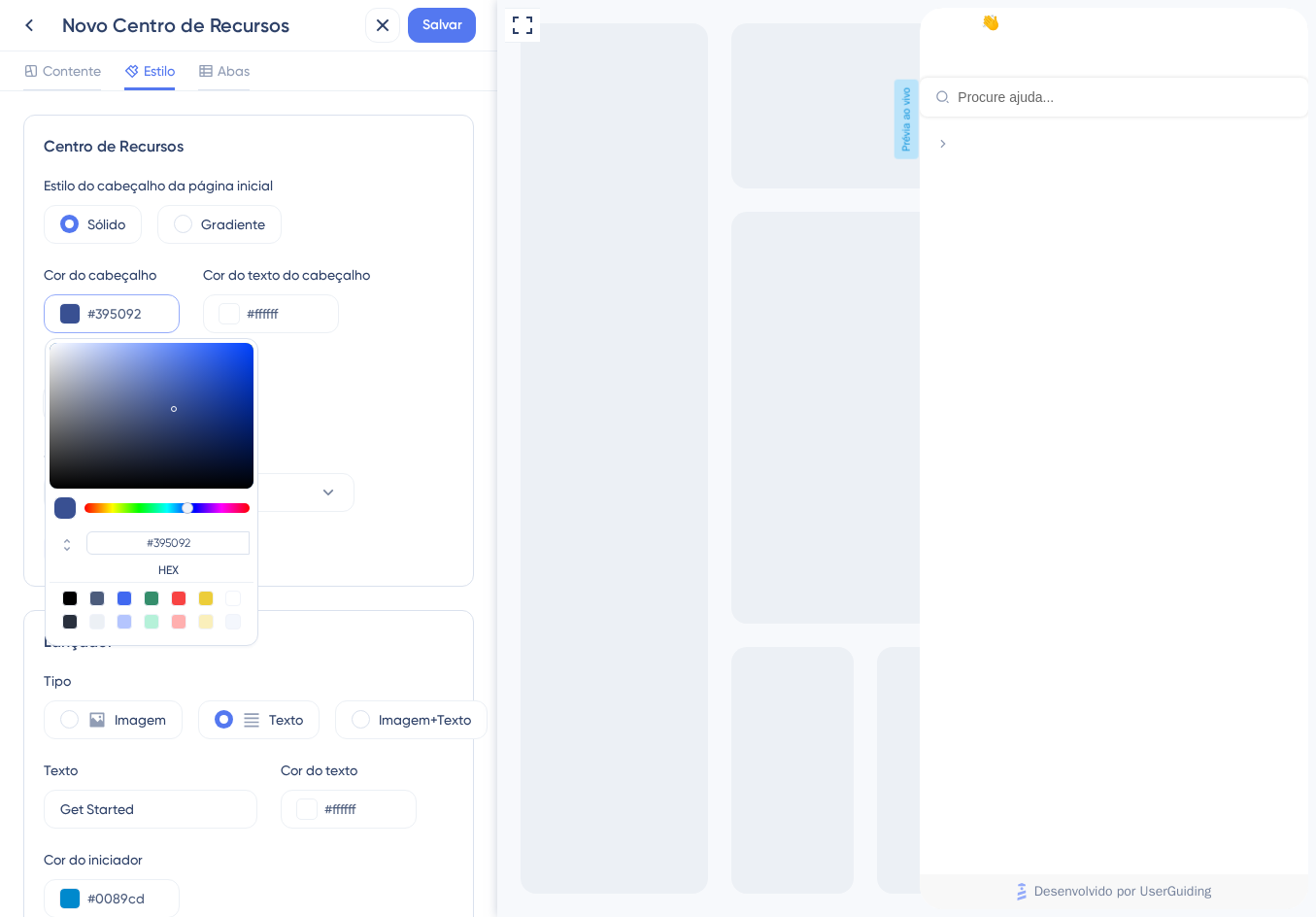 type on "#17358a" 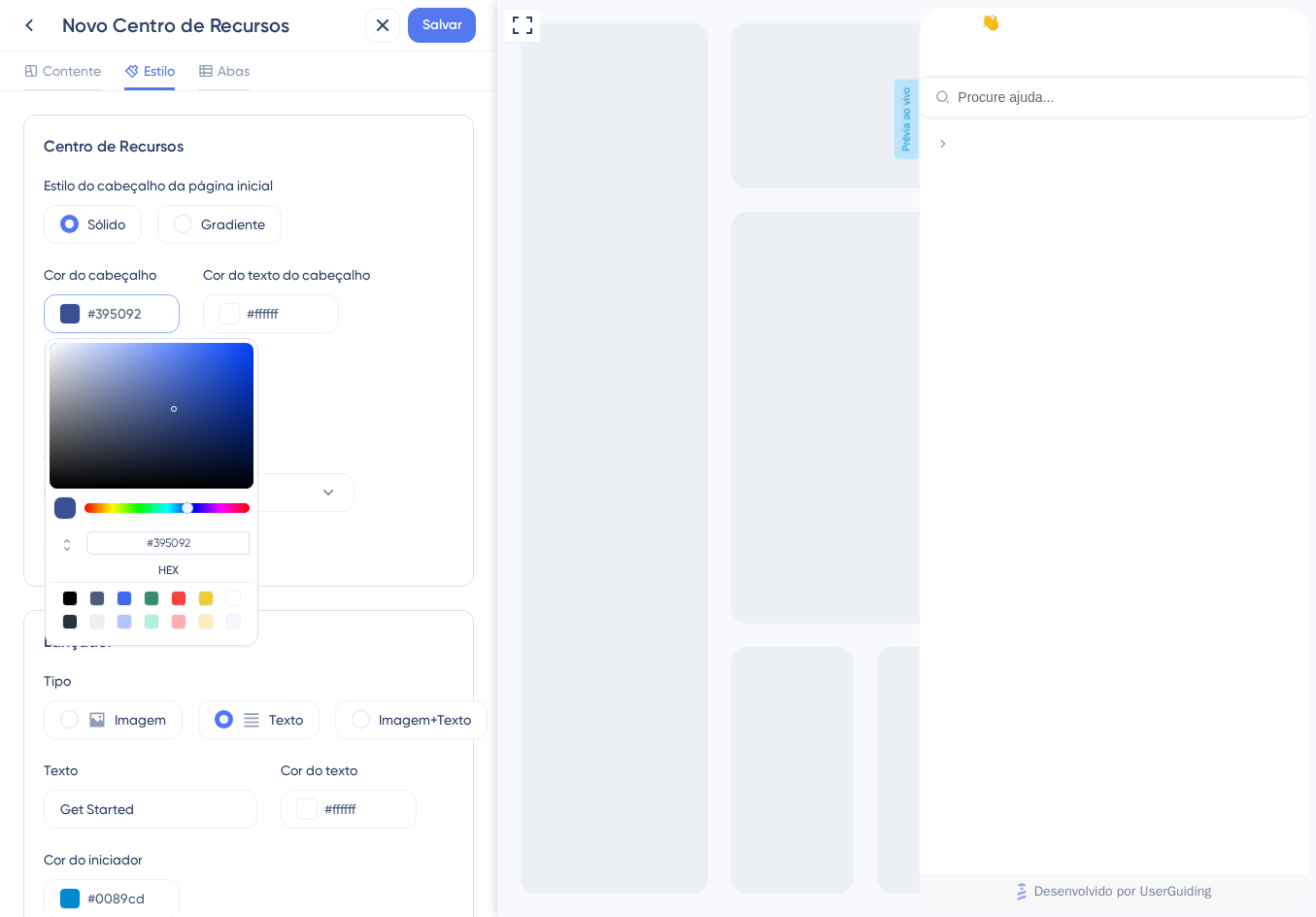 type on "#17358A" 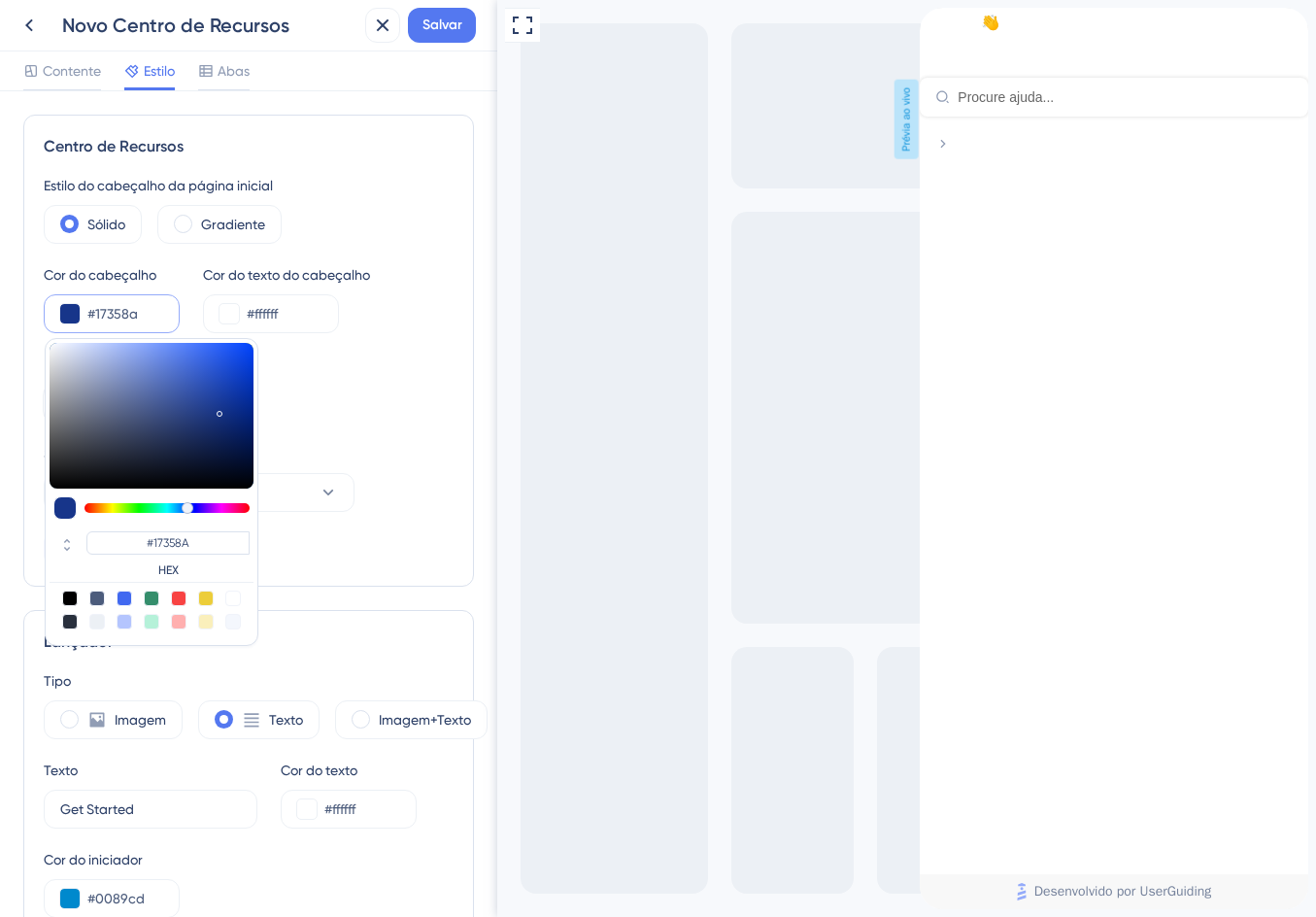 type on "#18368d" 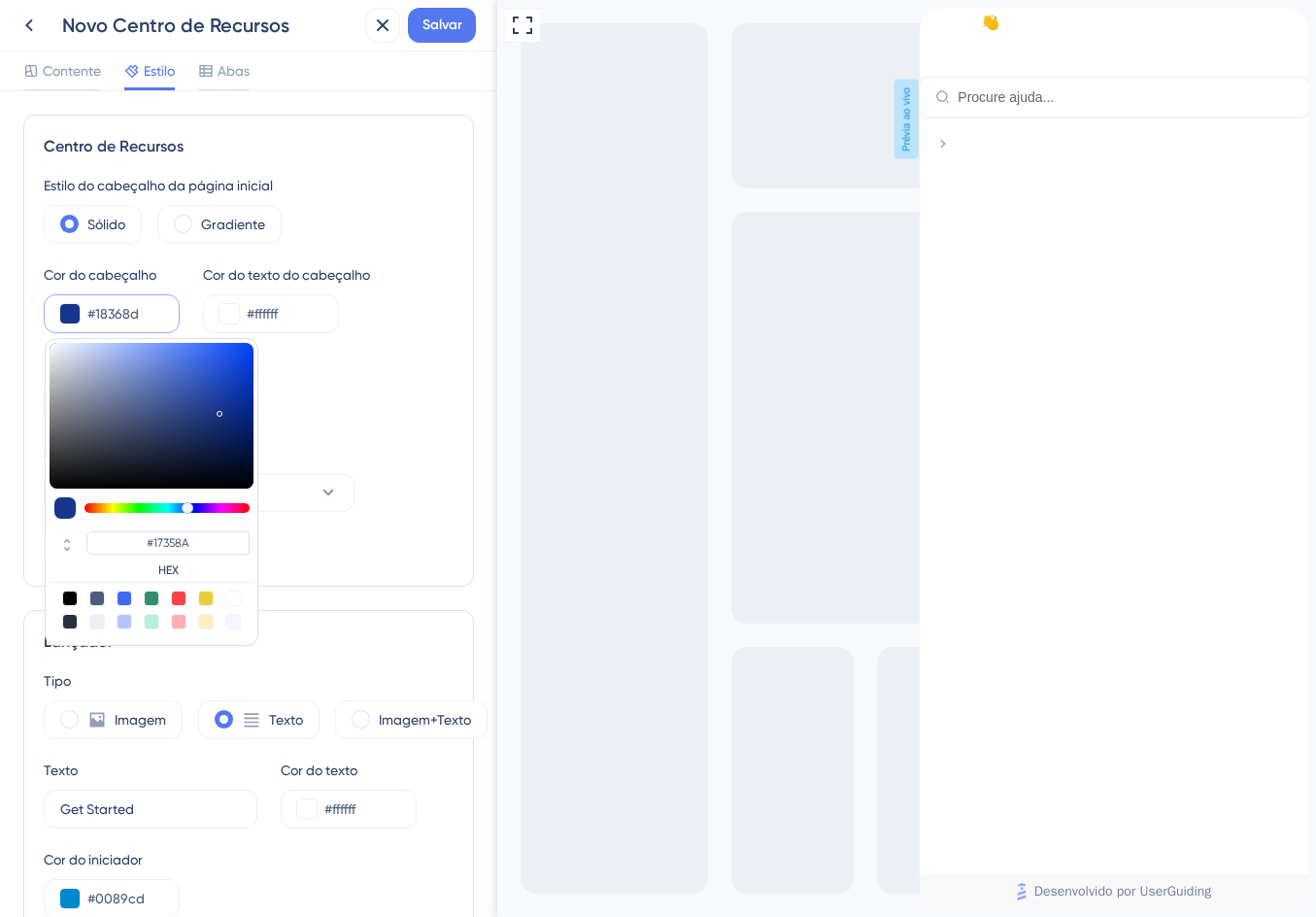 type on "#18368D" 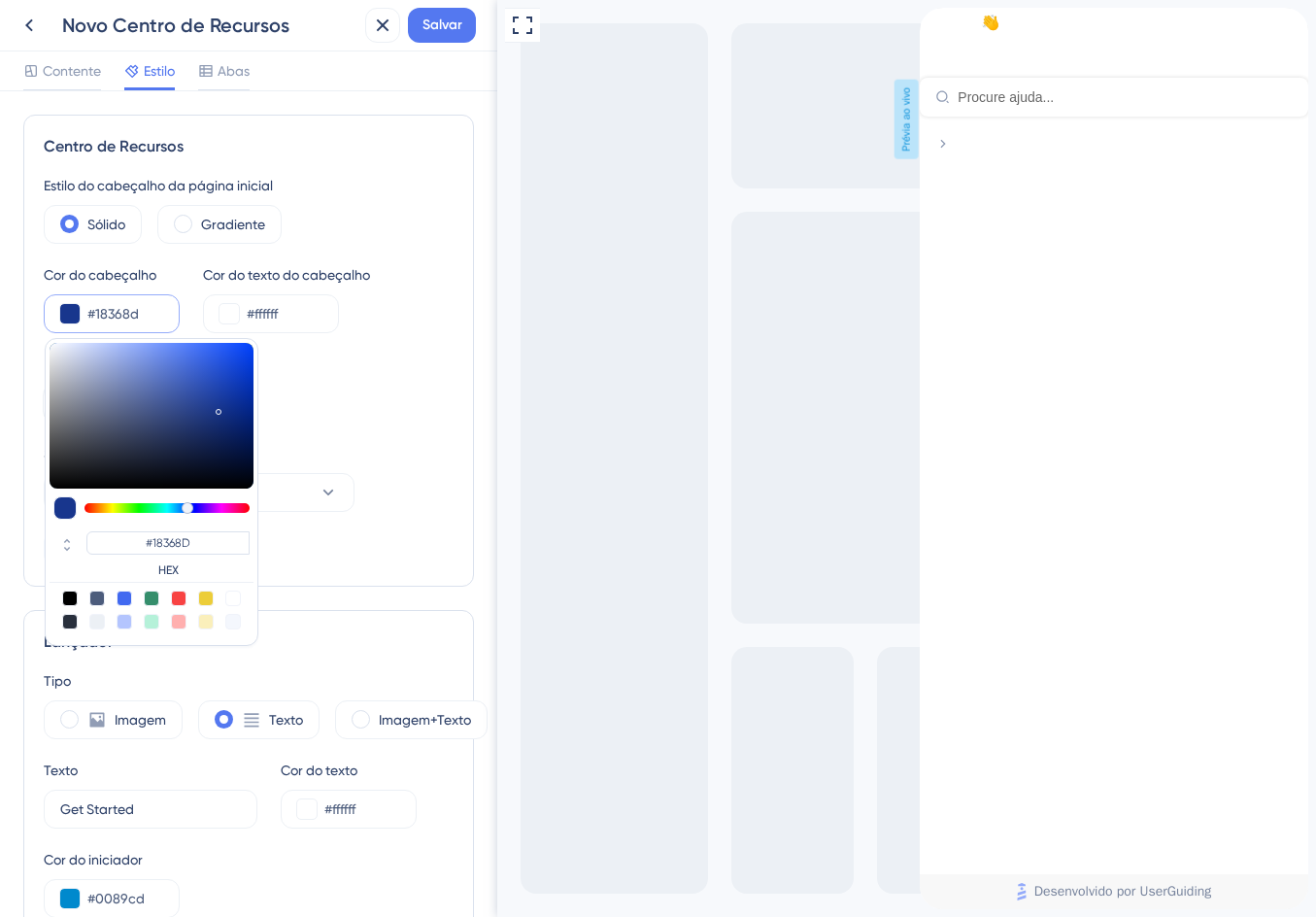 type on "#17368f" 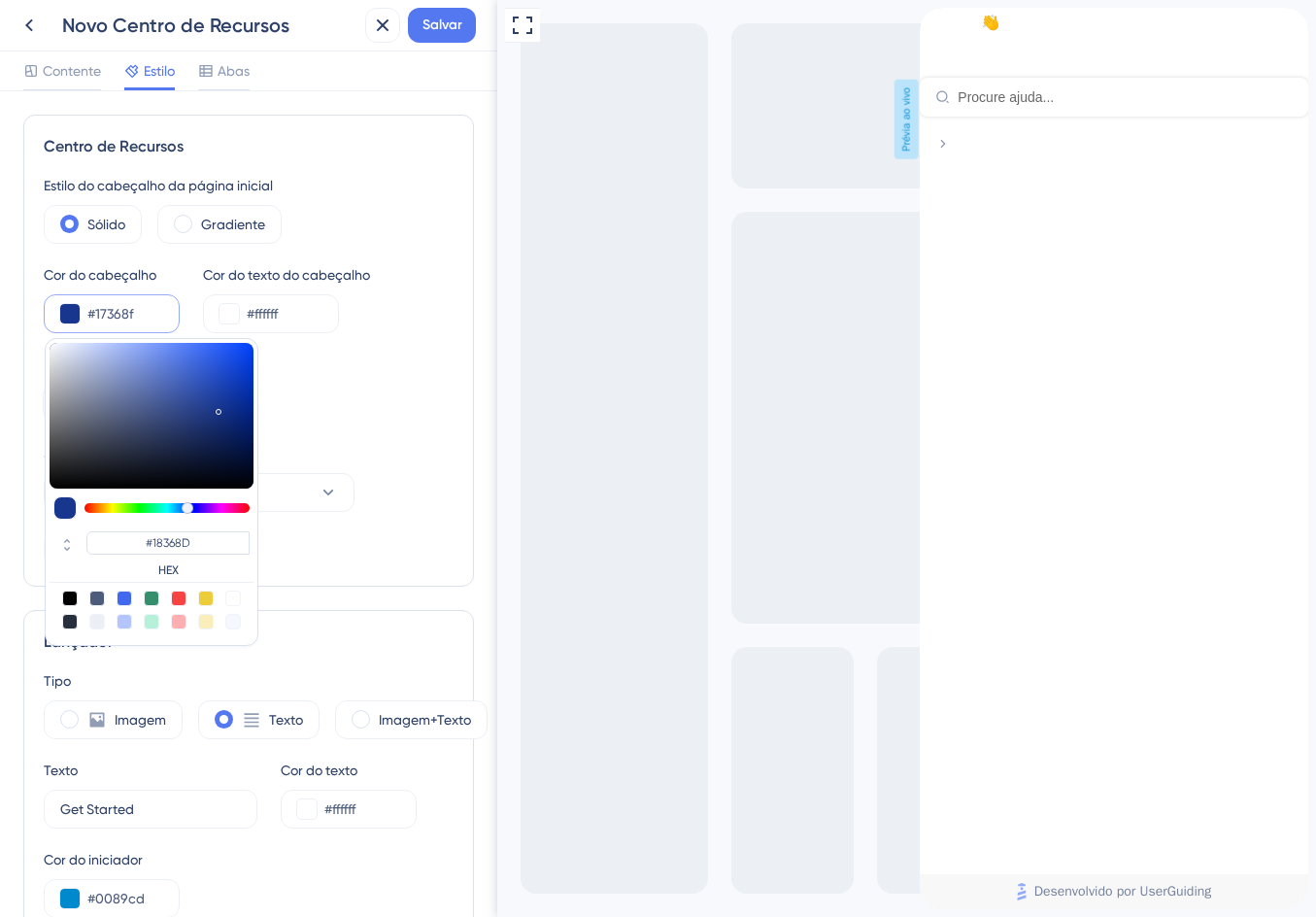 type on "#17368F" 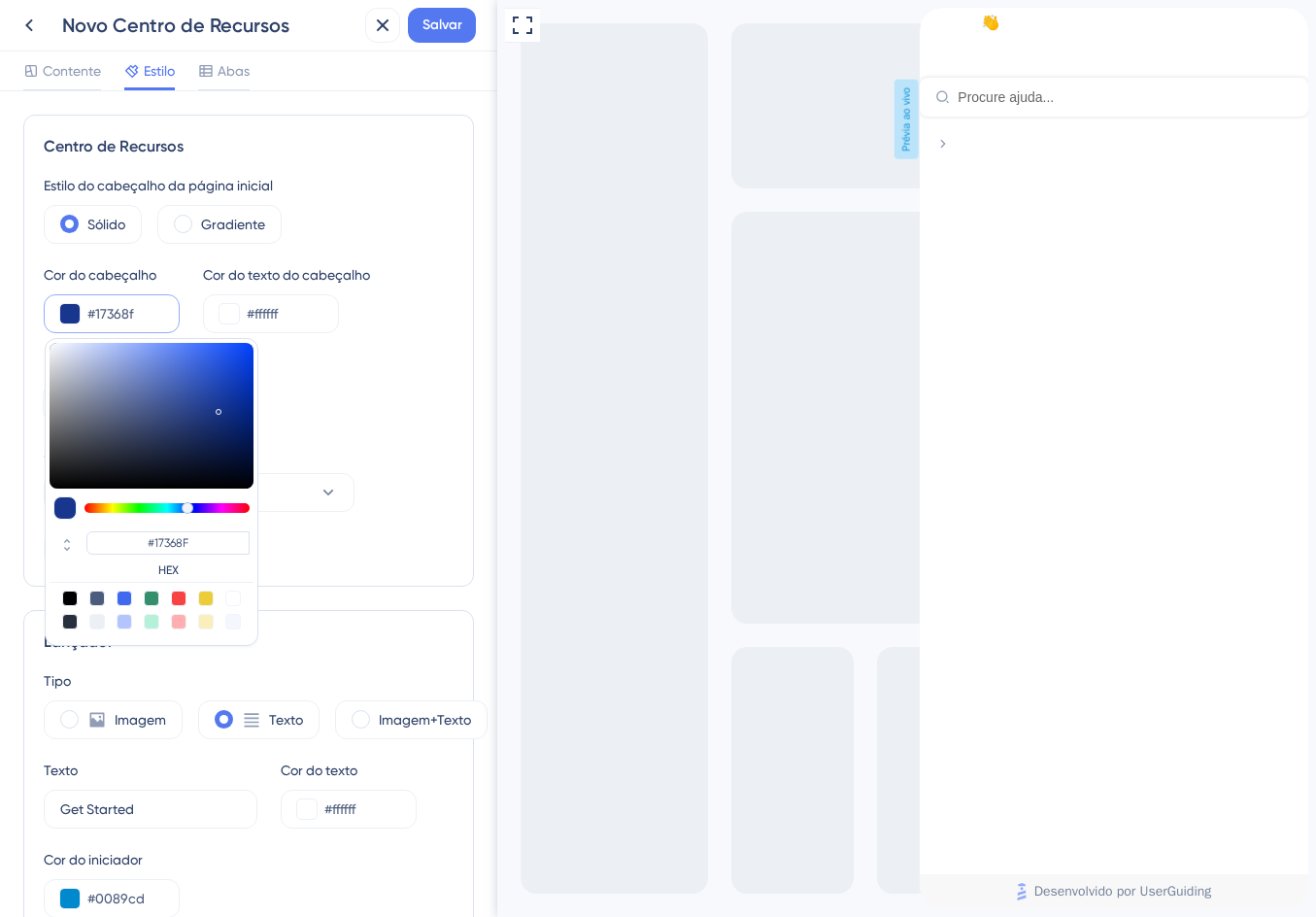 type on "#153590" 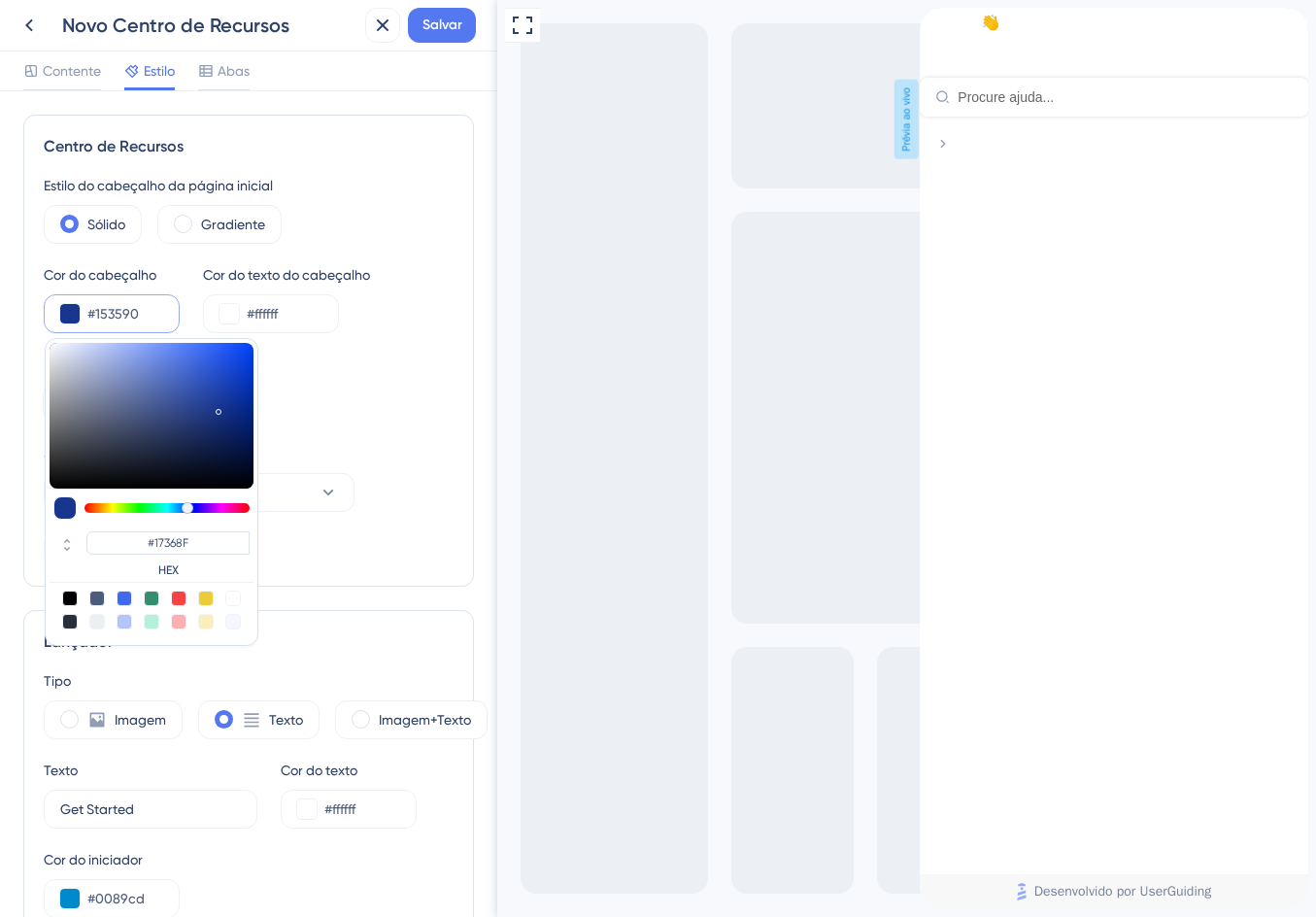 type on "#153590" 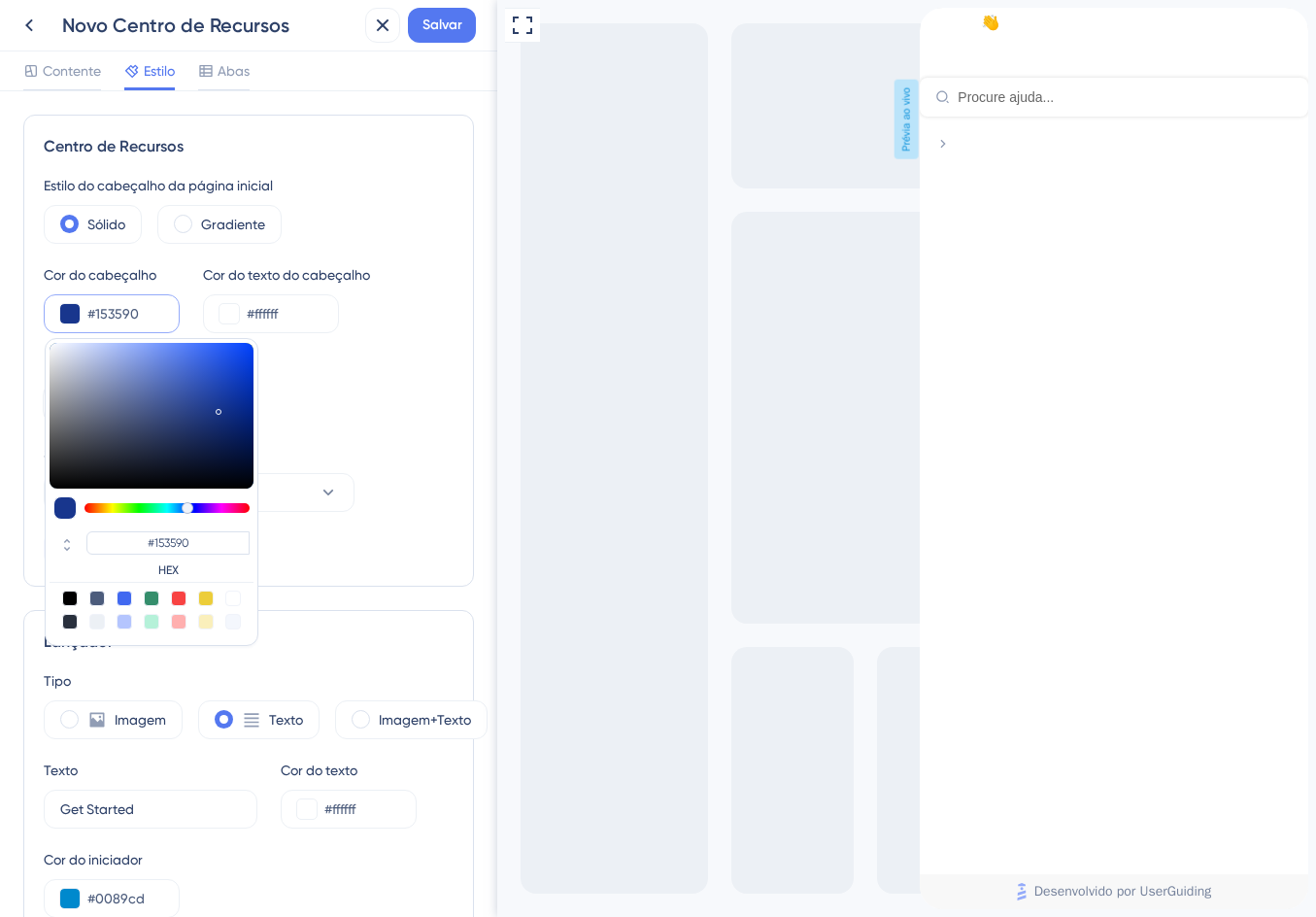 type on "#0e3092" 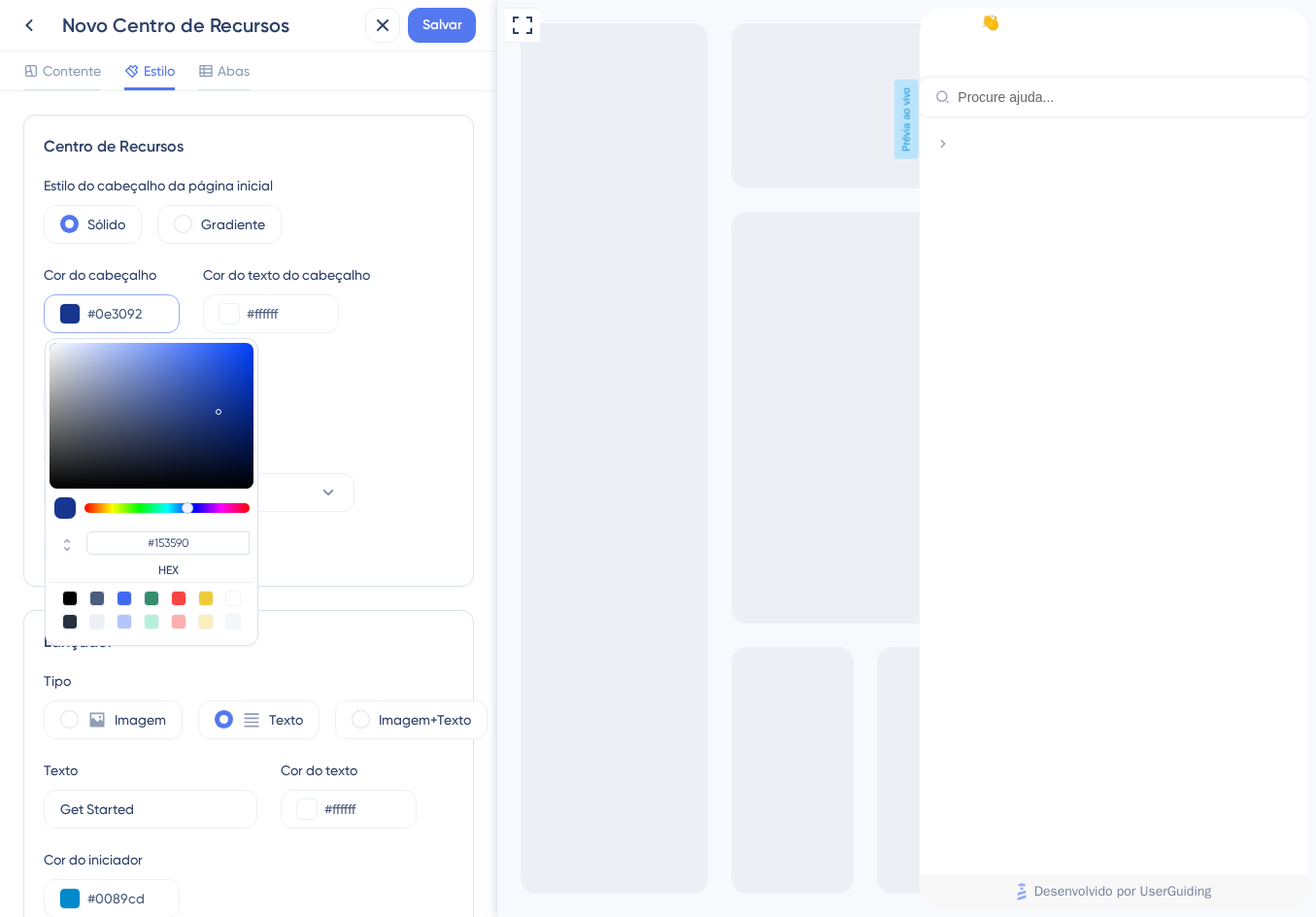 type on "#0E3092" 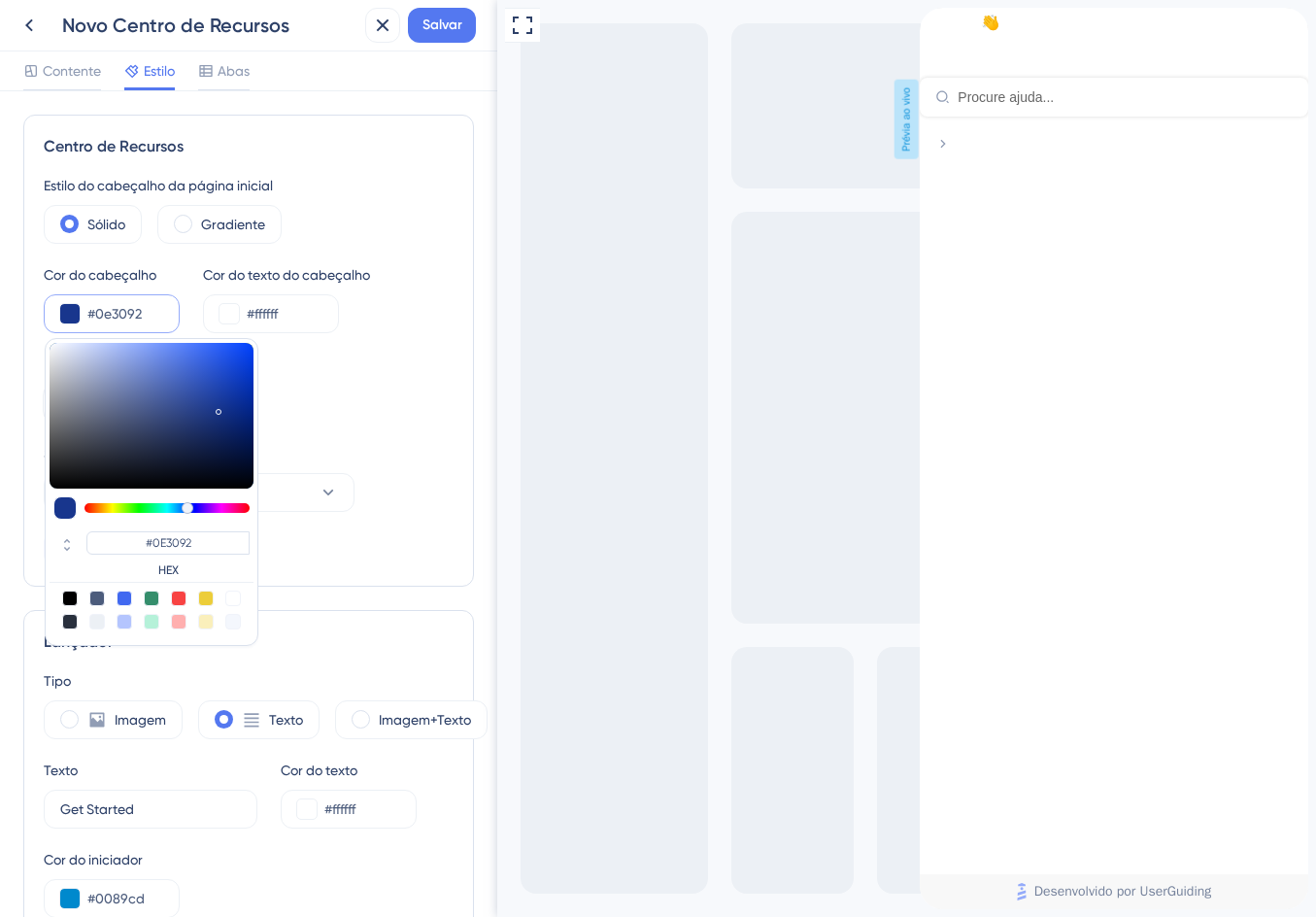 type on "#0d2f92" 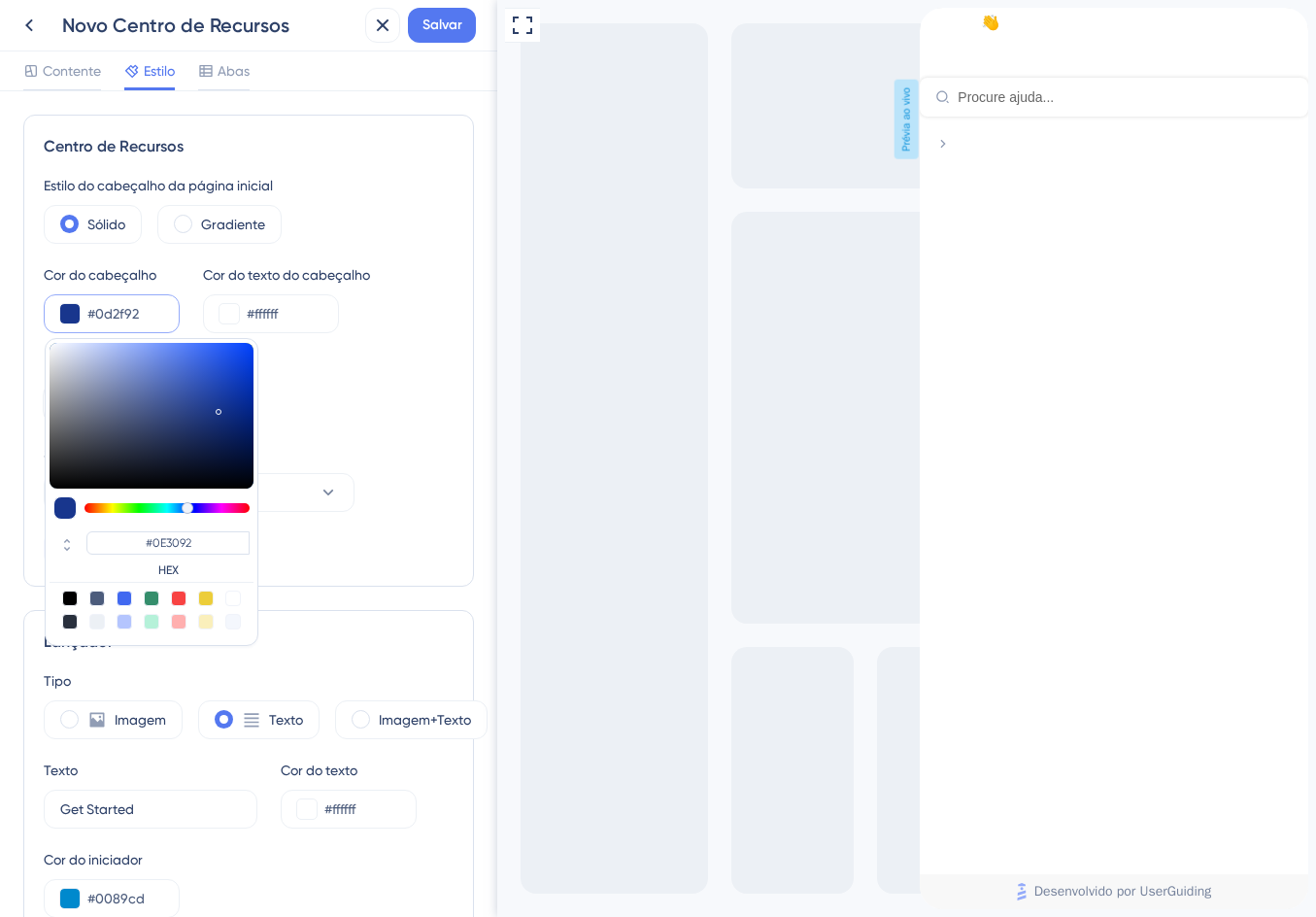 type on "#0D2F92" 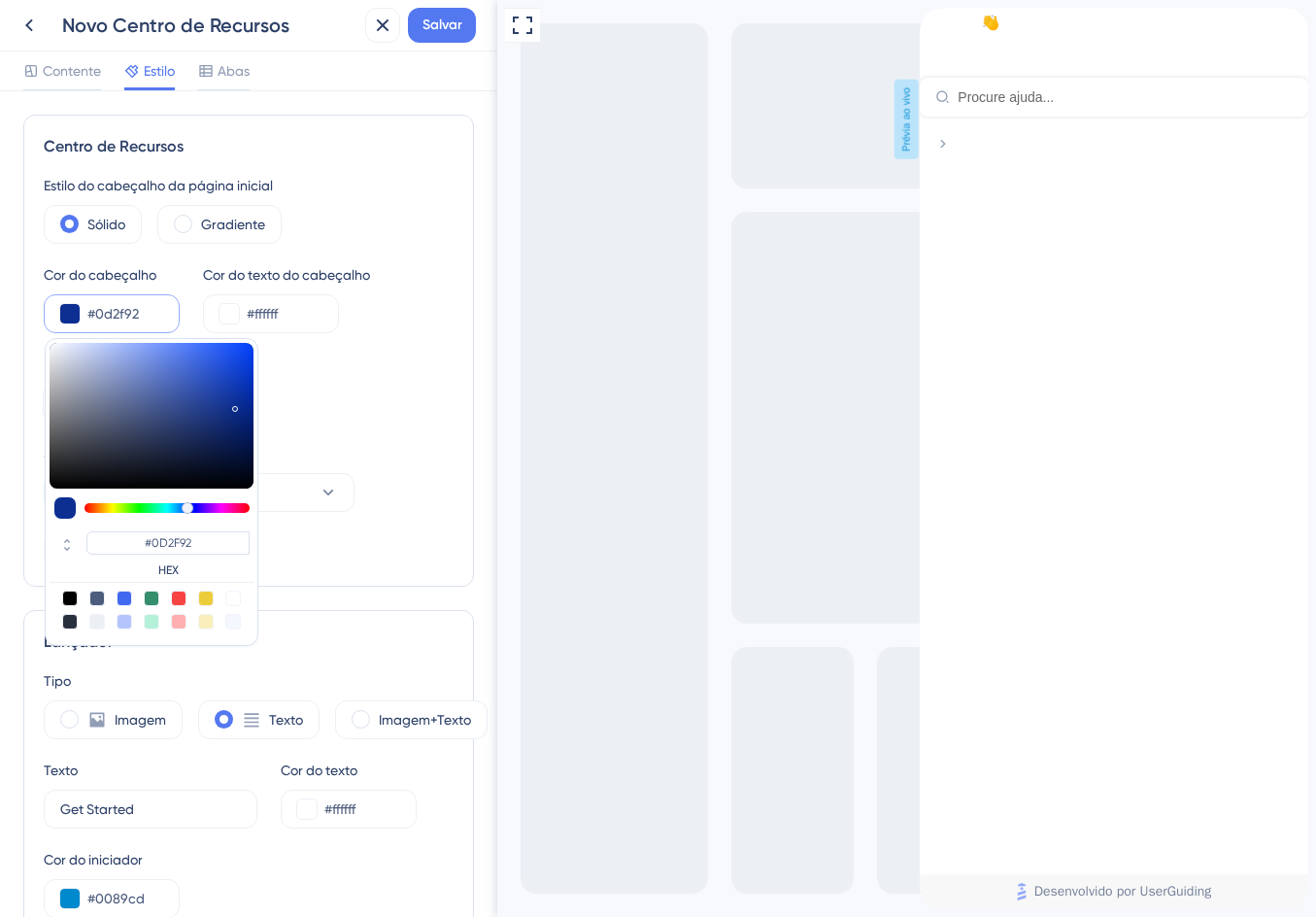 type on "#082c96" 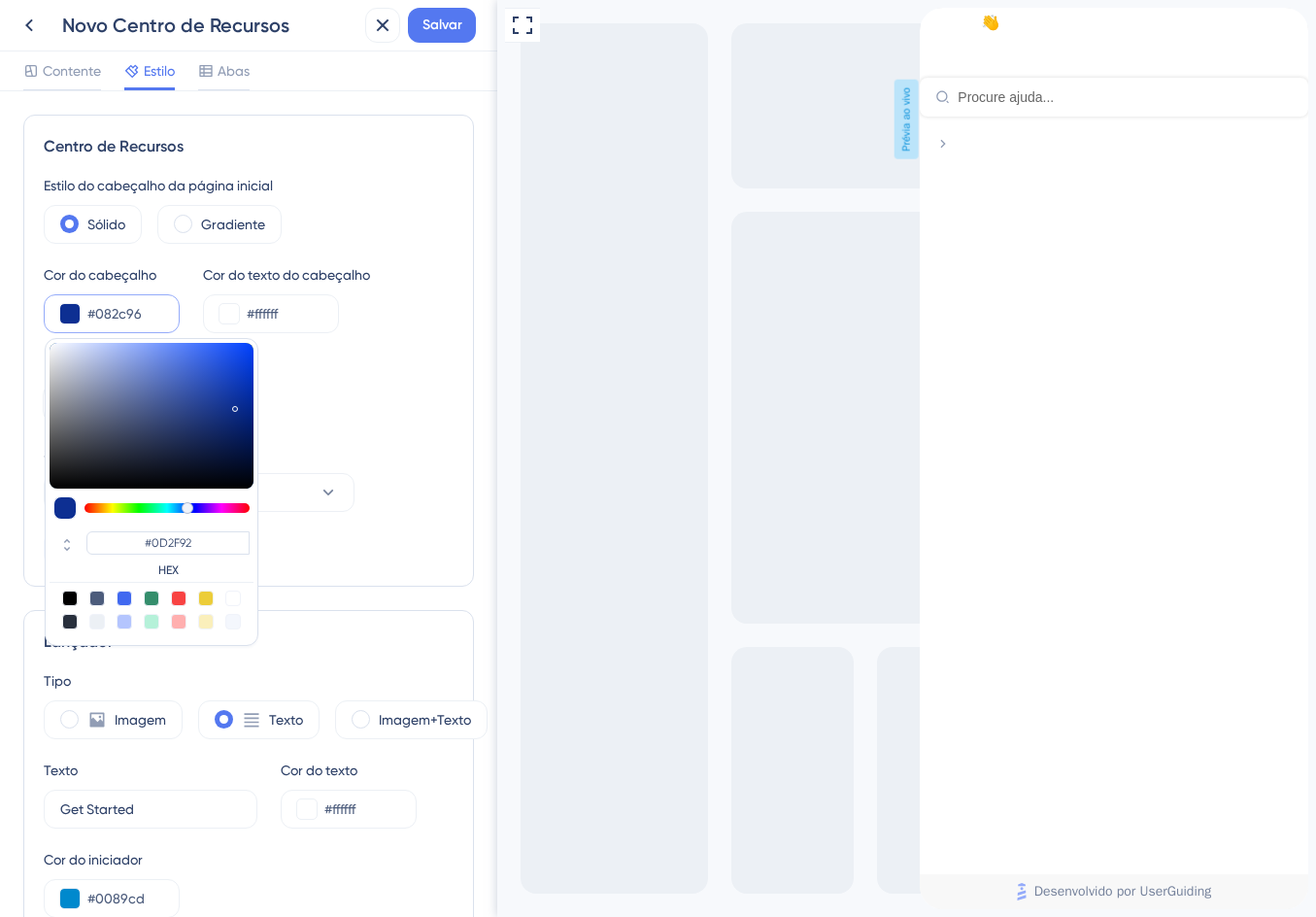 type on "#082C96" 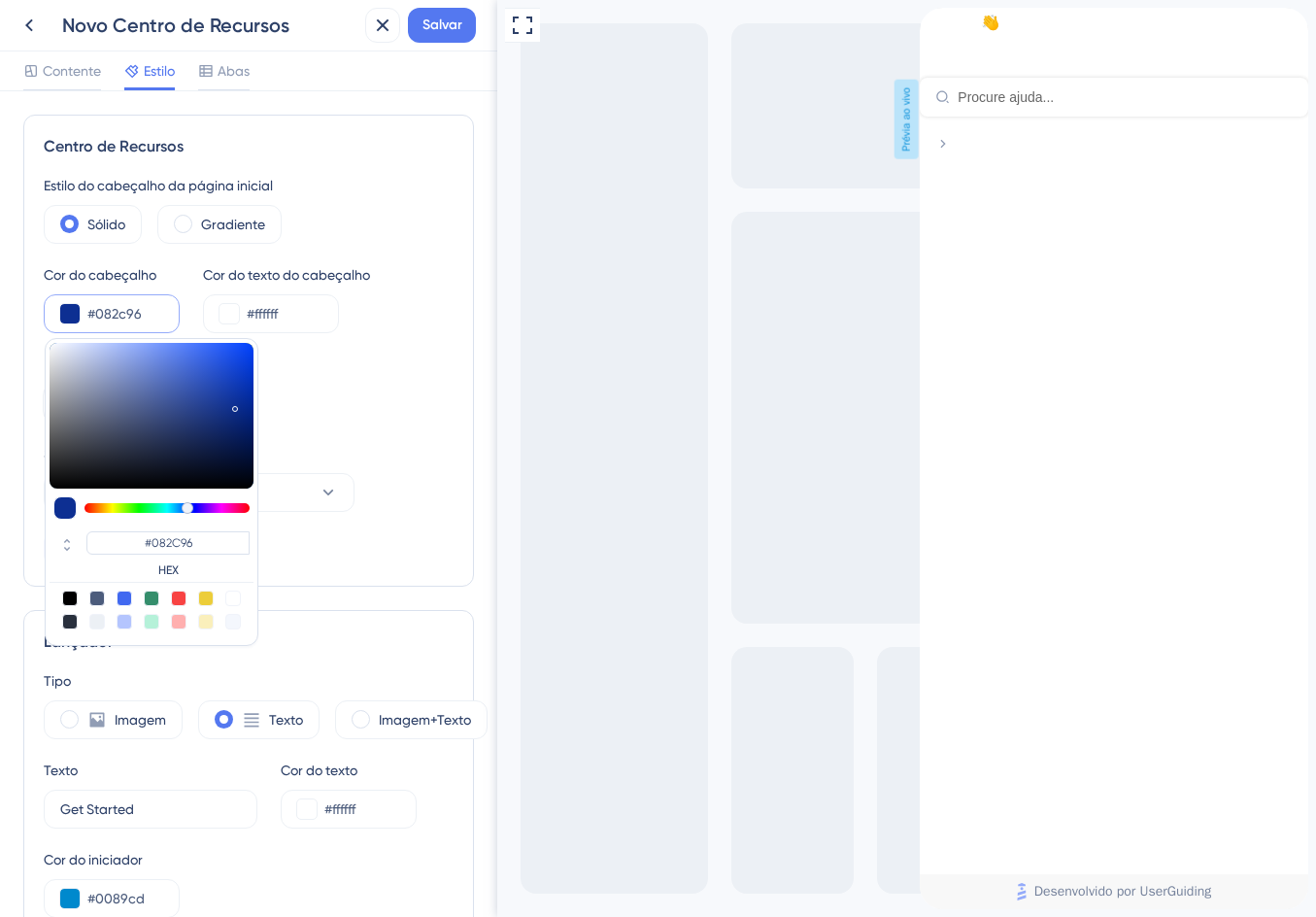 type on "#062a96" 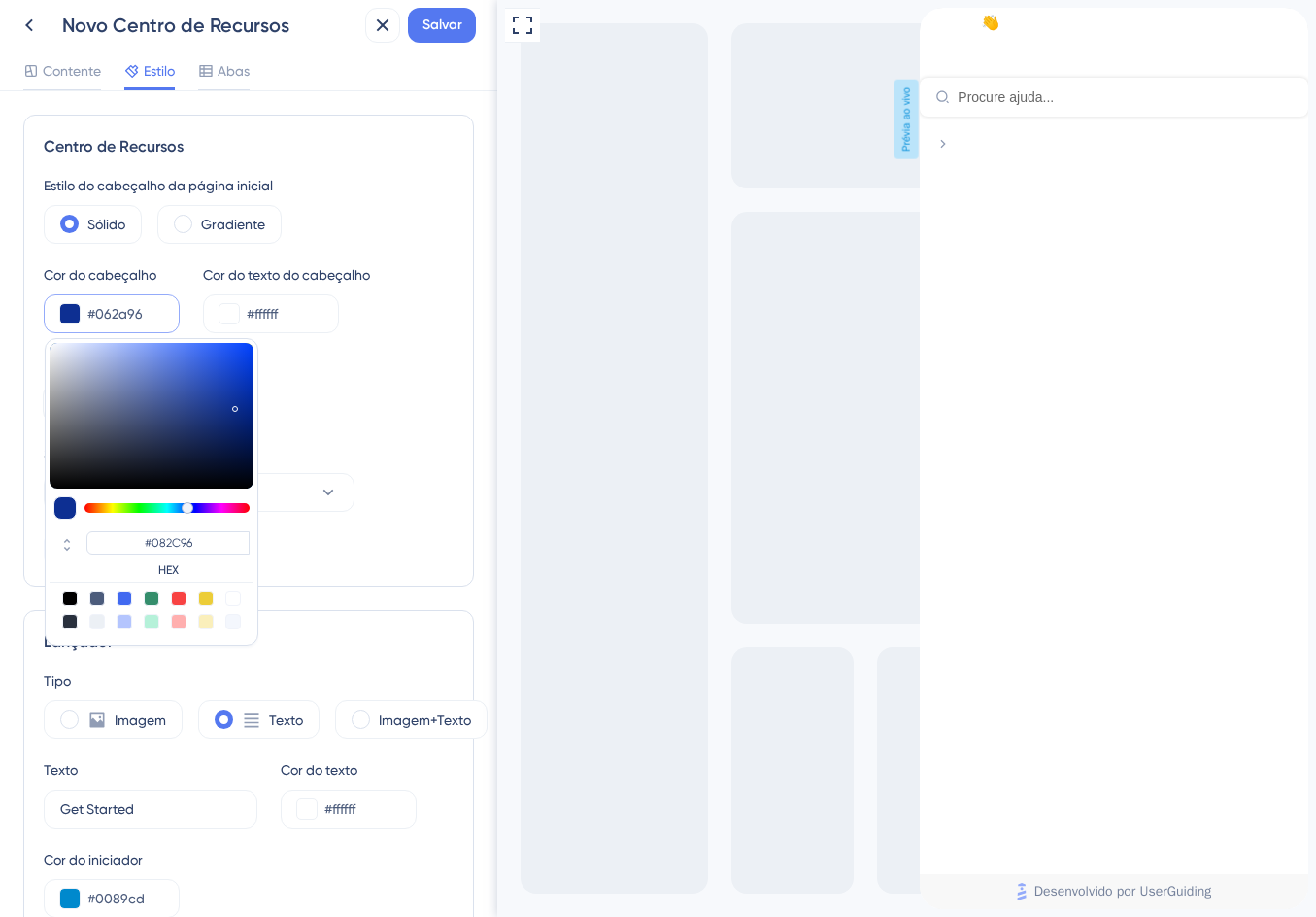 type on "#062A96" 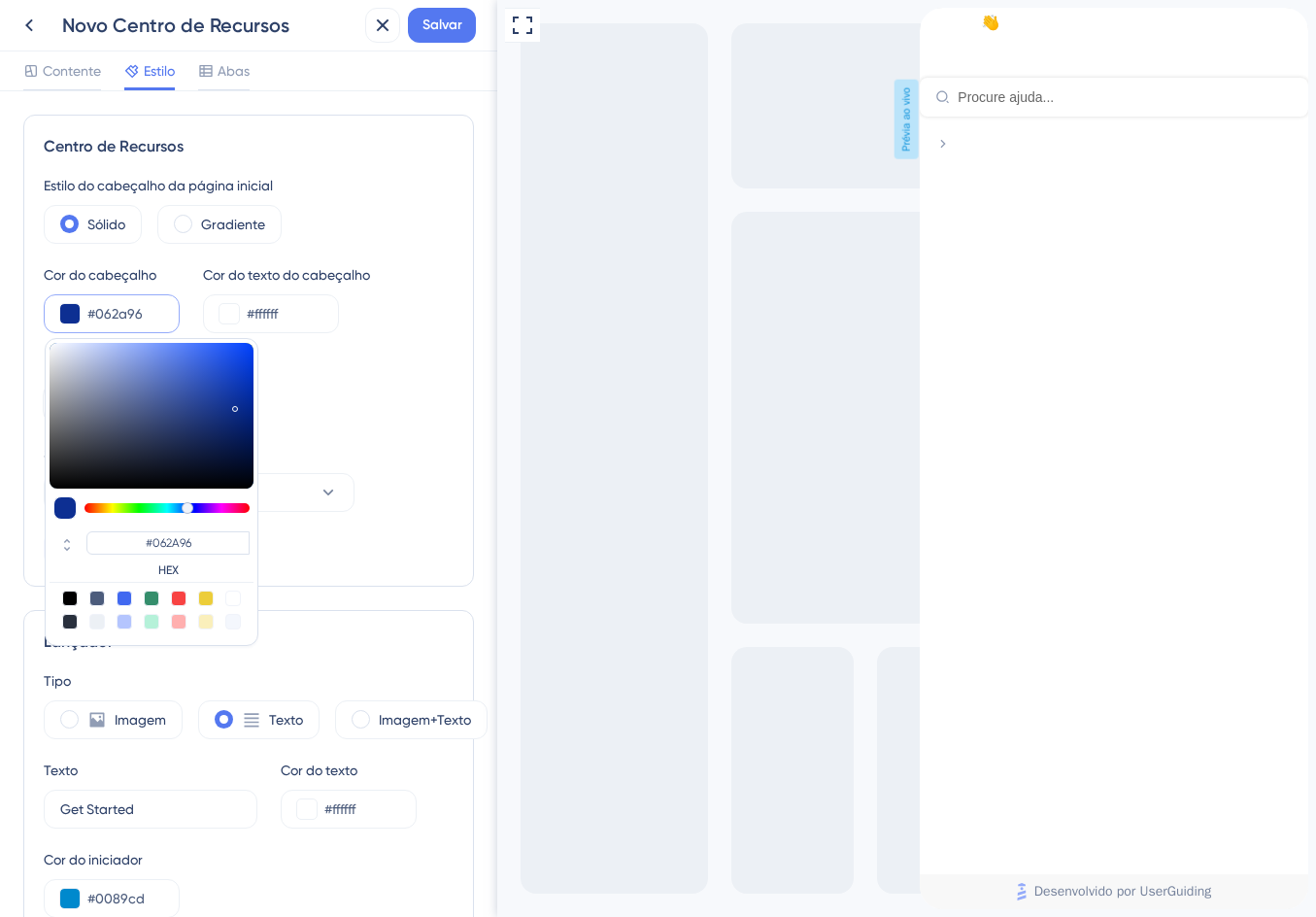 type on "#00279b" 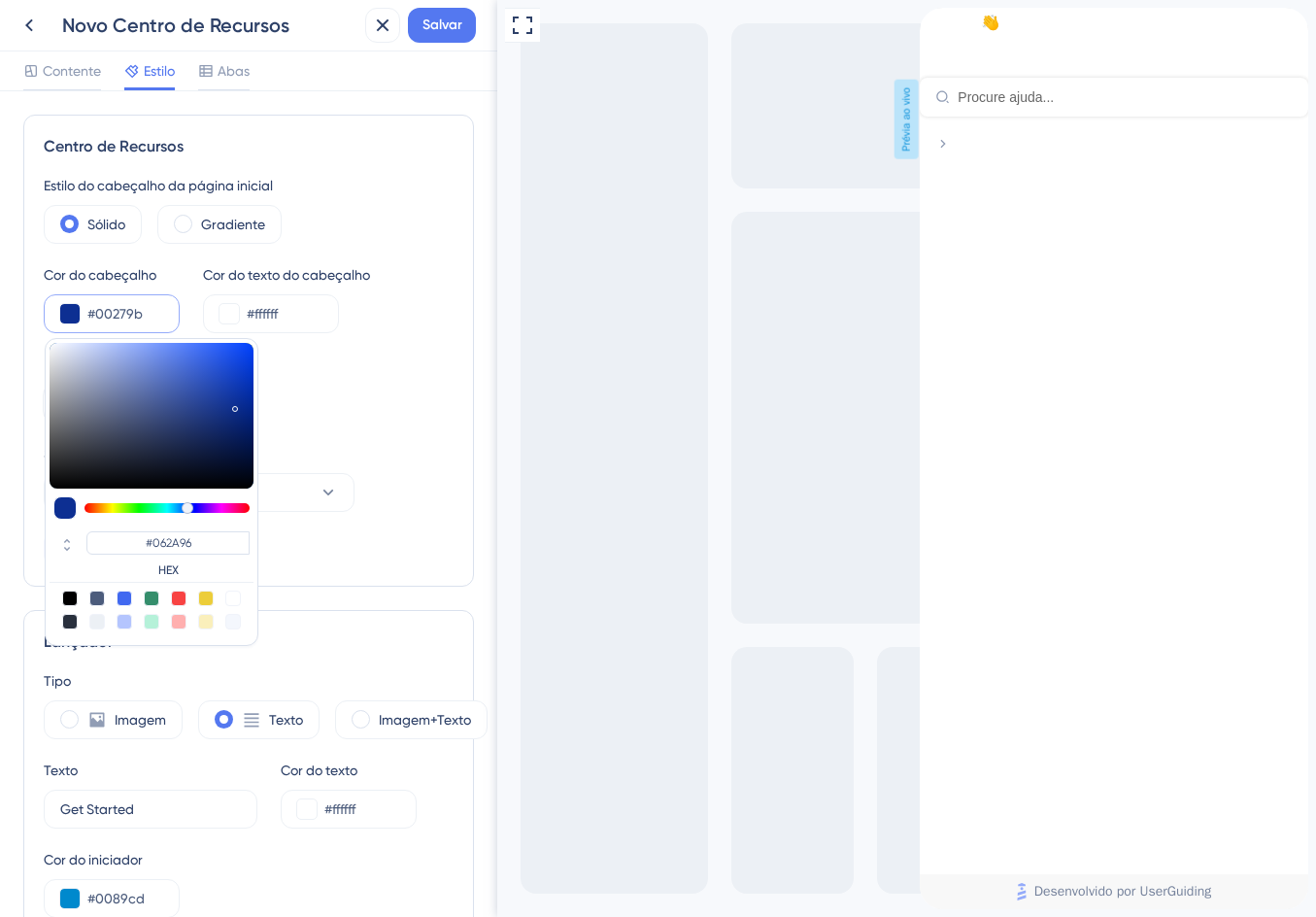 type on "#00279B" 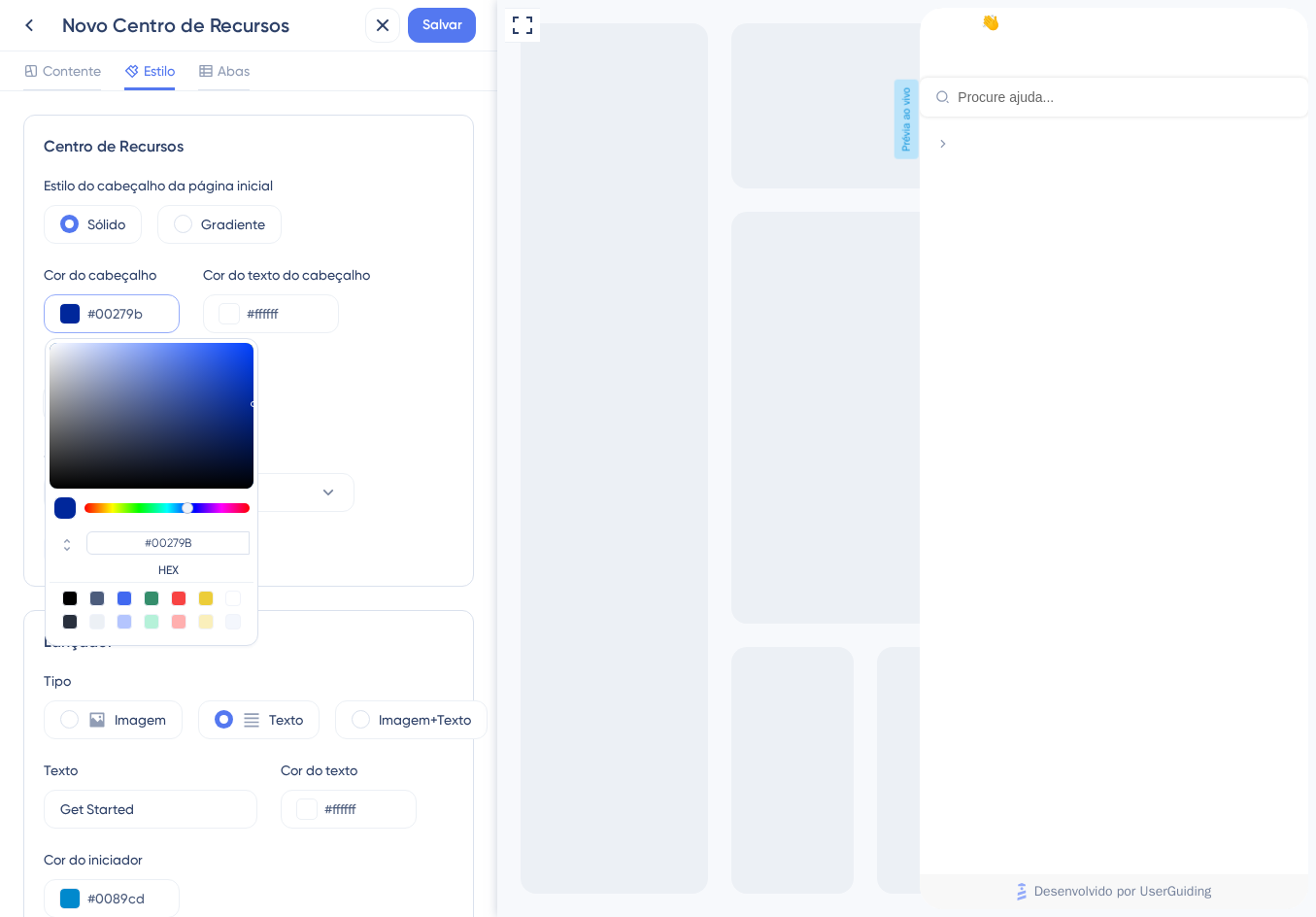 type on "#00279c" 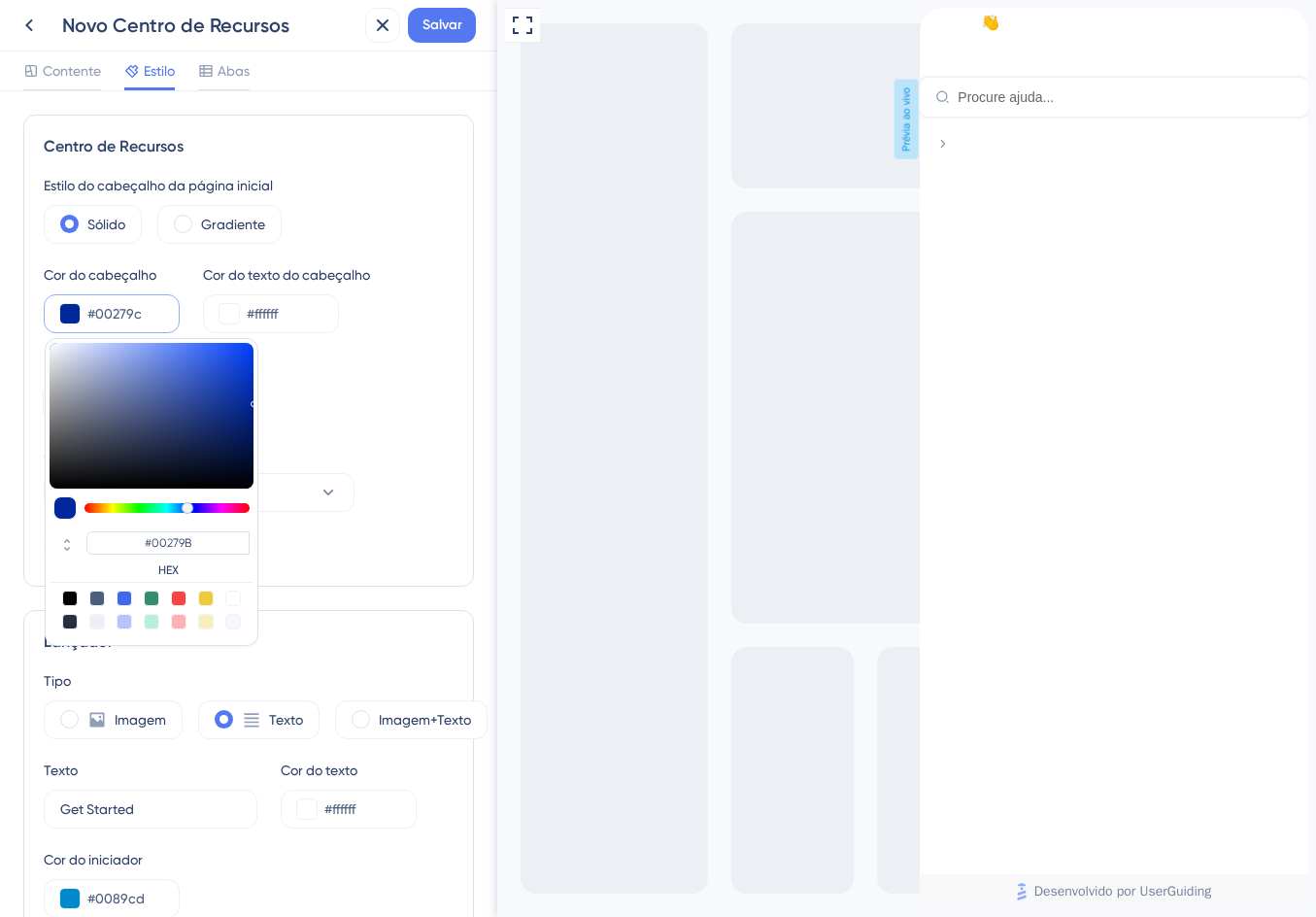 type on "#00279C" 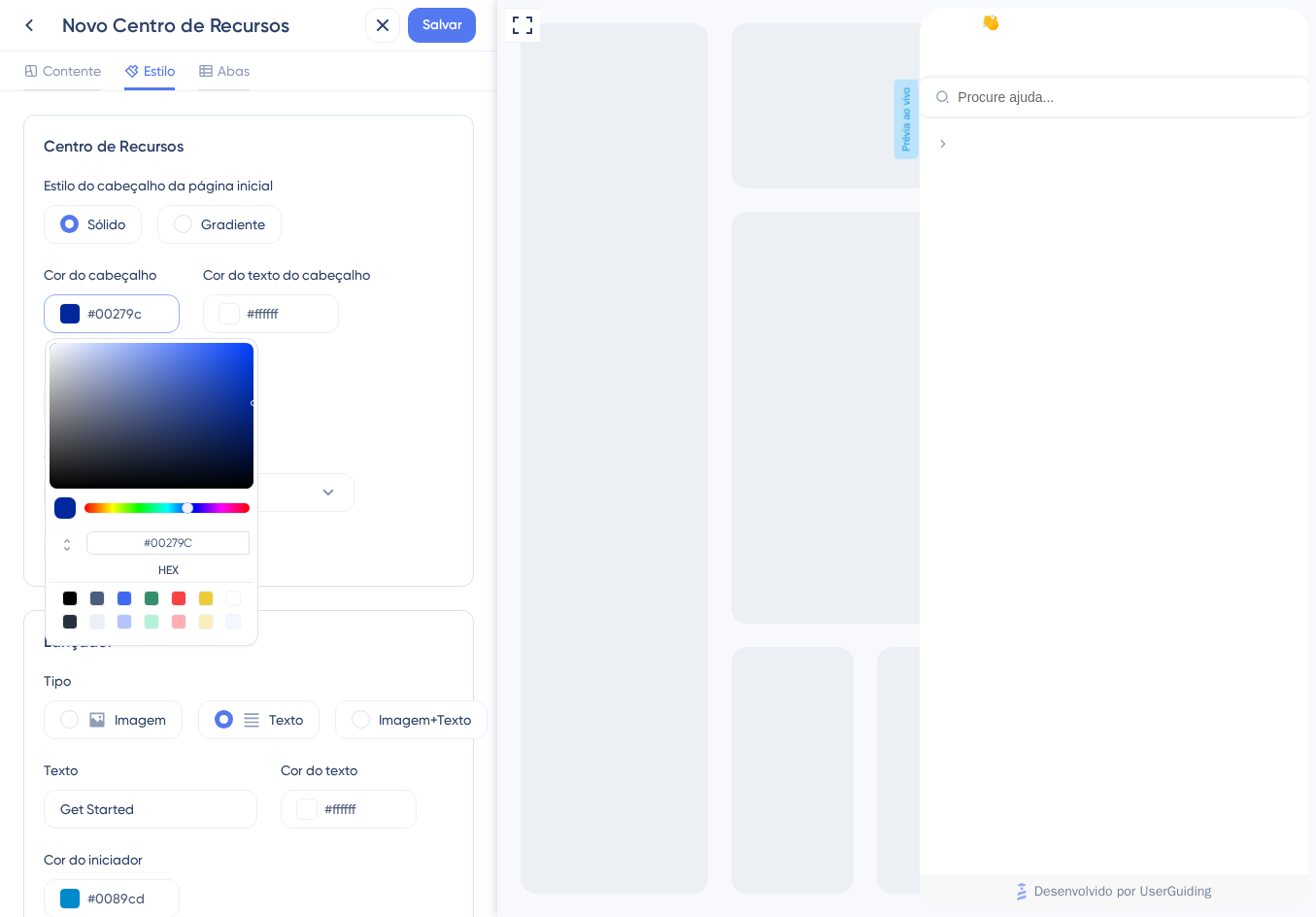 drag, startPoint x: 219, startPoint y: 410, endPoint x: 268, endPoint y: 399, distance: 50.2195 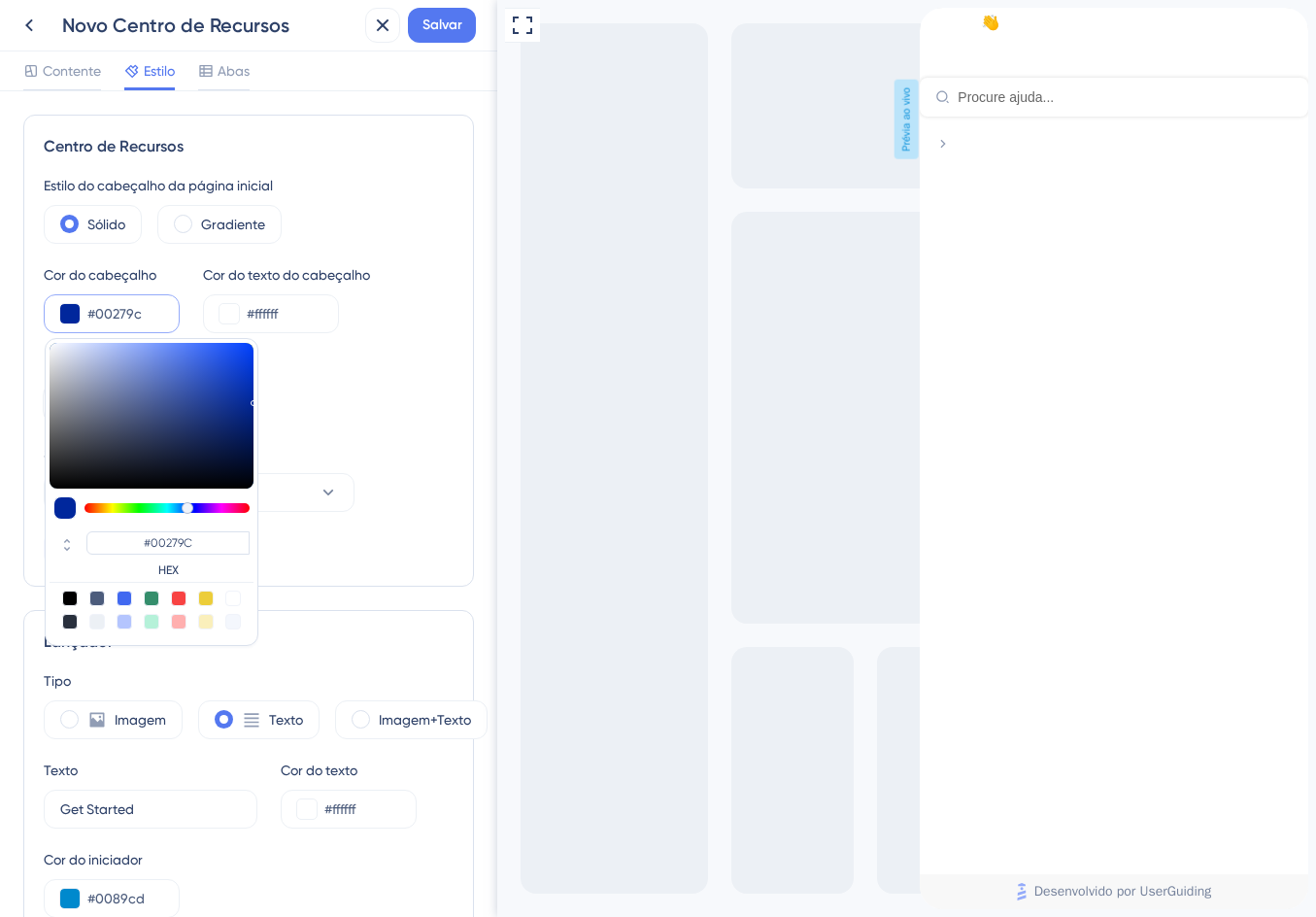click on "Estilo de página inicial Sólido Gradiente Cor do cabeçalho #00279c #00279C HEX Cor do texto do cabeçalho #ffffff Largura do Centro de Recursos 400 px Selecione a fonte Fonte do sistema Fonte personalizada" at bounding box center (249, 370) 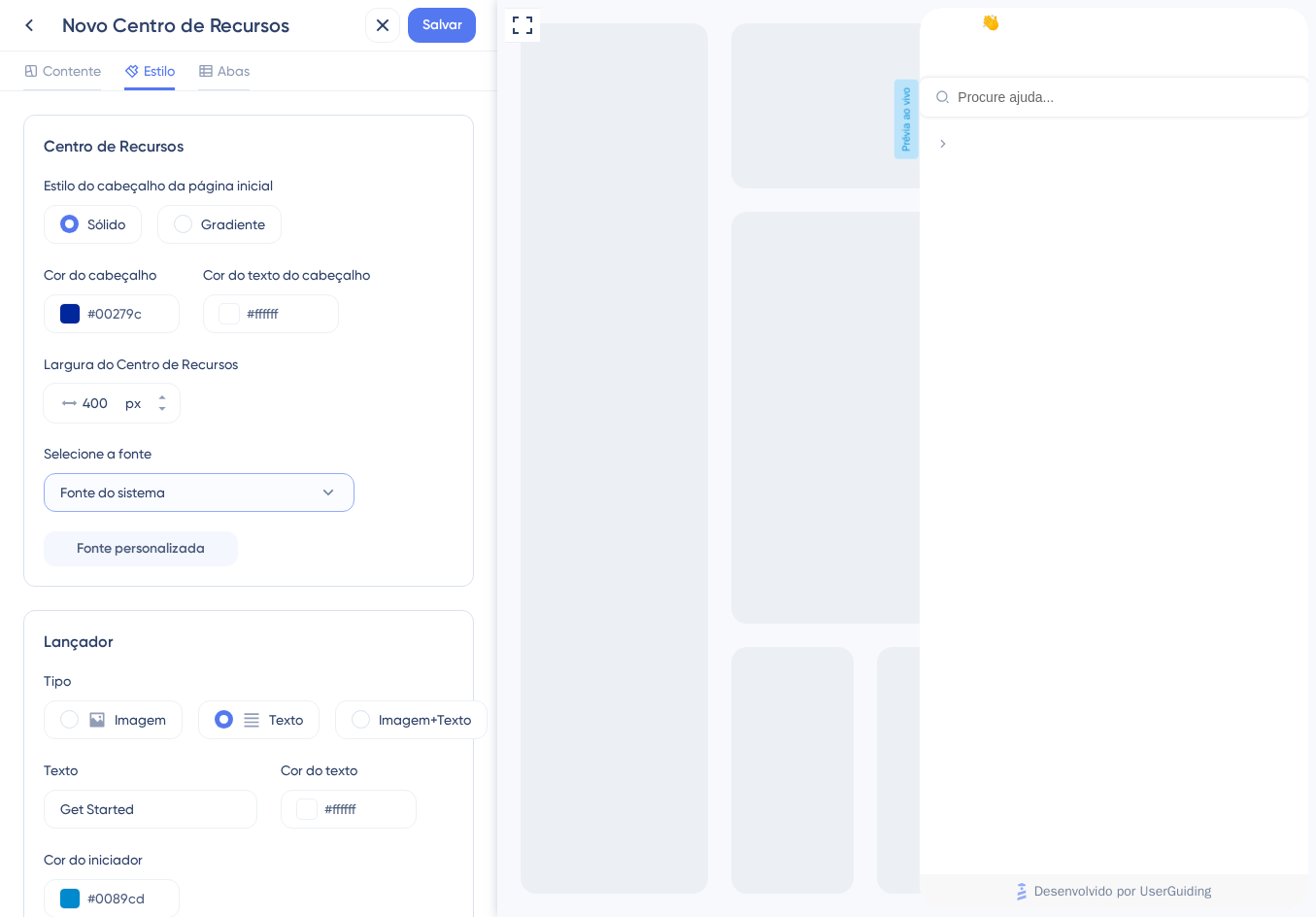 click on "Fonte do sistema" at bounding box center (199, 492) 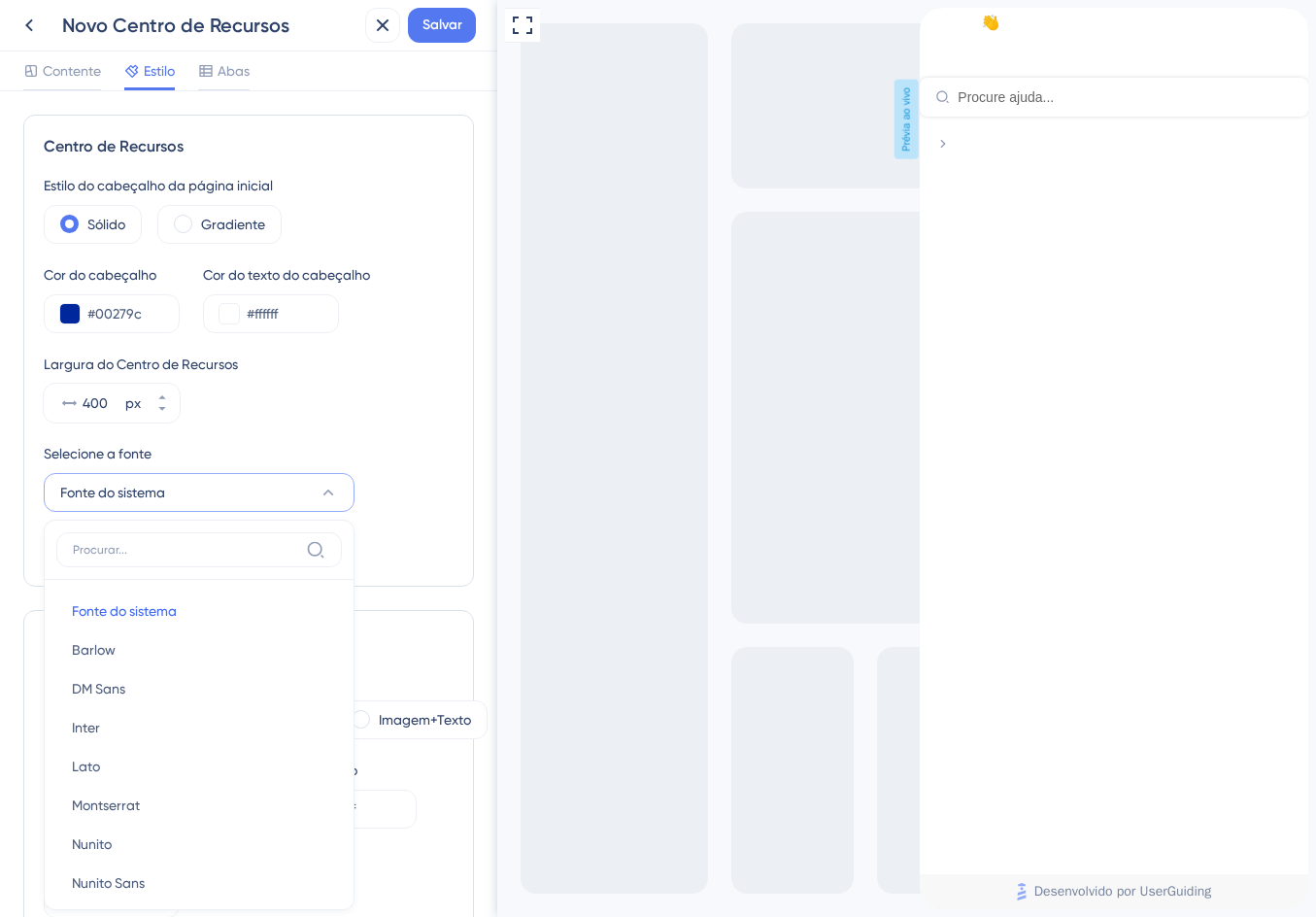 scroll, scrollTop: 211, scrollLeft: 0, axis: vertical 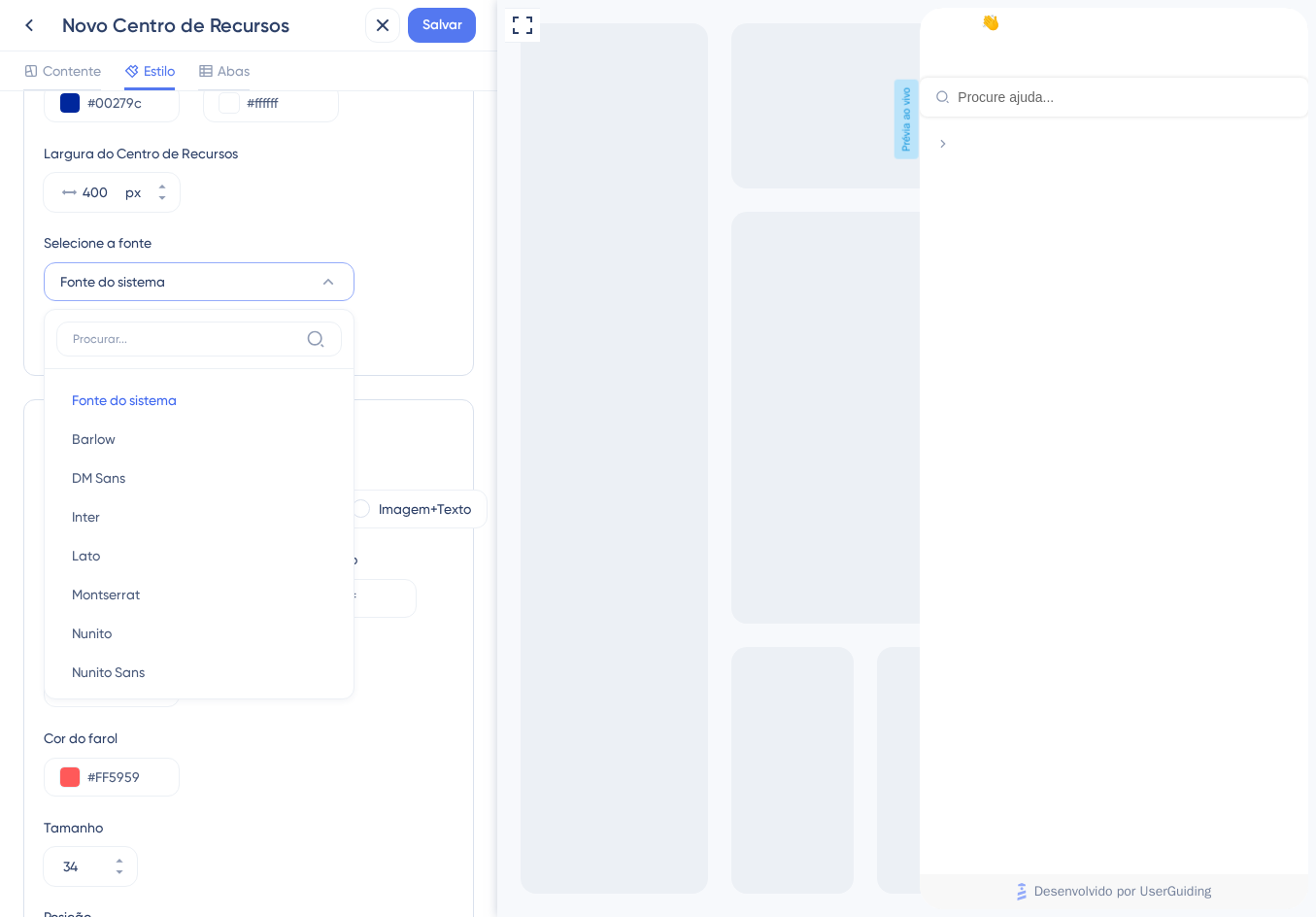 click on "Selecione a fonte Fonte do sistema Fonte do sistema Fonte do sistema Barlow Barlow DM Sans DM Sans Inter Inter Lato Lato Montserrat Montserrat Nunito Nunito Nunito Sans Nunito Sans Aberto Sans Aberto Sans Poppins Poppins Areia movediça Areia movediça Raleway Raleway Robô Robô Rubik Rubik Fonte Sans Pro Fonte Sans Pro" at bounding box center [249, 266] 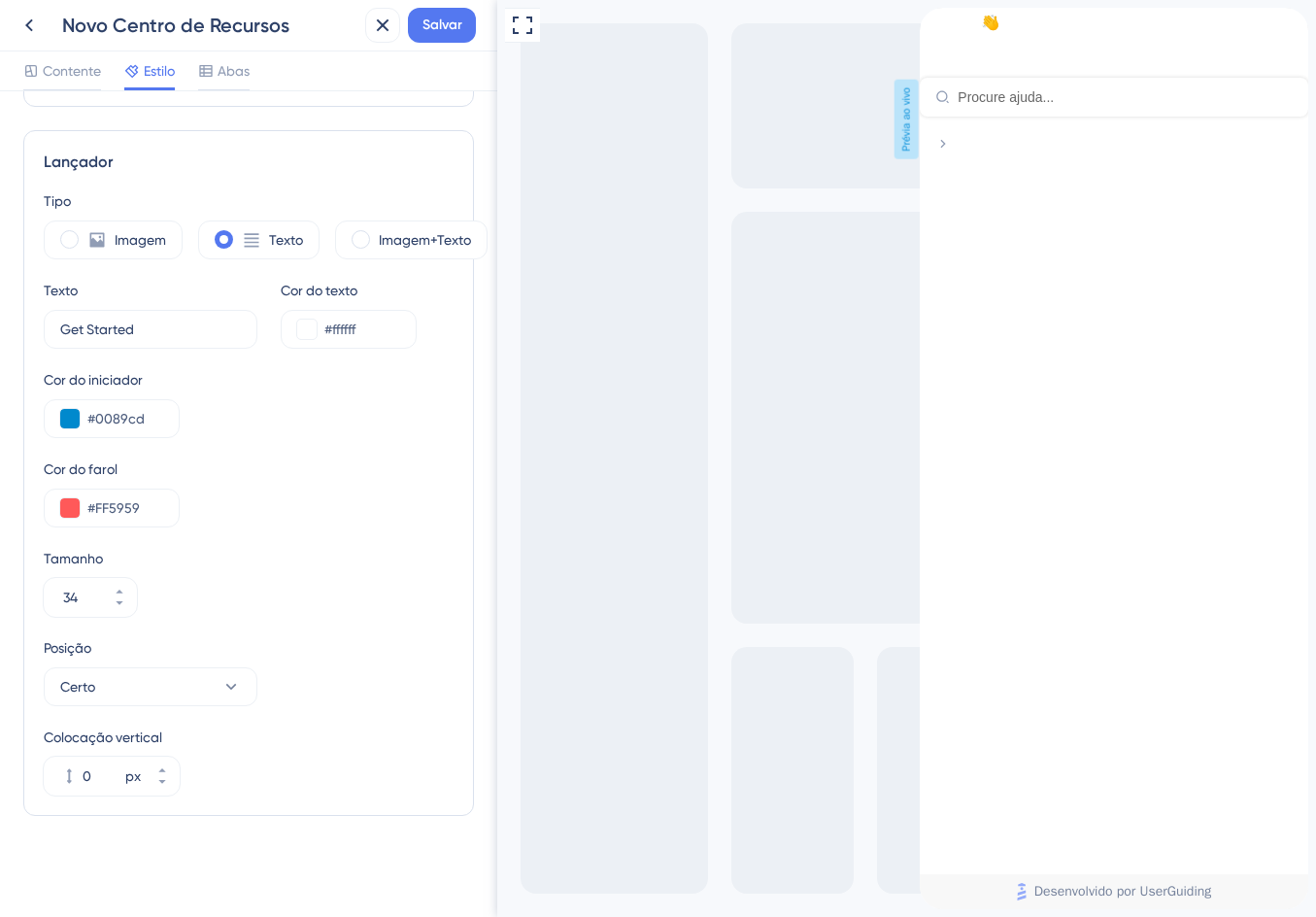scroll, scrollTop: 0, scrollLeft: 0, axis: both 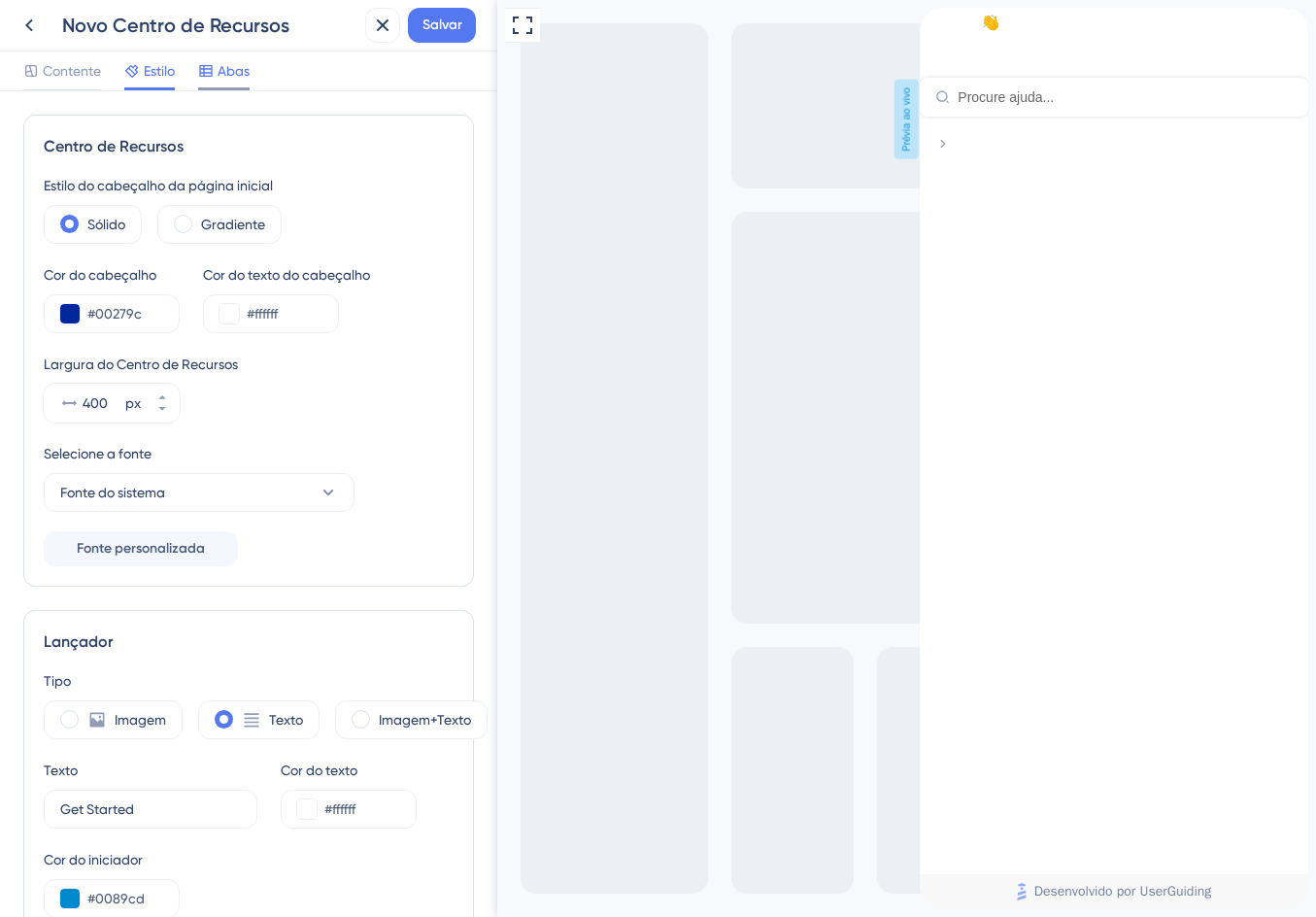 click on "Abas" at bounding box center [233, 71] 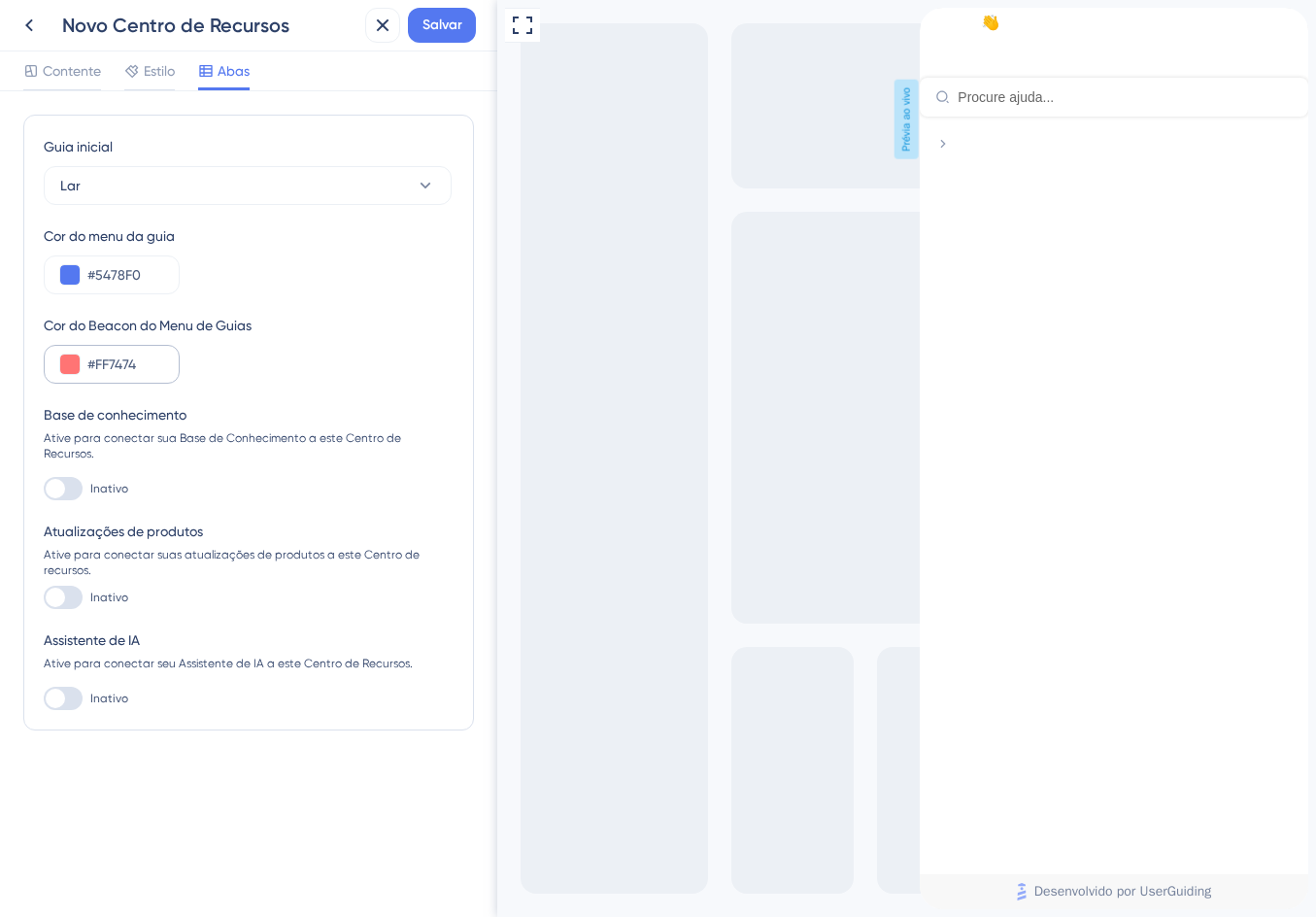 scroll, scrollTop: 0, scrollLeft: 0, axis: both 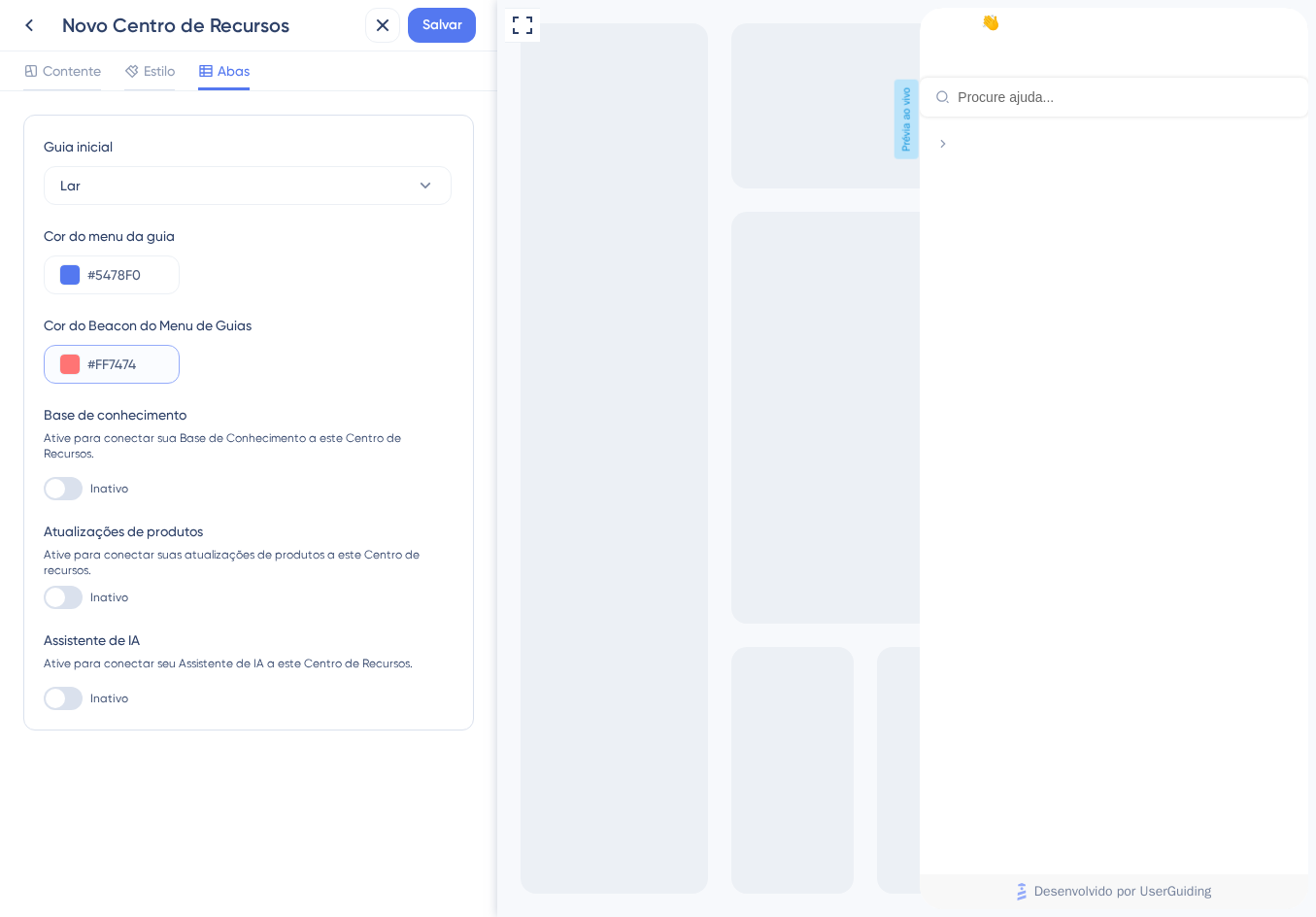 click on "#FF7474" at bounding box center (125, 364) 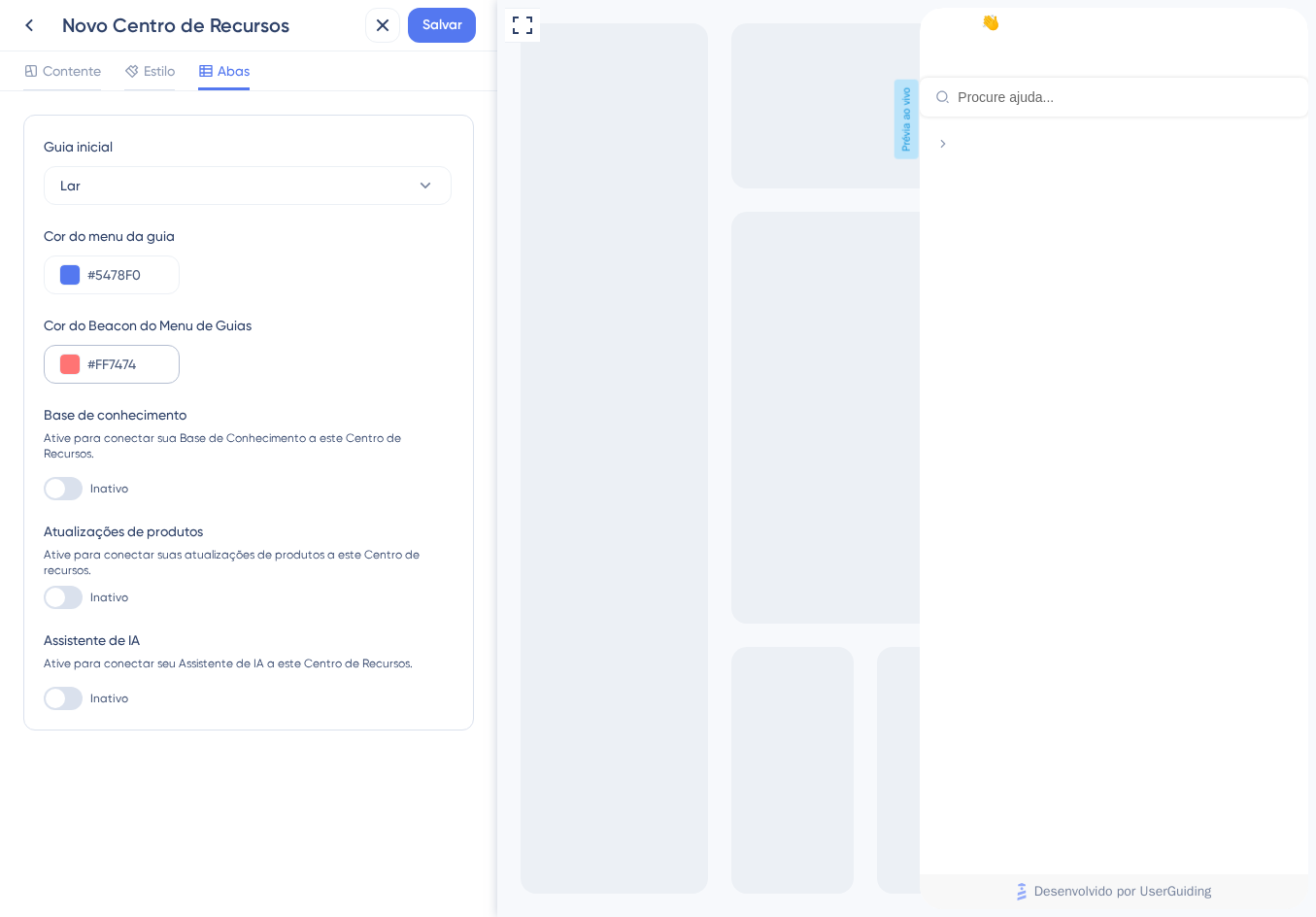 click on "#FF7474" at bounding box center (112, 364) 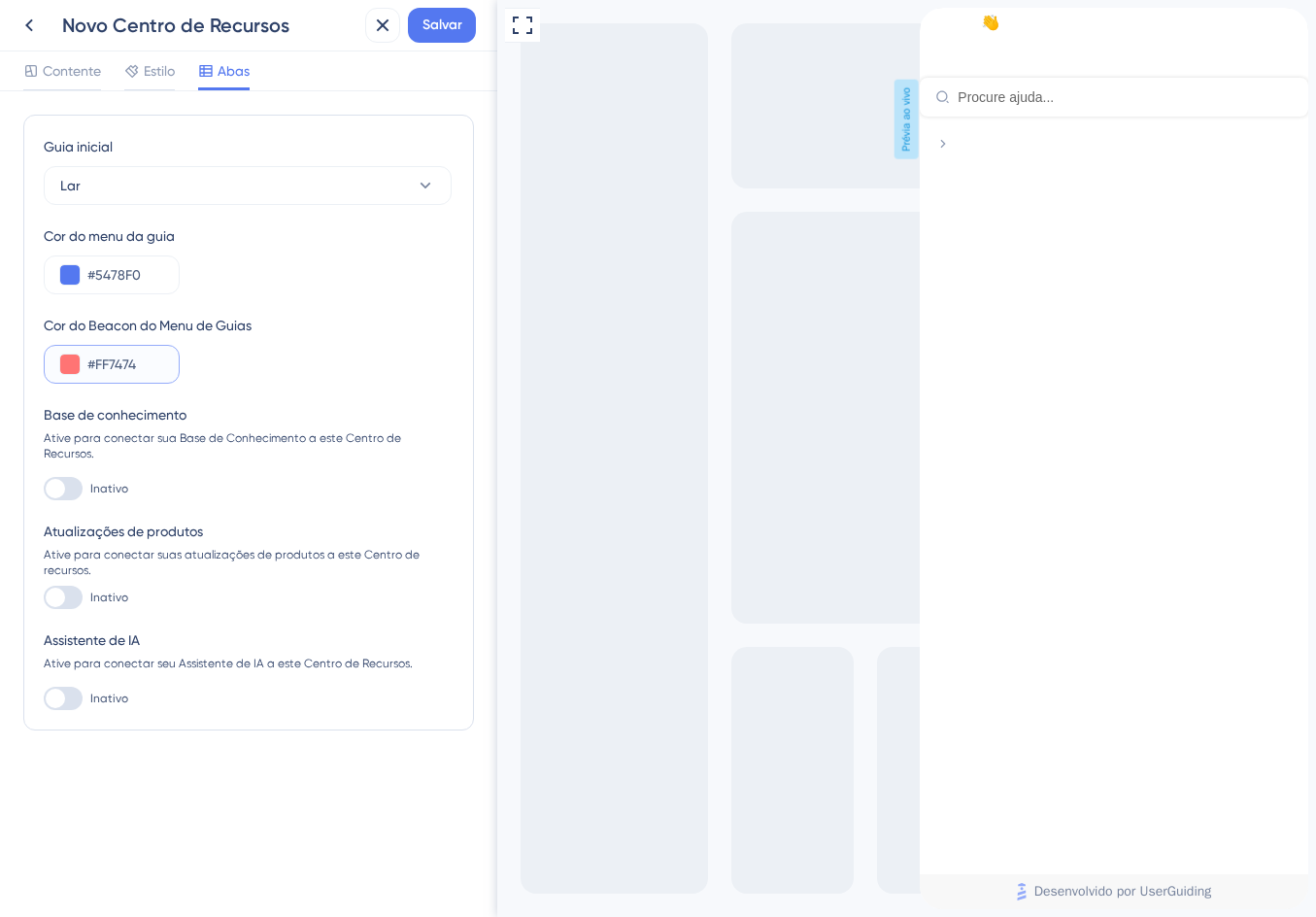 click at bounding box center [70, 364] 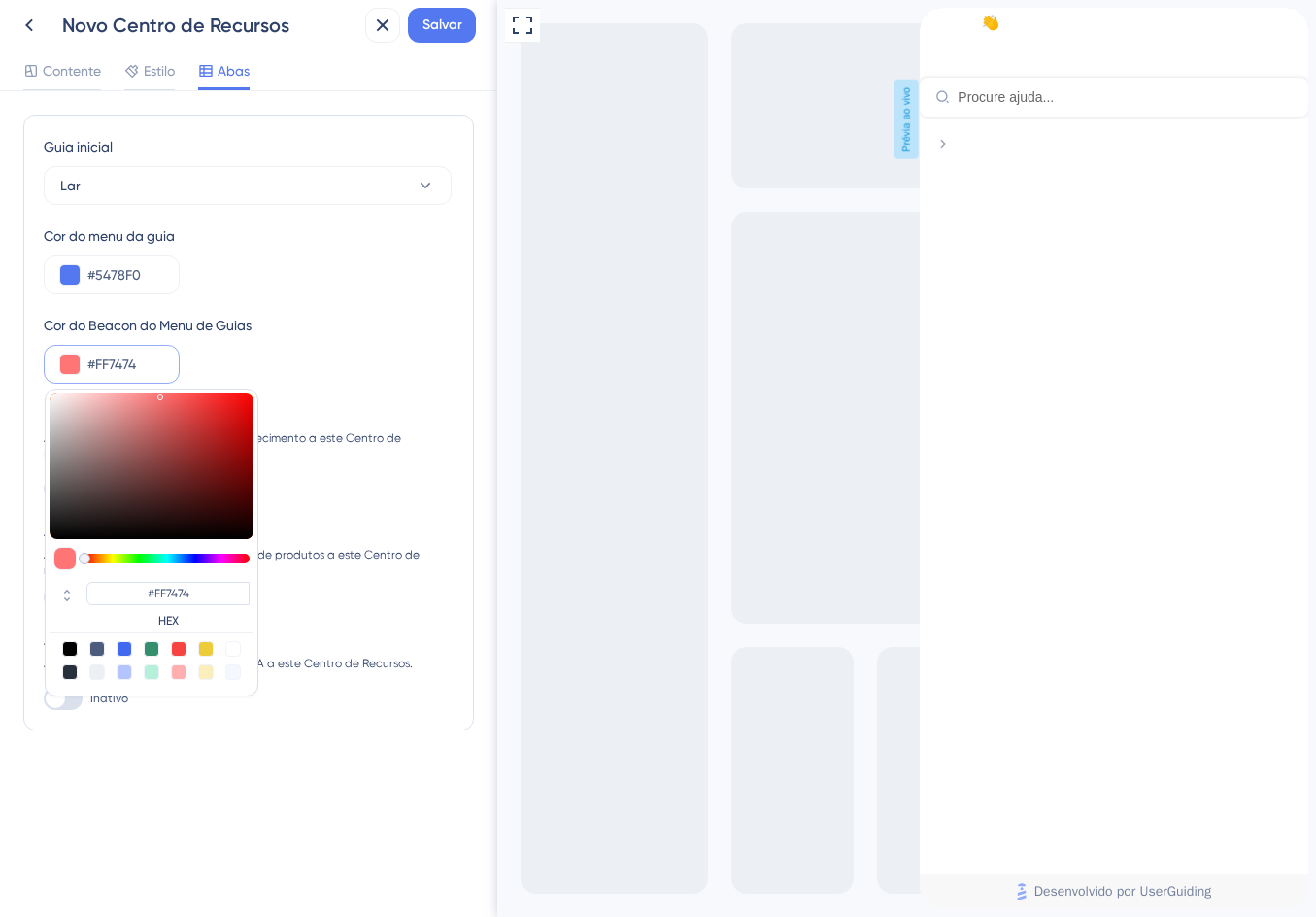 type on "#74ffac" 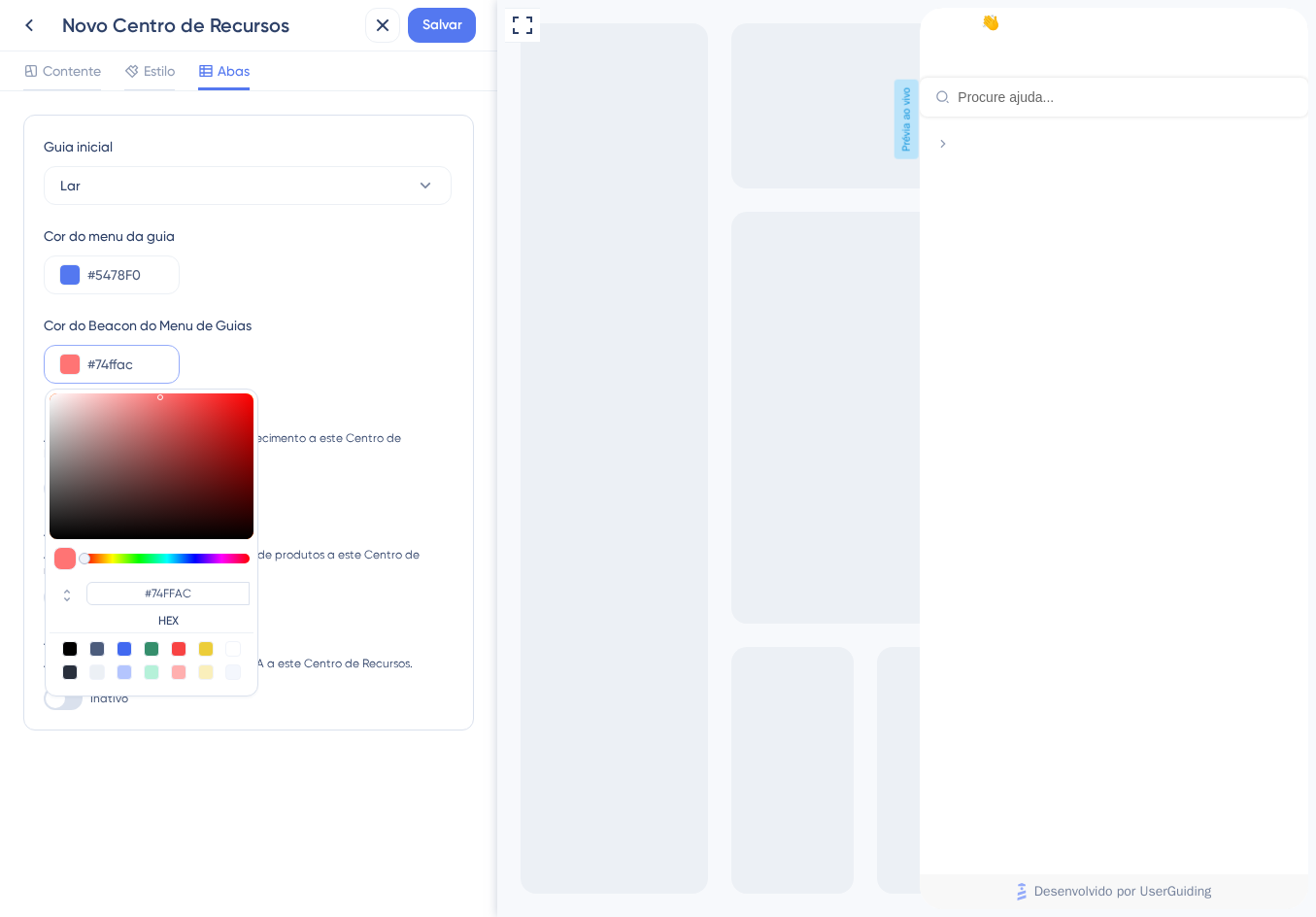 click at bounding box center (167, 559) 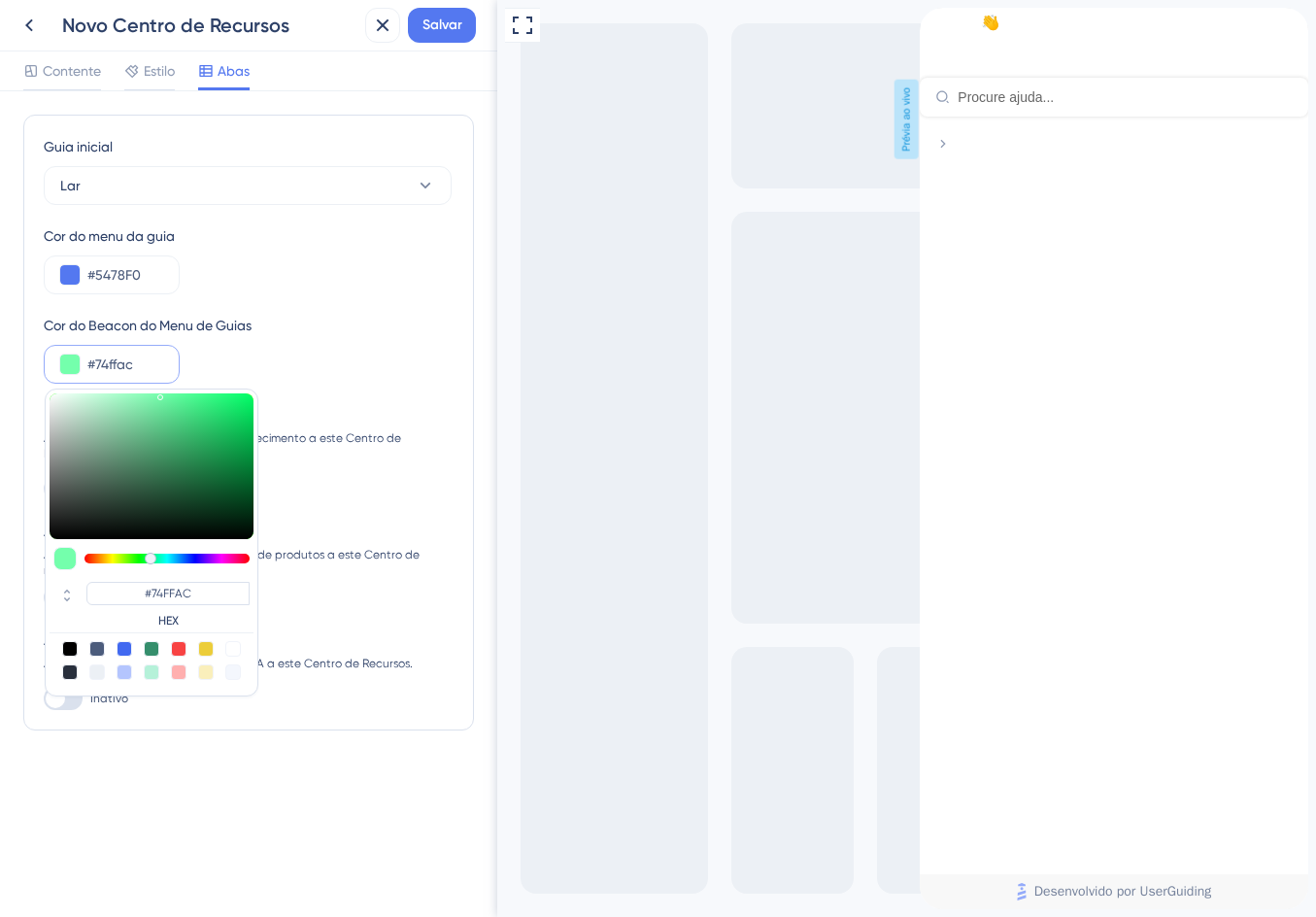 type on "#3faf6c" 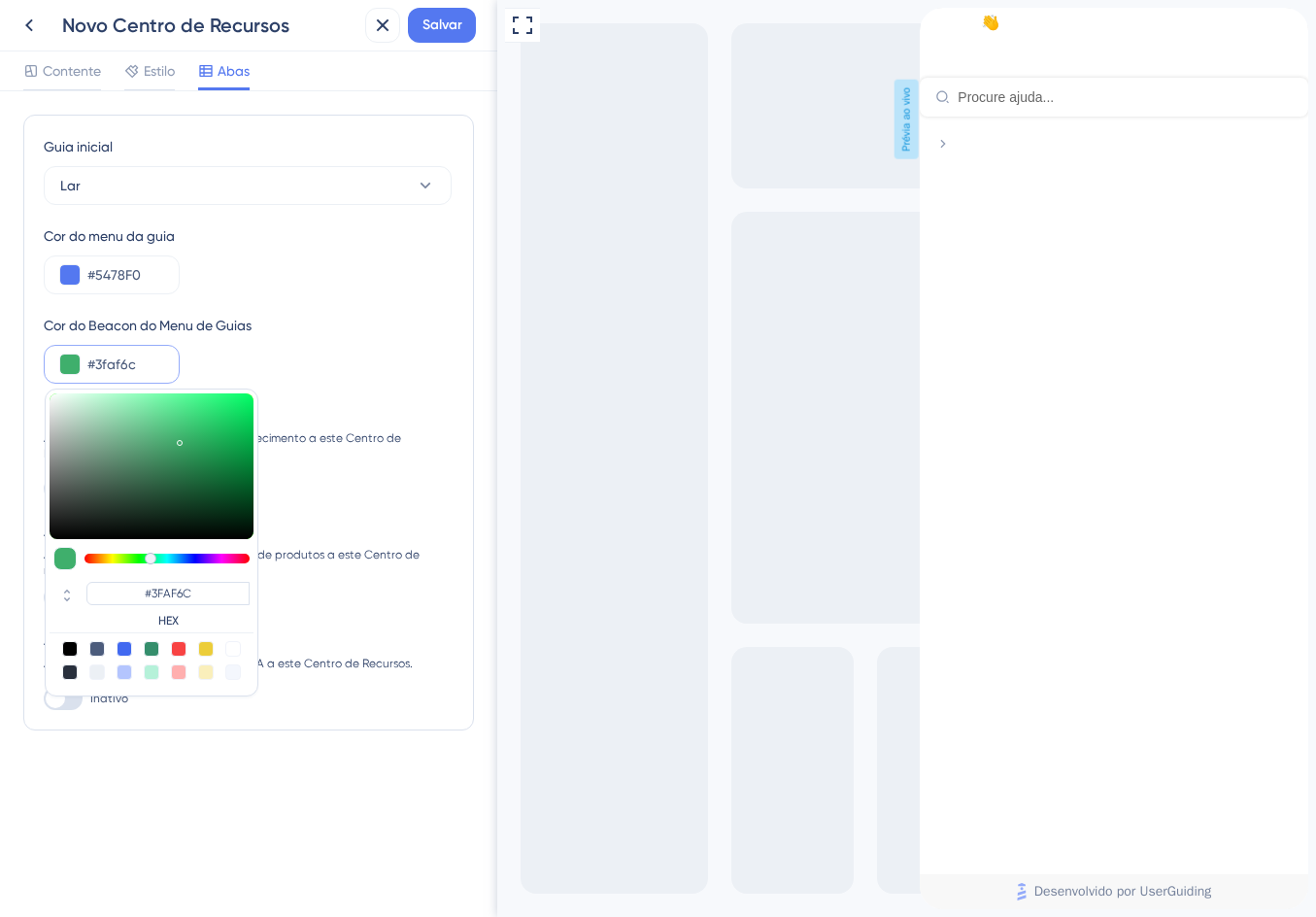 type on "#3eaf6b" 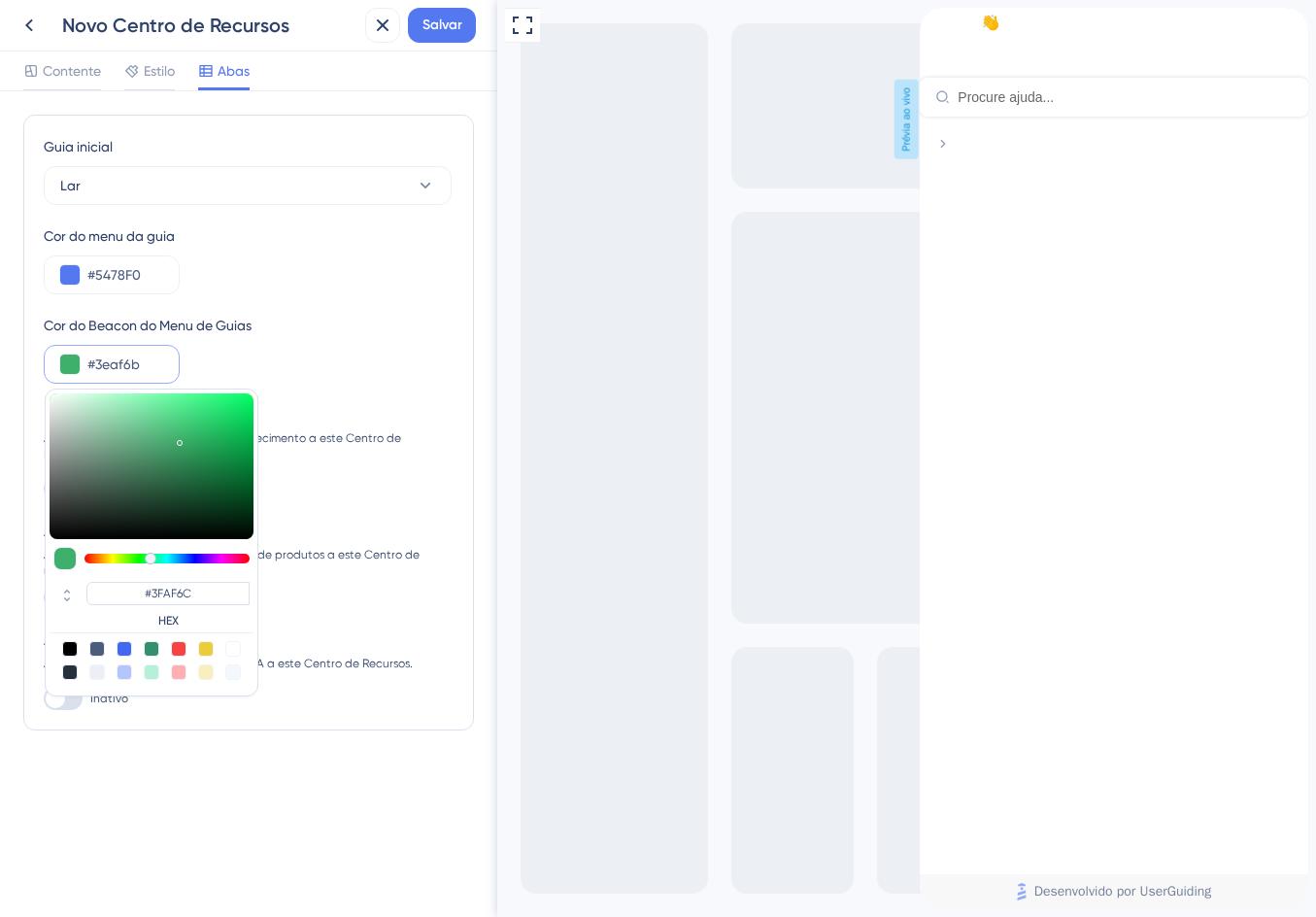 type on "#3EAF6B" 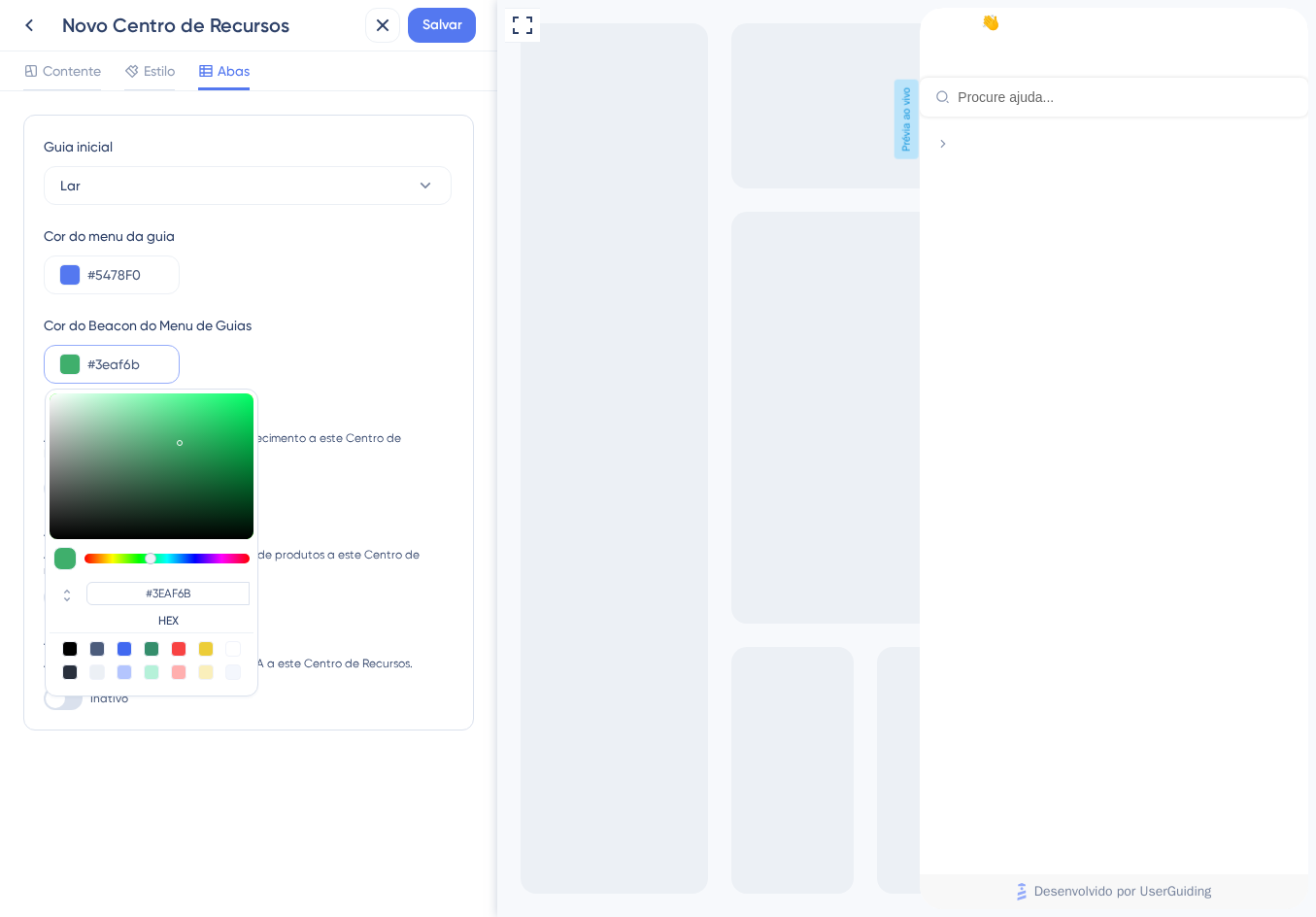type on "#3aaf69" 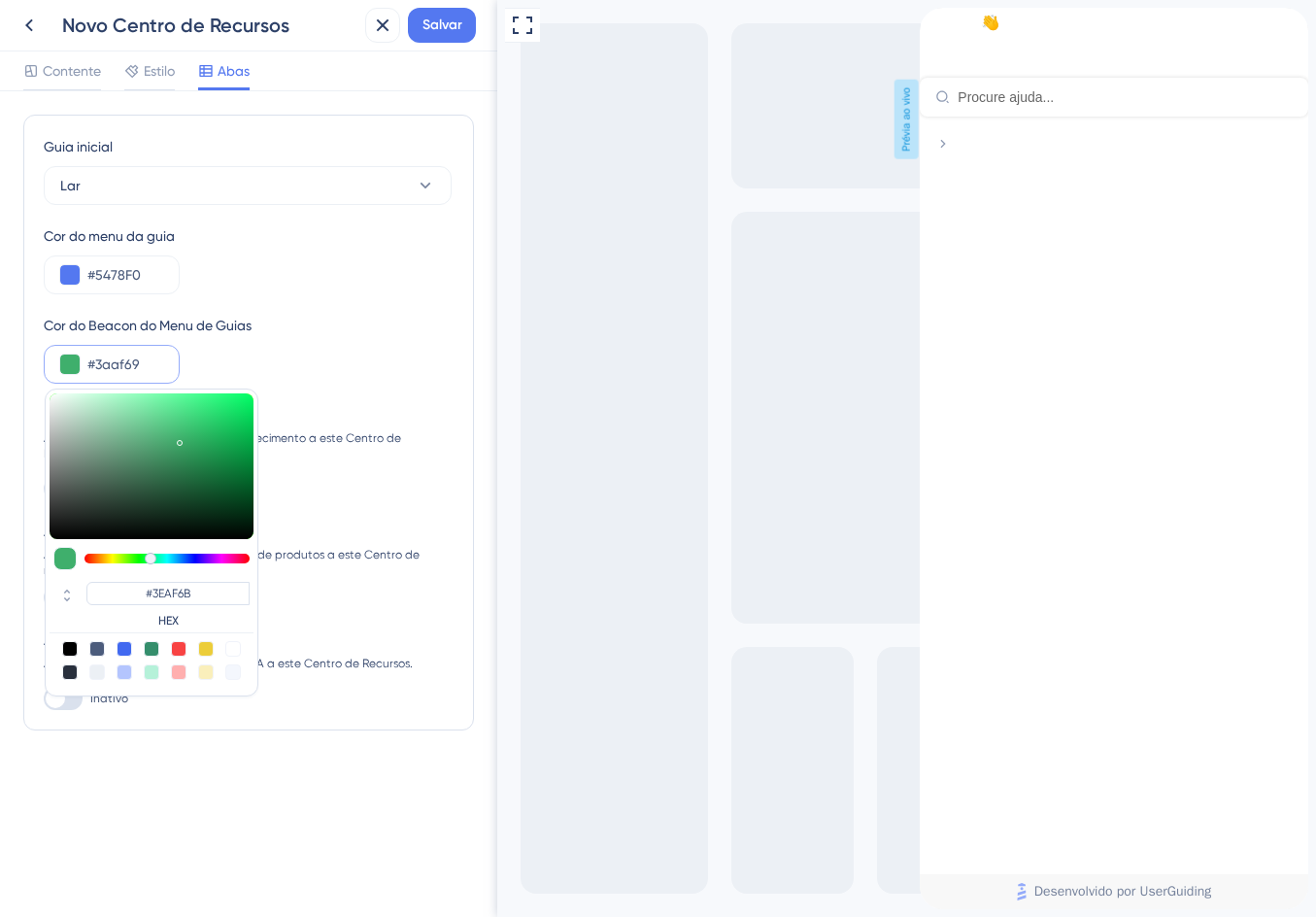type on "#3AAF69" 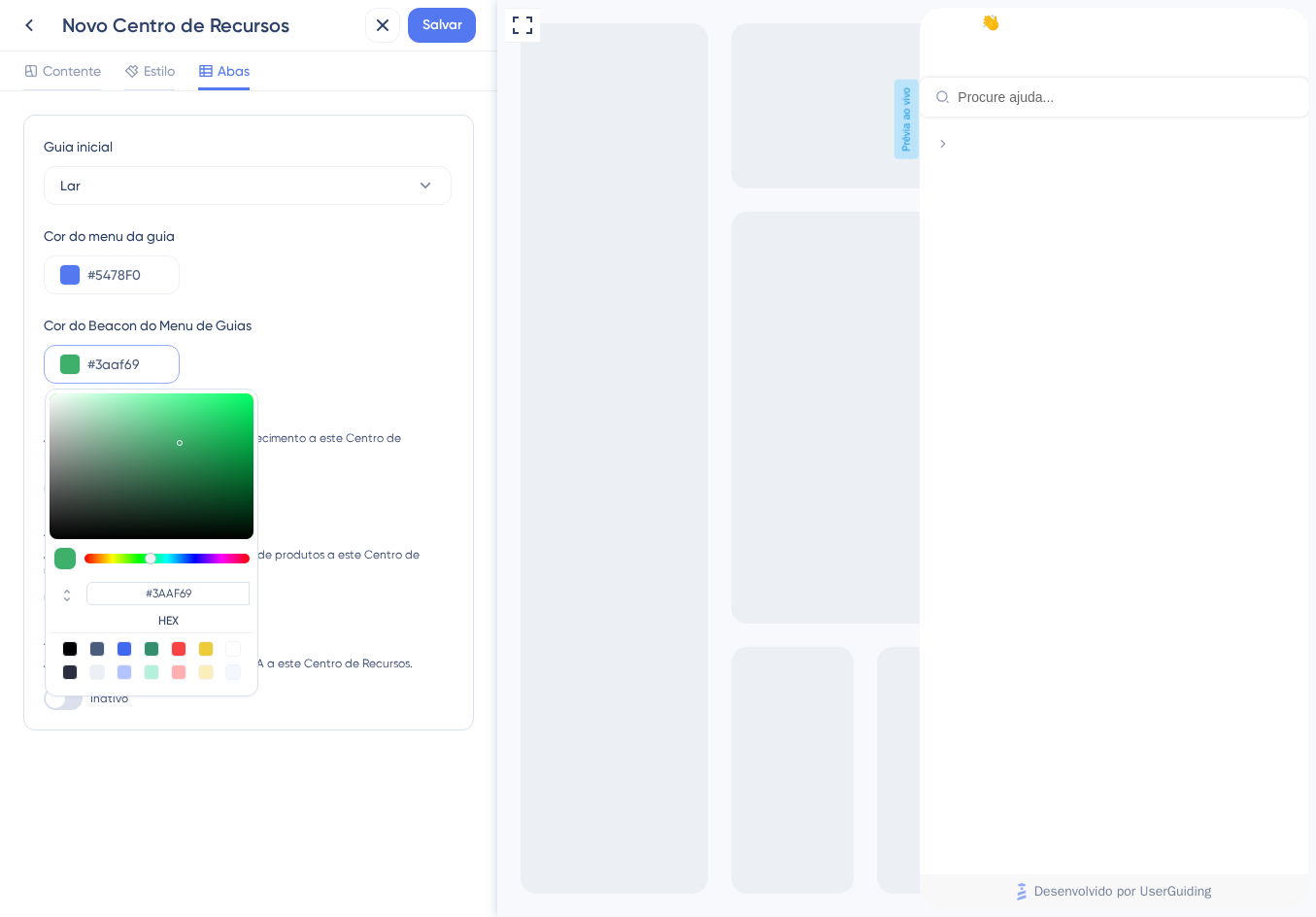 type on "#39af68" 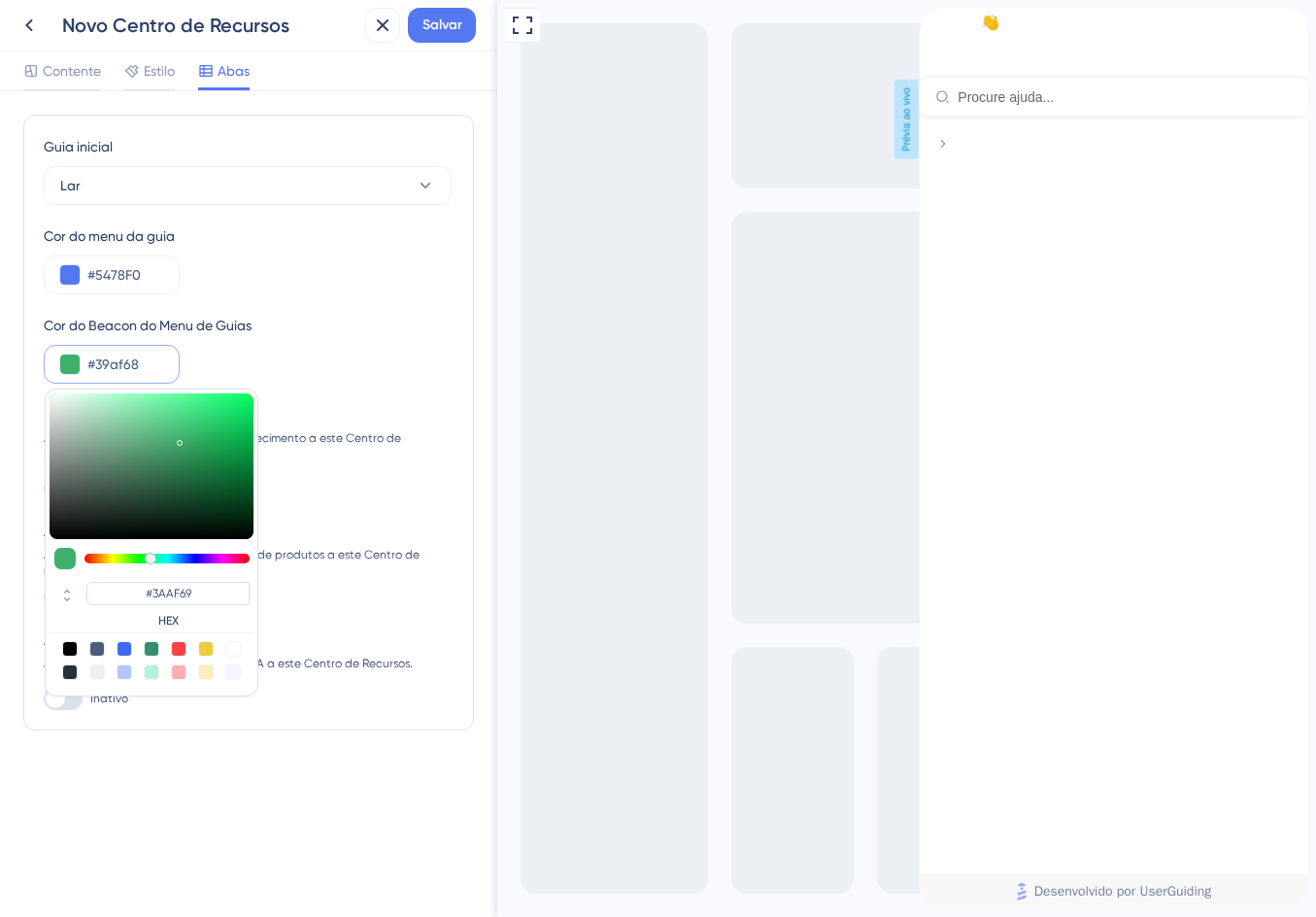 type on "#39AF68" 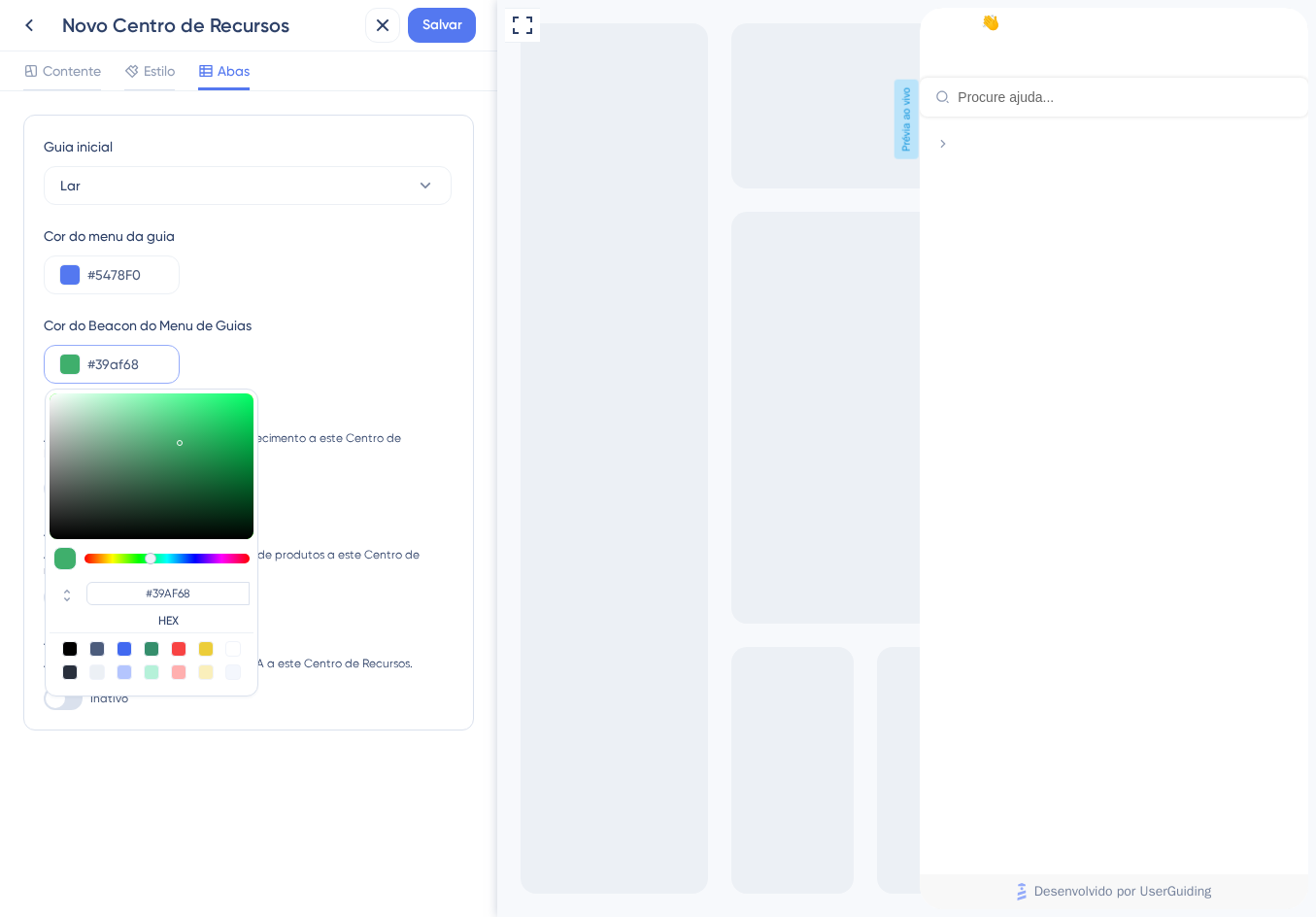 type on "#33af64" 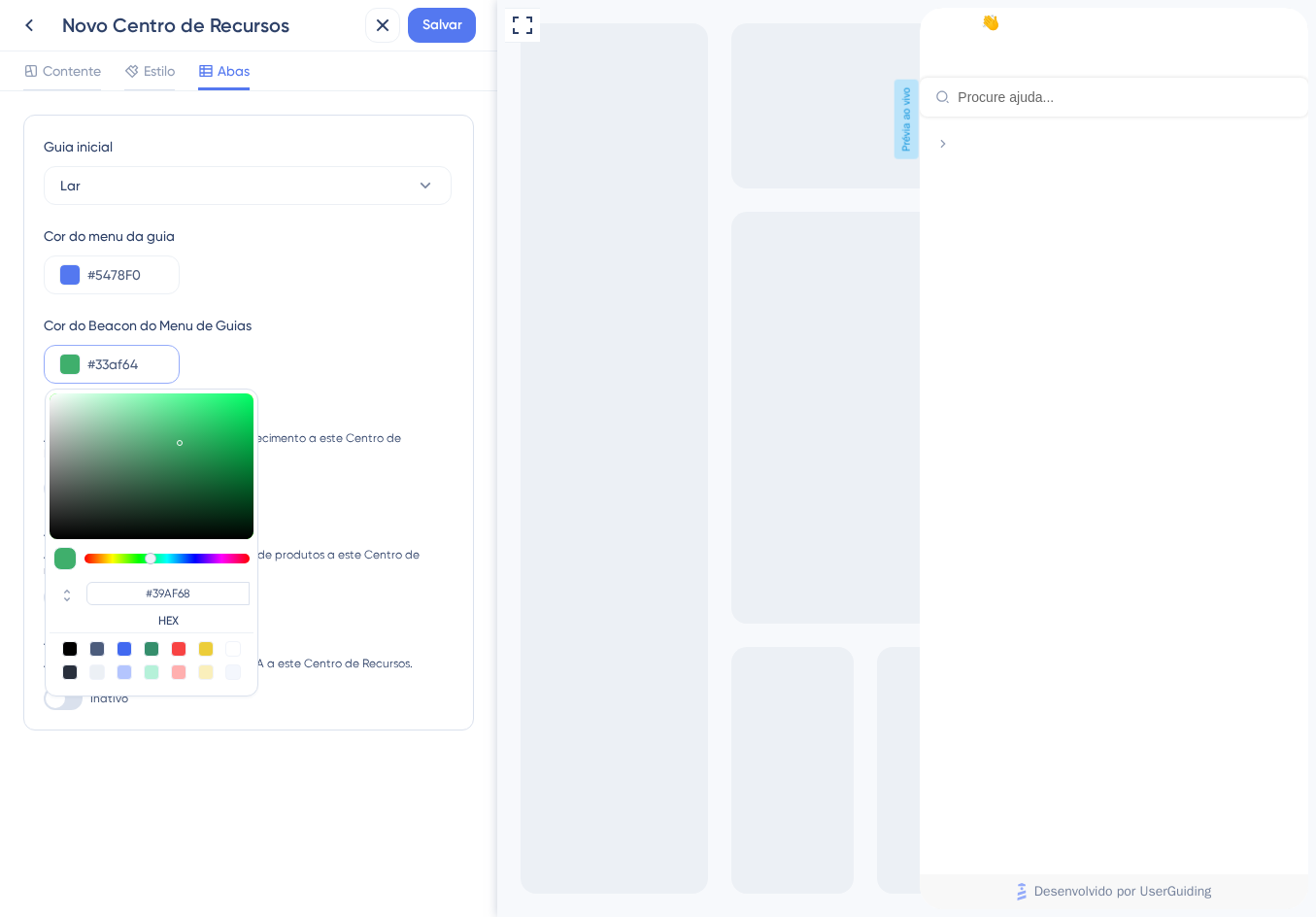 type on "#33AF64" 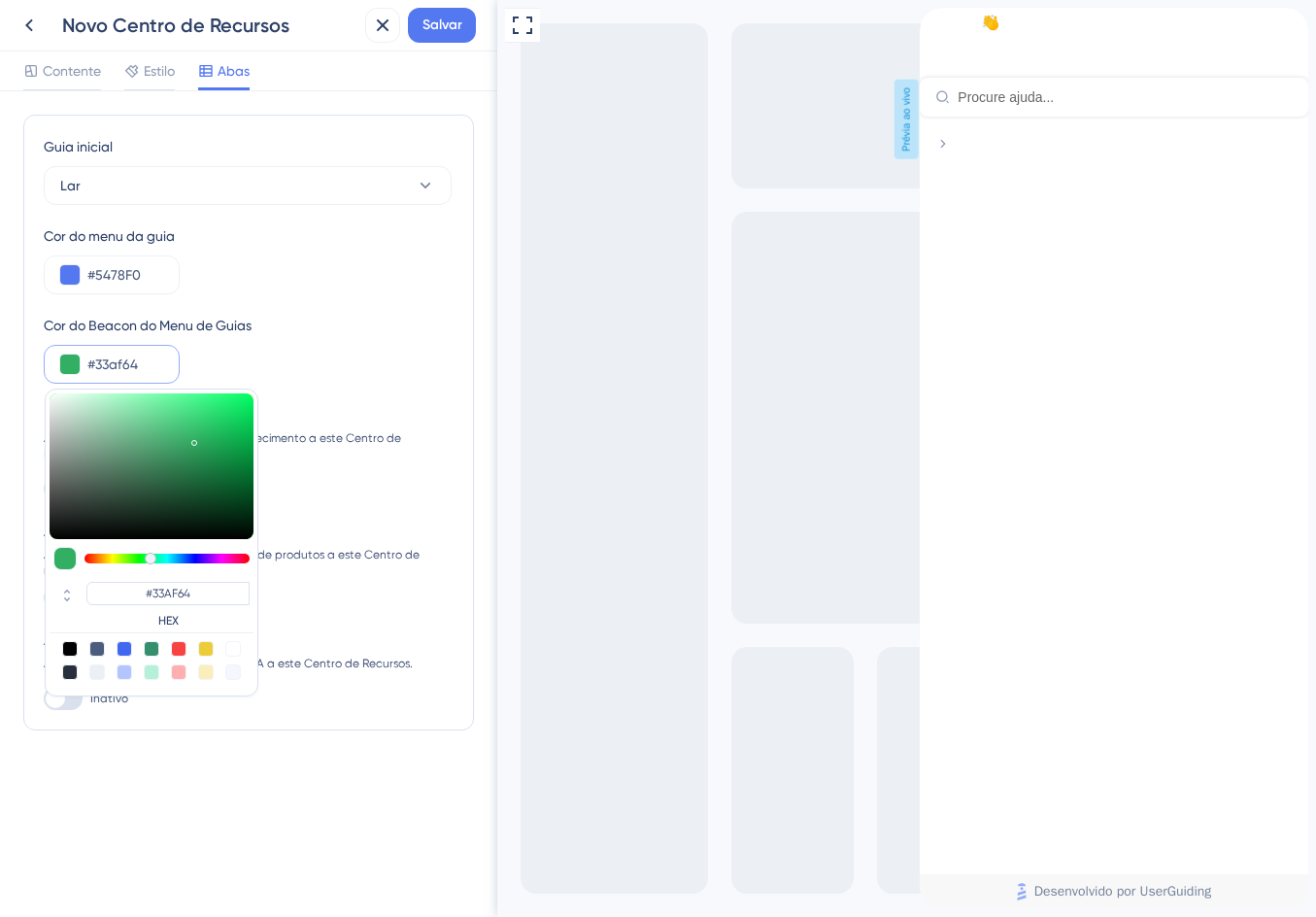 drag, startPoint x: 181, startPoint y: 439, endPoint x: 194, endPoint y: 439, distance: 13 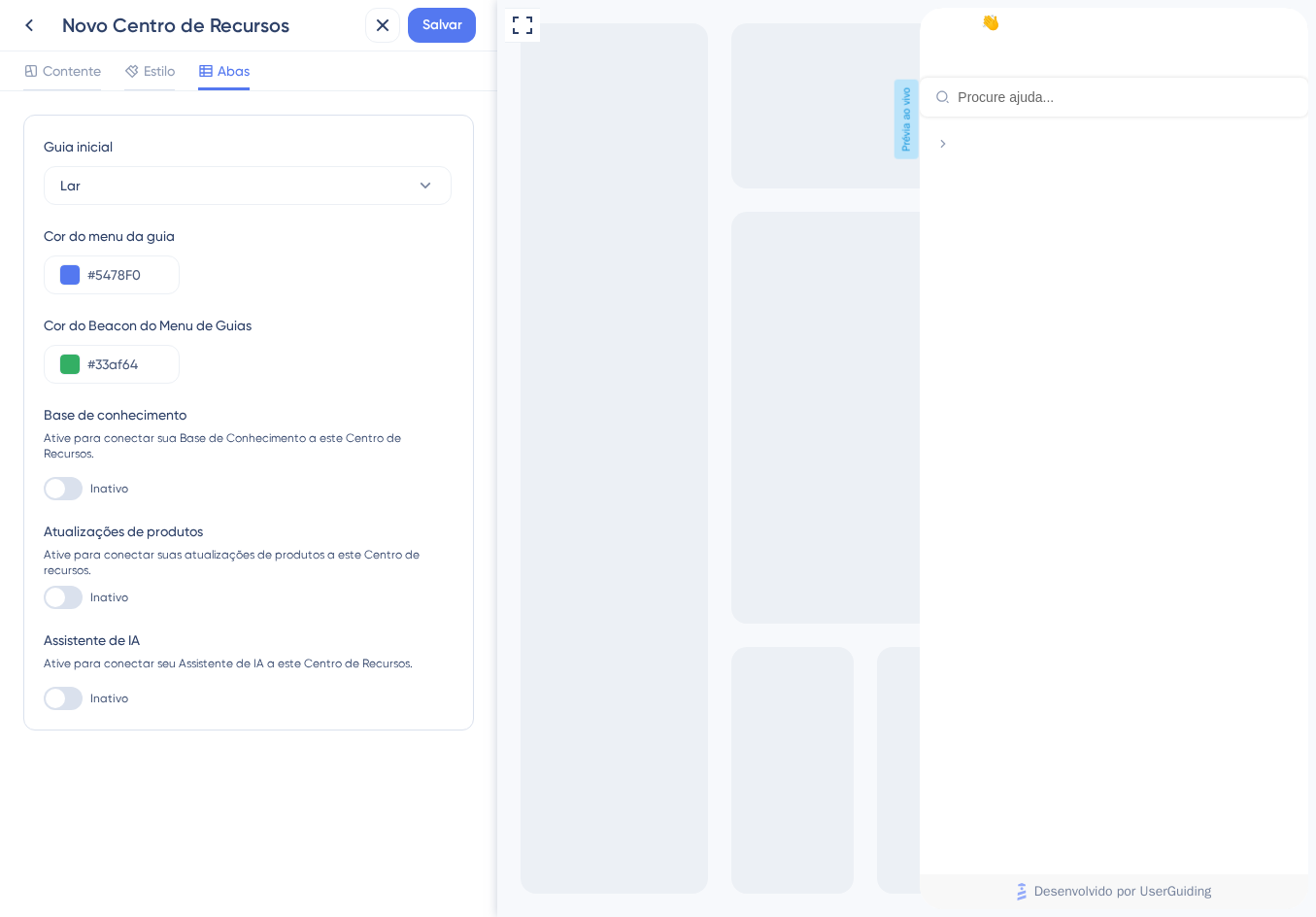 click at bounding box center (63, 489) 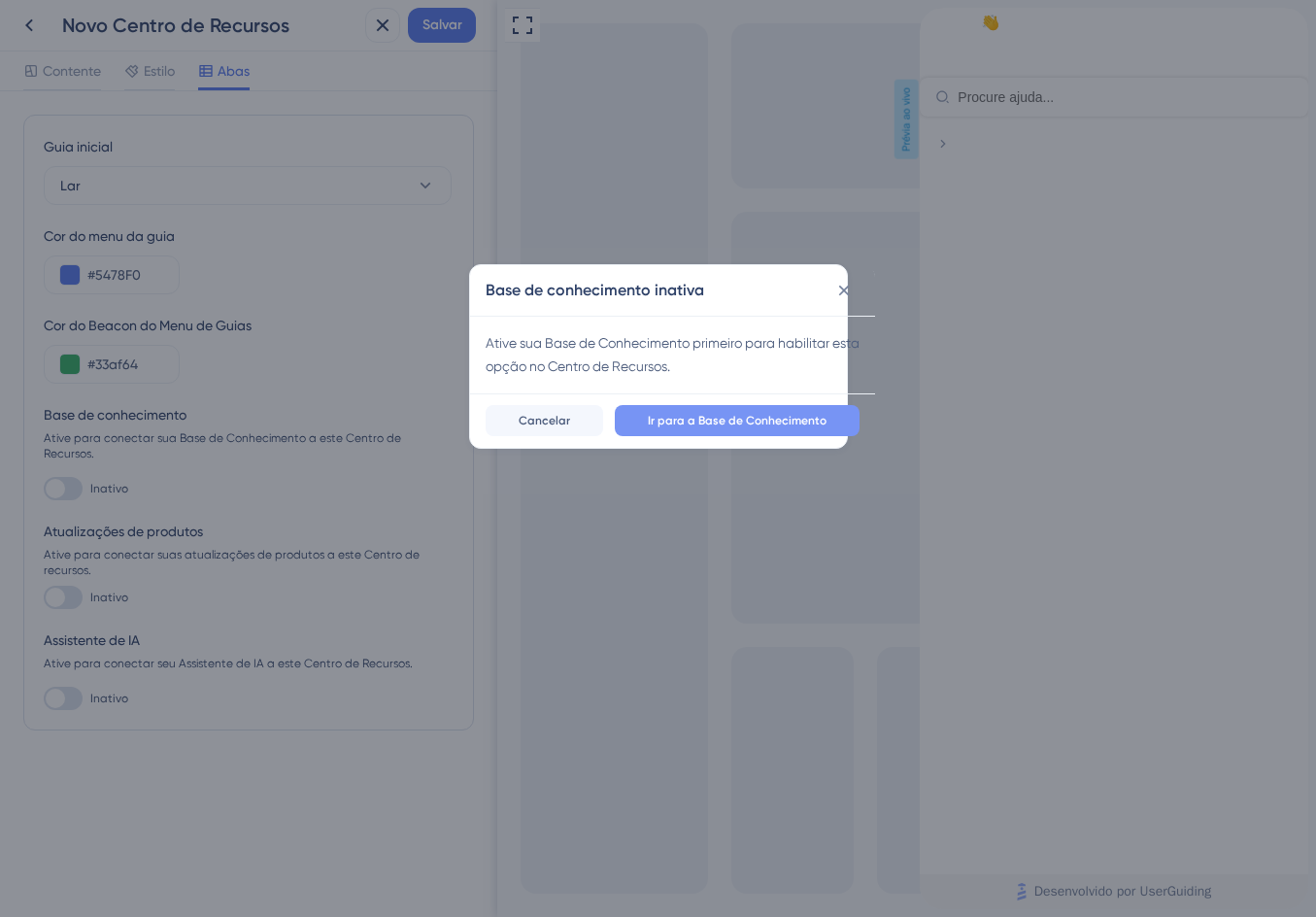 click on "Ir para a Base de Conhecimento" at bounding box center [737, 421] 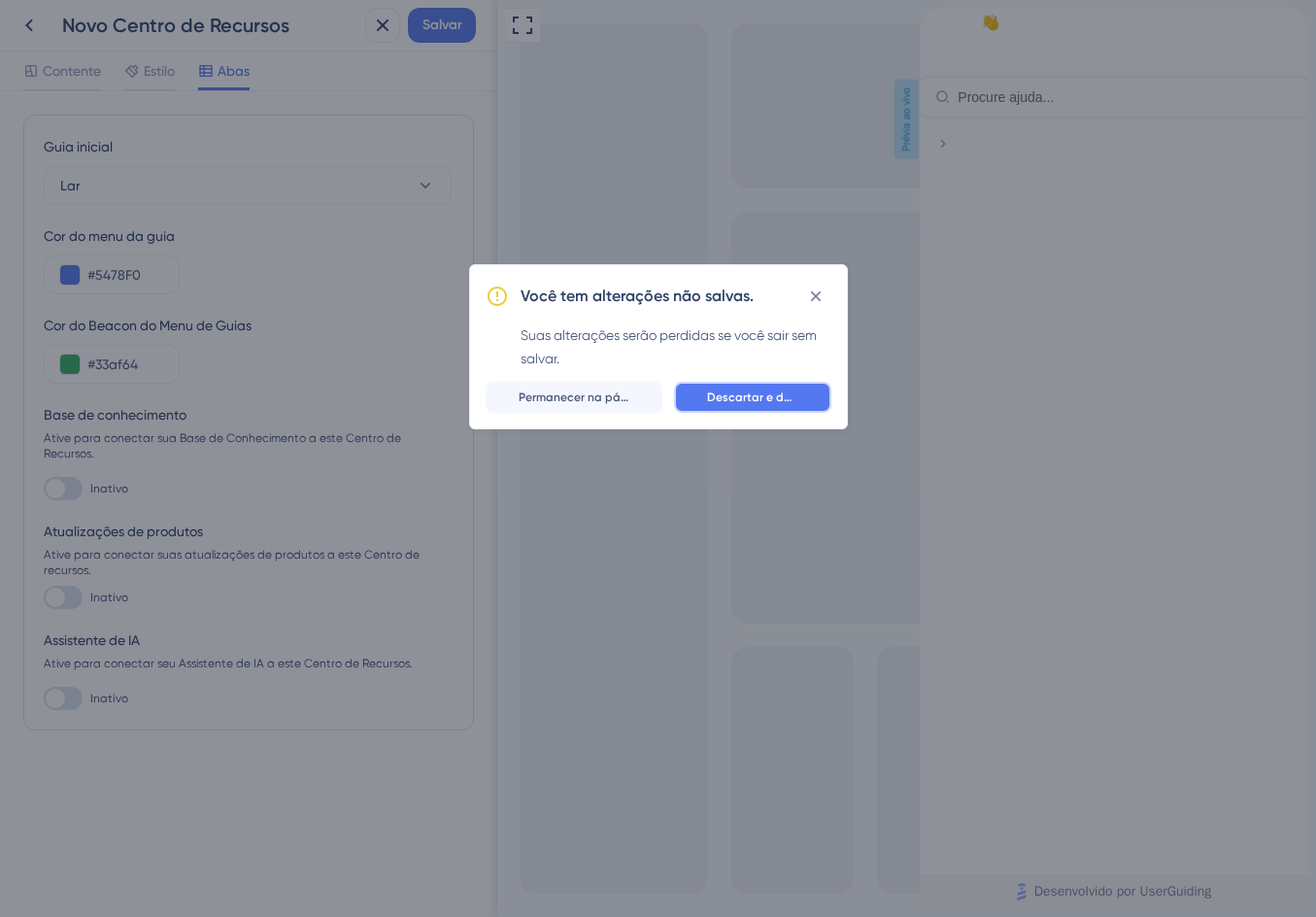 click on "Descartar e deixar" at bounding box center [753, 397] 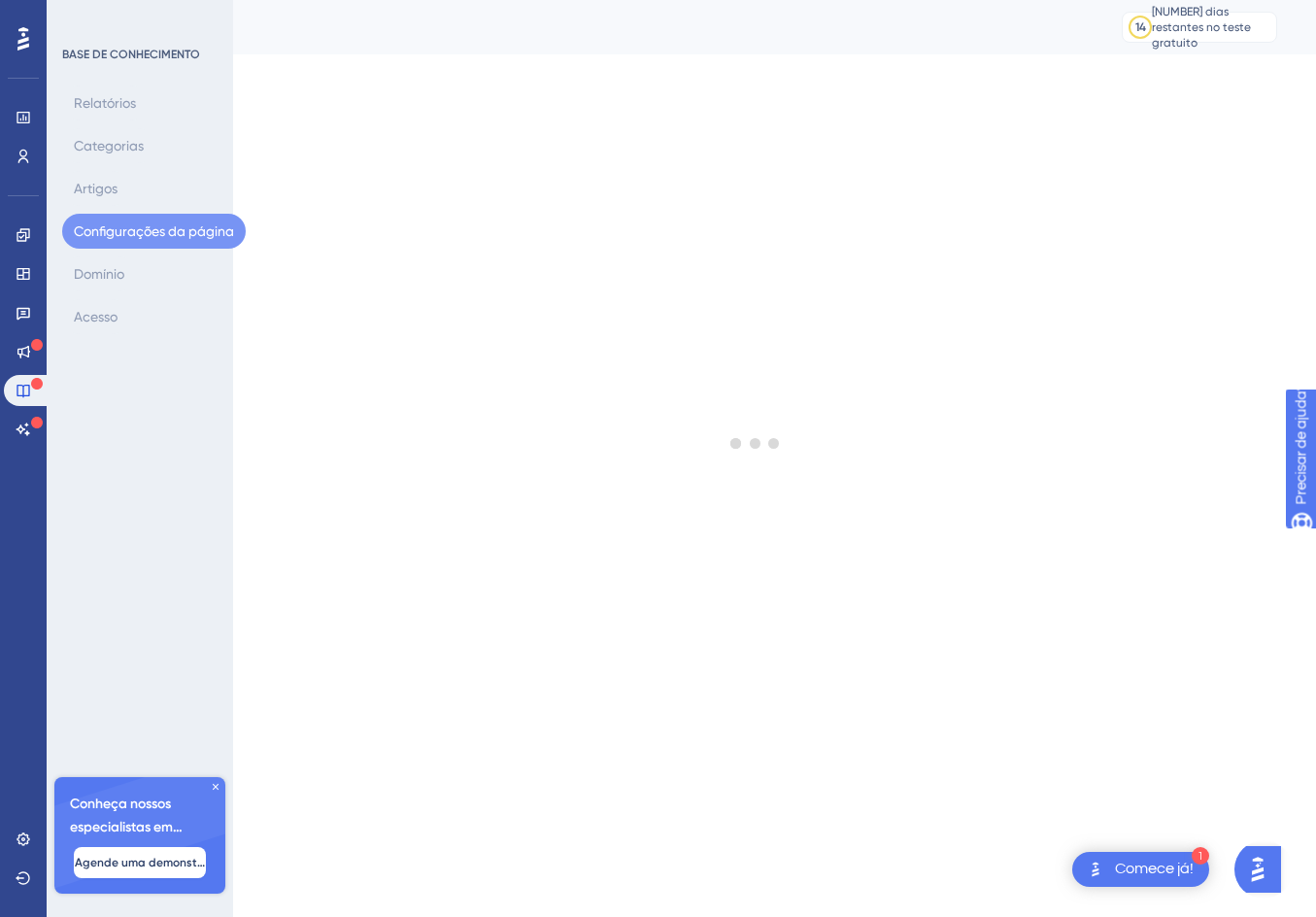 scroll, scrollTop: 0, scrollLeft: 0, axis: both 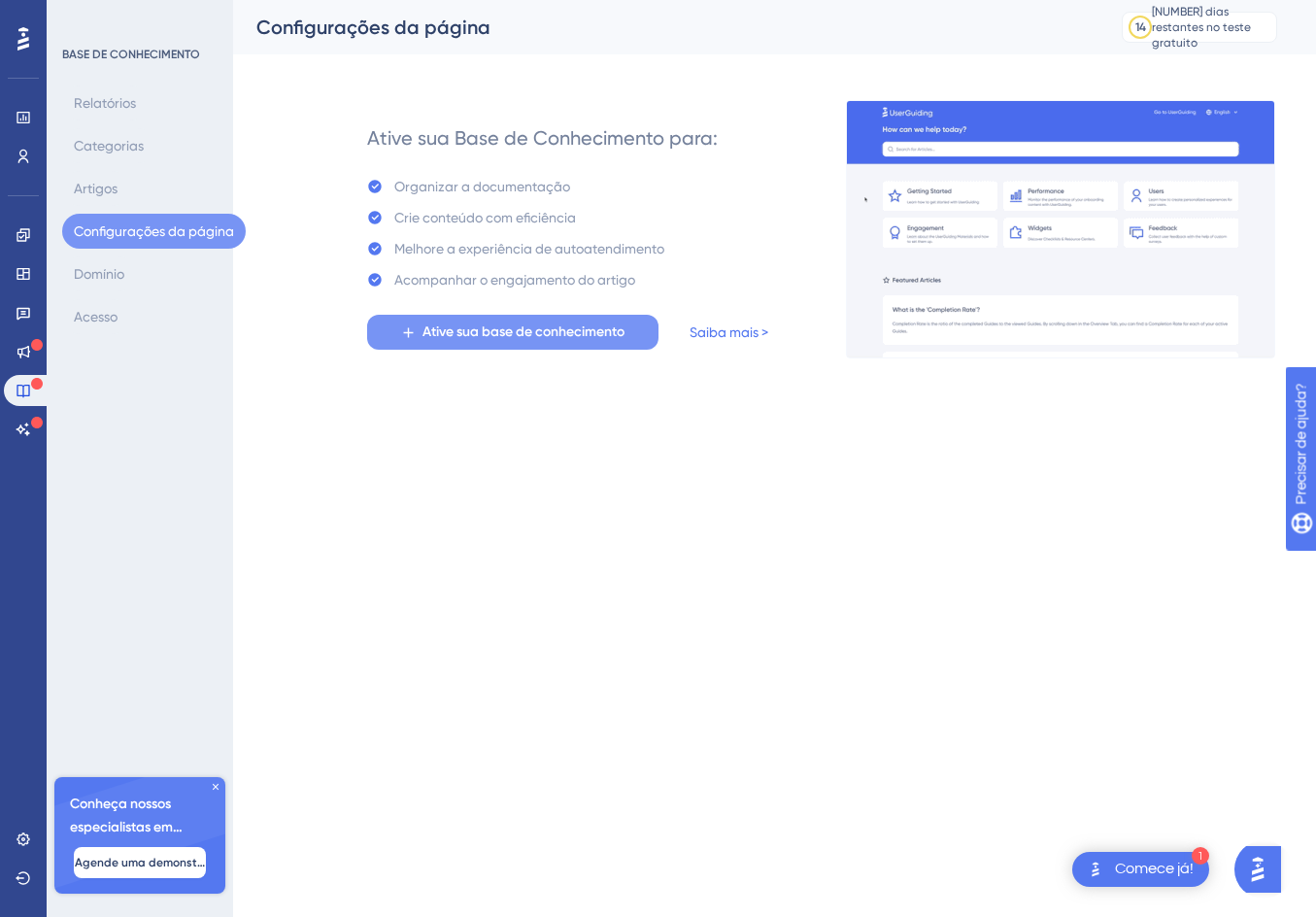 click on "Ative sua base de conhecimento" at bounding box center (523, 331) 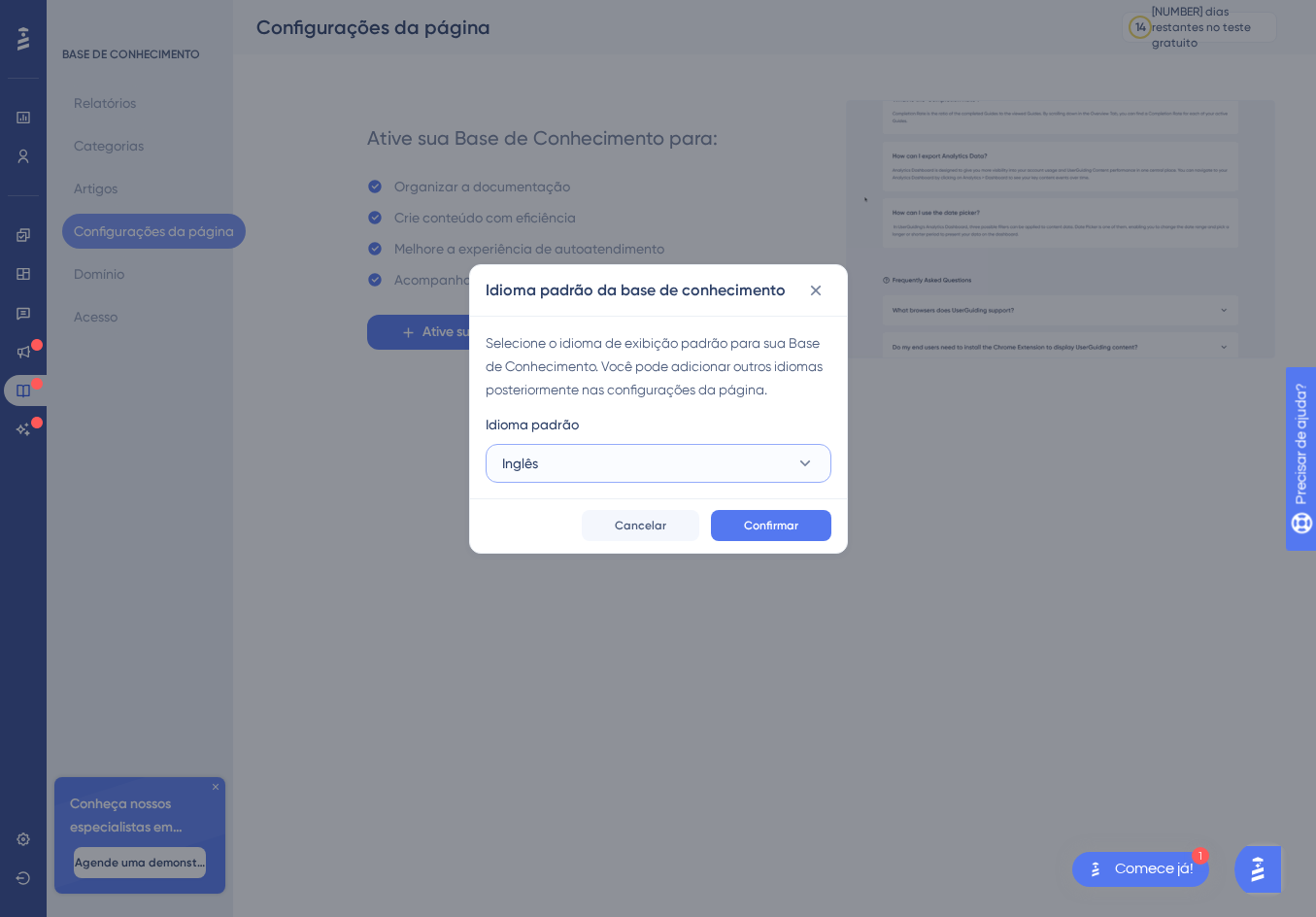click on "Inglês" at bounding box center [658, 463] 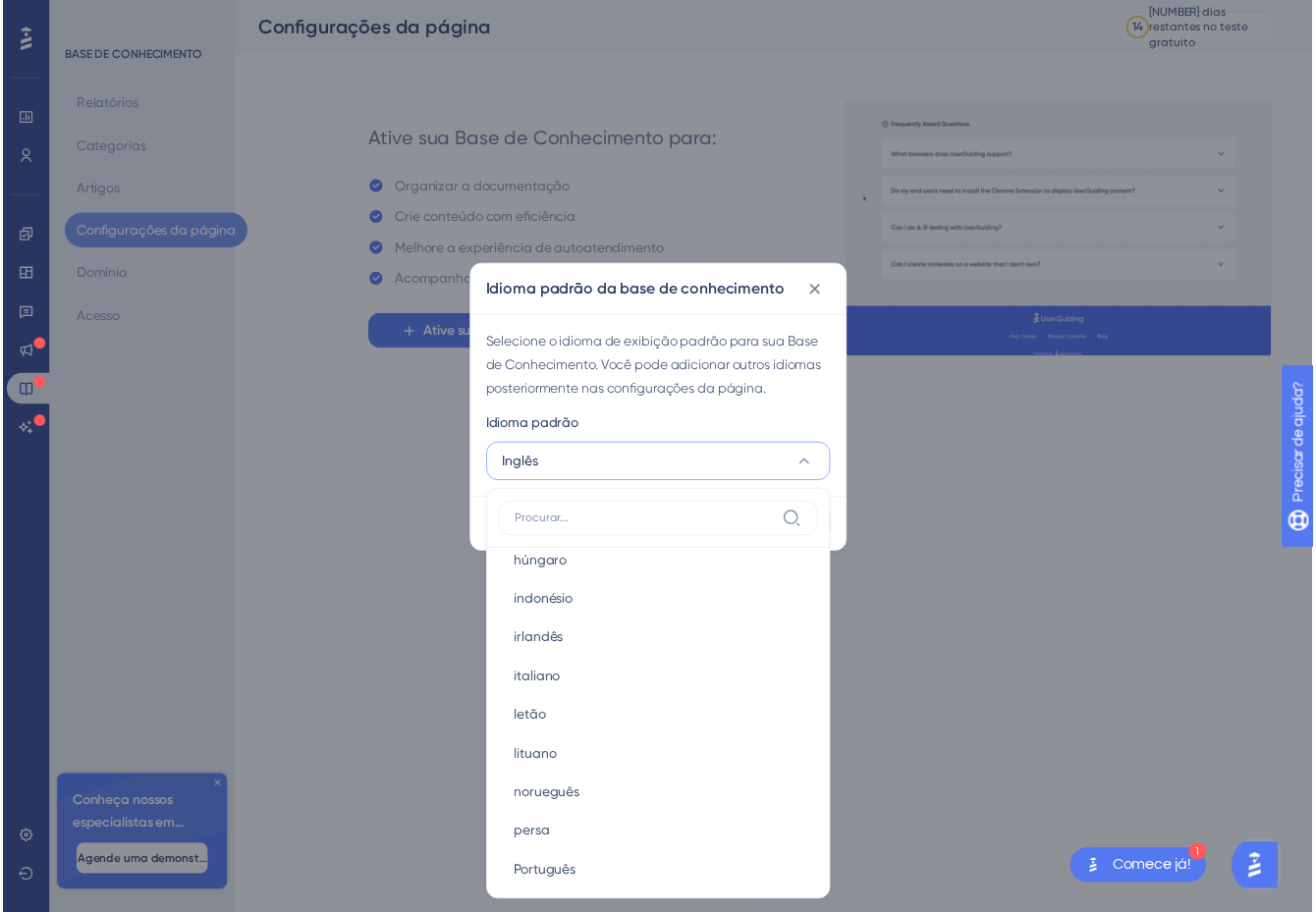 scroll, scrollTop: 884, scrollLeft: 0, axis: vertical 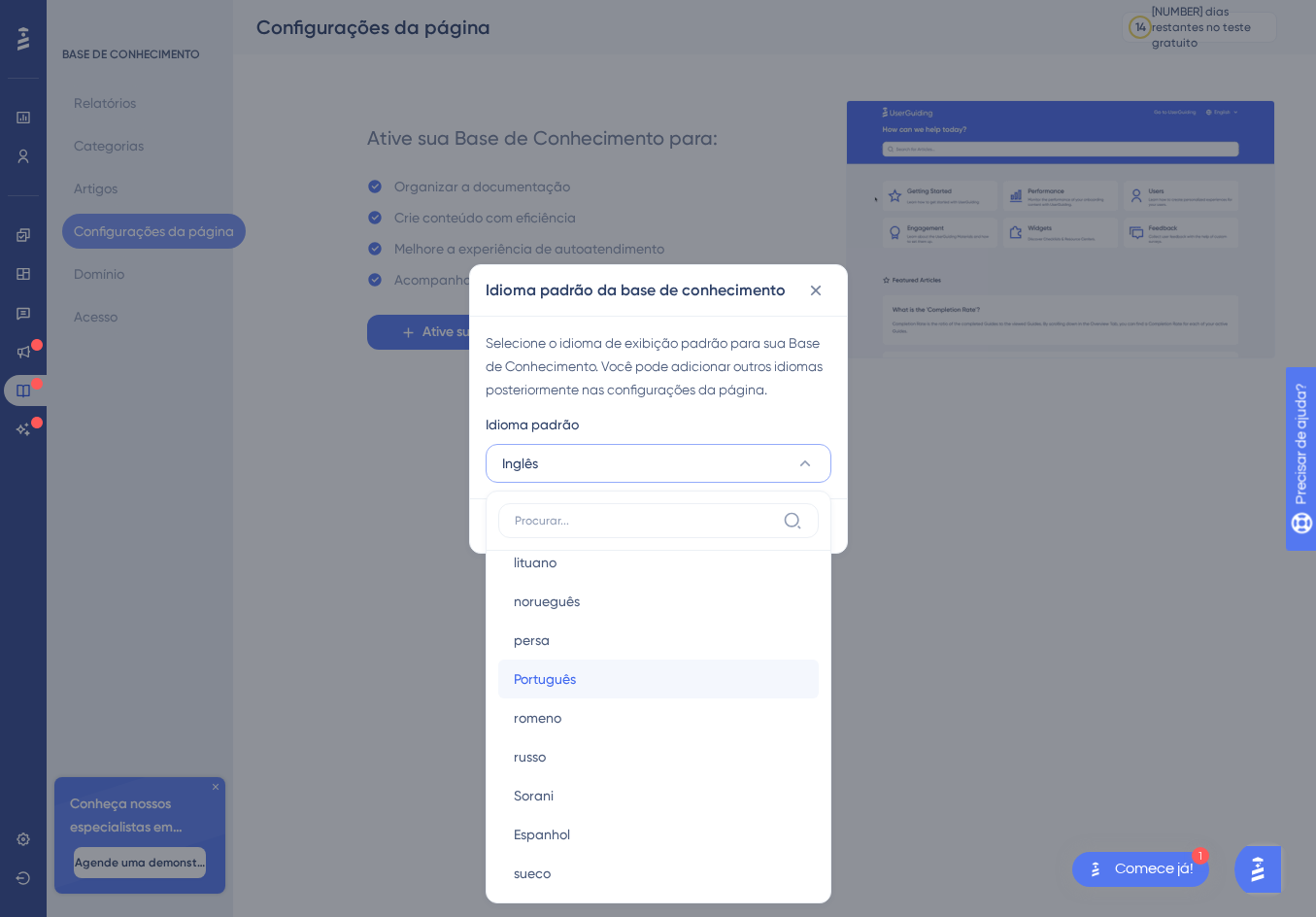 click on "Português Português" at bounding box center (658, 679) 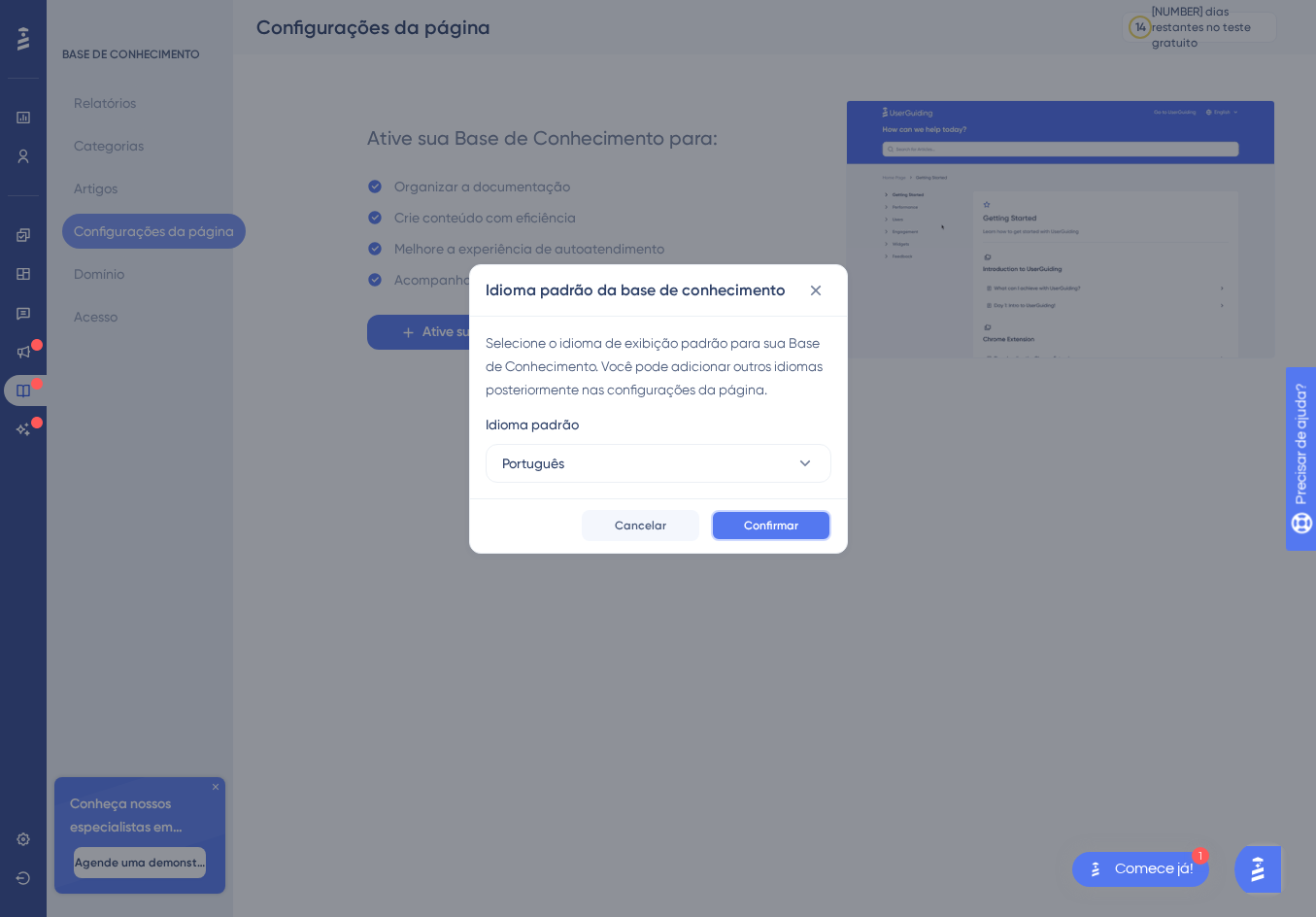 click on "Confirmar" at bounding box center [771, 526] 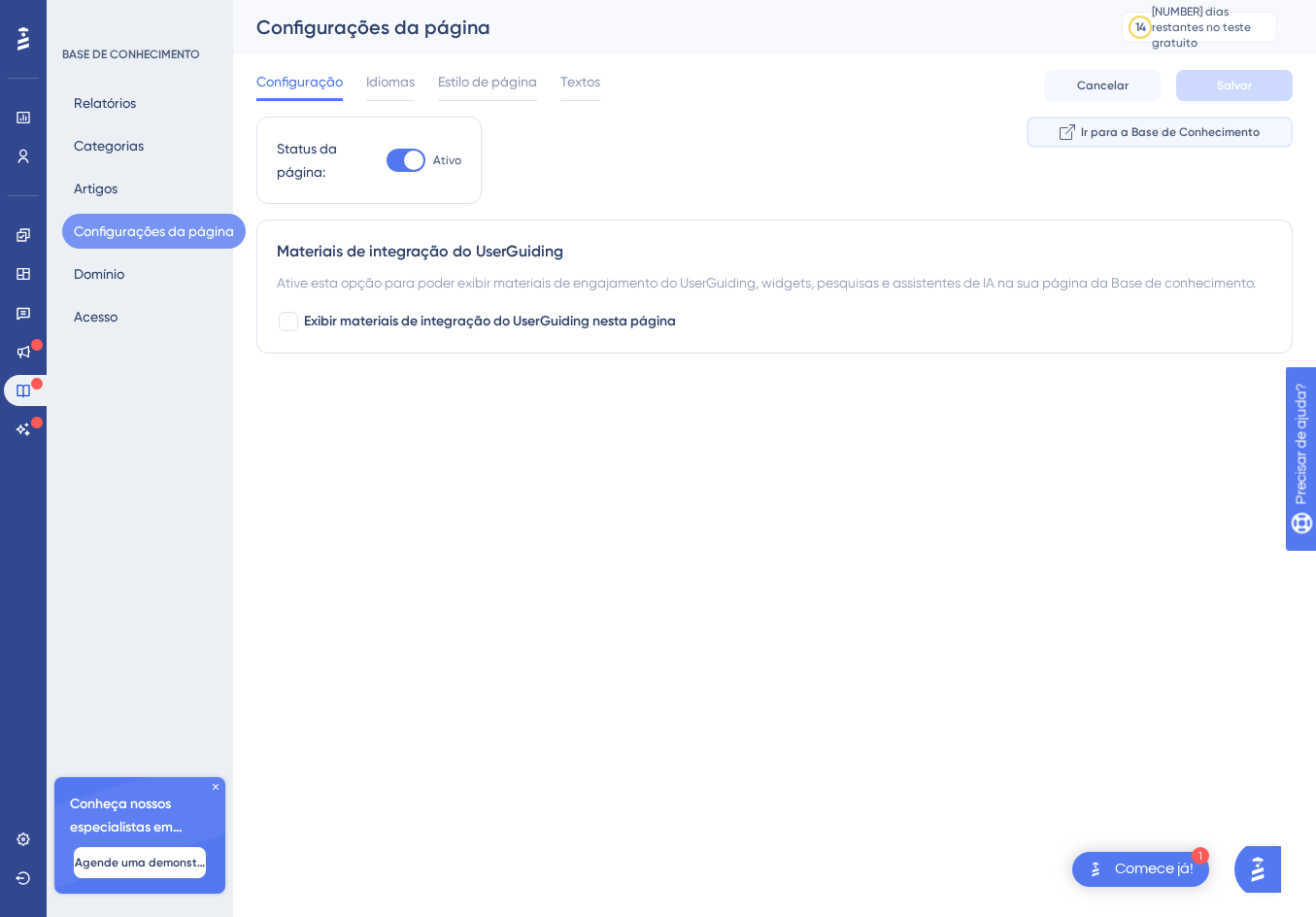 click on "Ir para a Base de Conhecimento" at bounding box center [1170, 132] 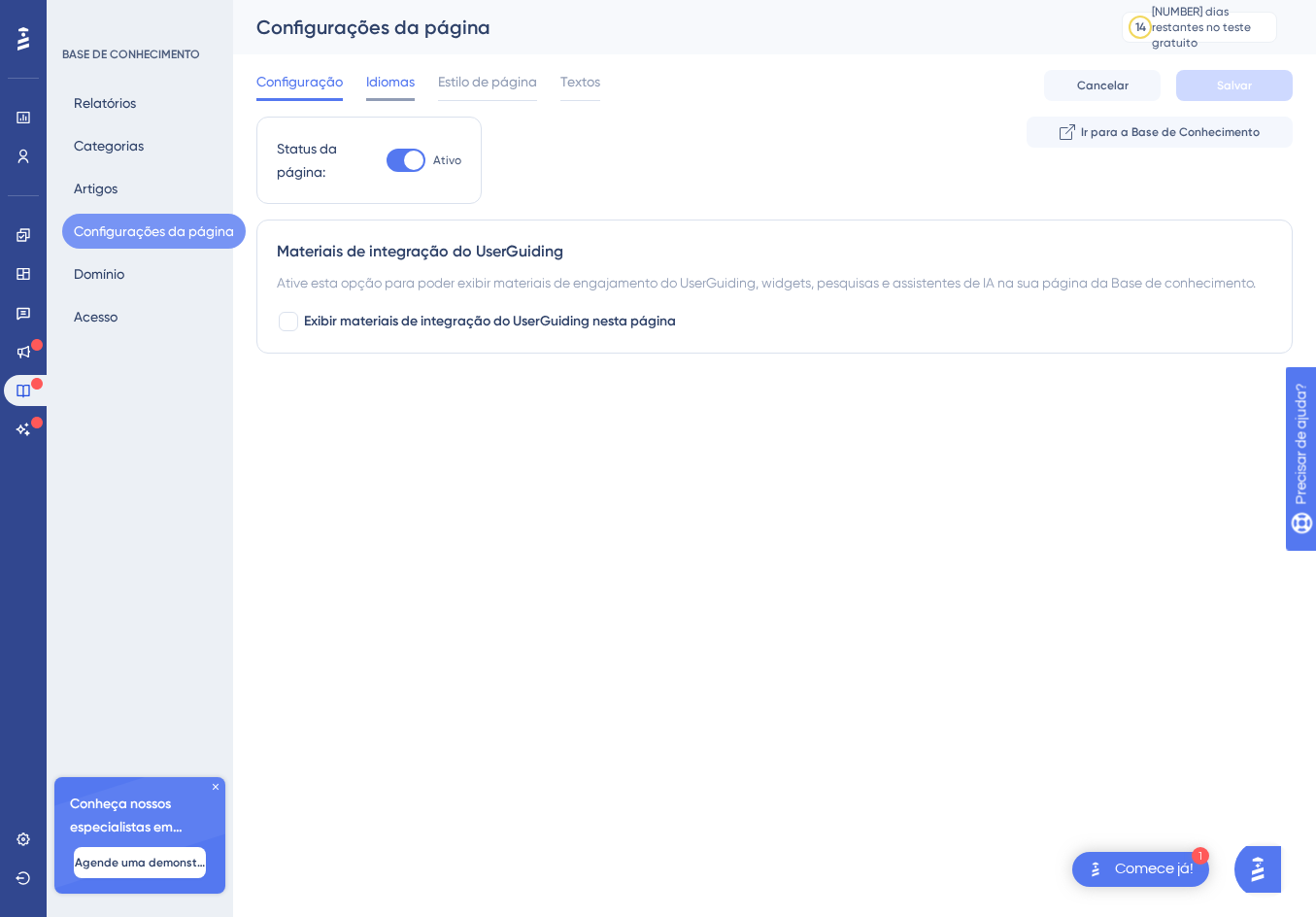 click on "Idiomas" at bounding box center (390, 82) 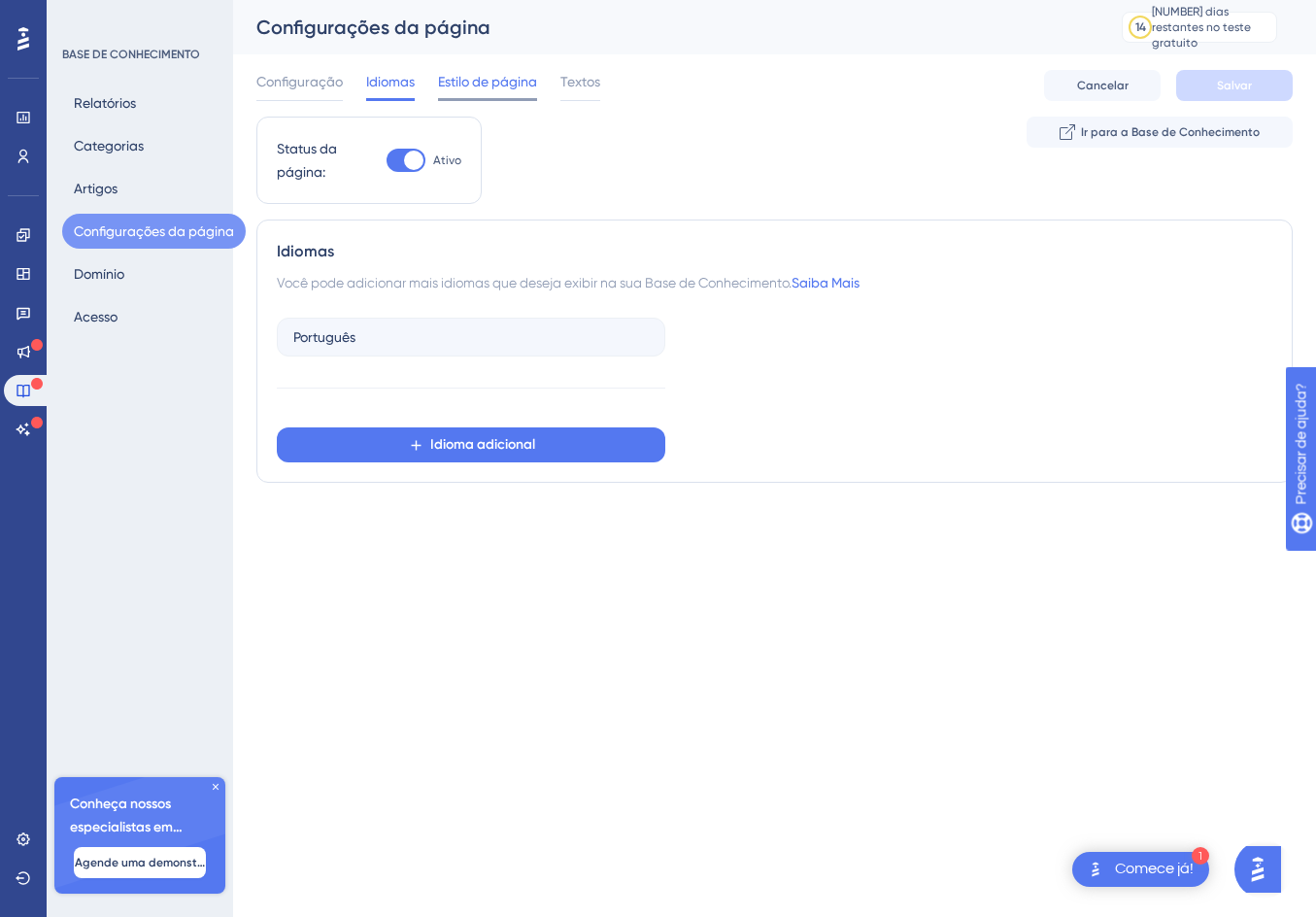 click on "Estilo de página" at bounding box center (488, 82) 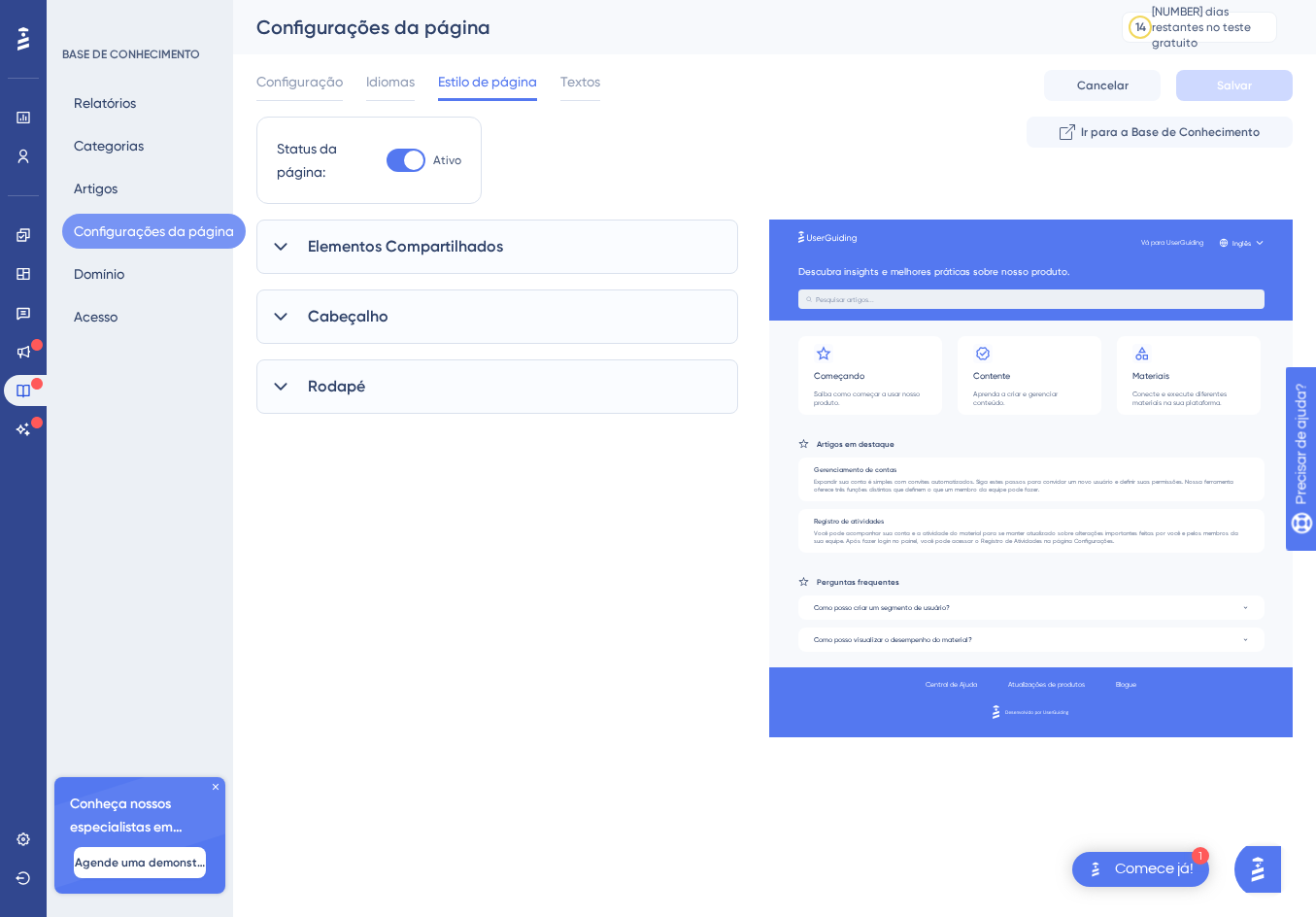 click on "Elementos Compartilhados" at bounding box center (405, 246) 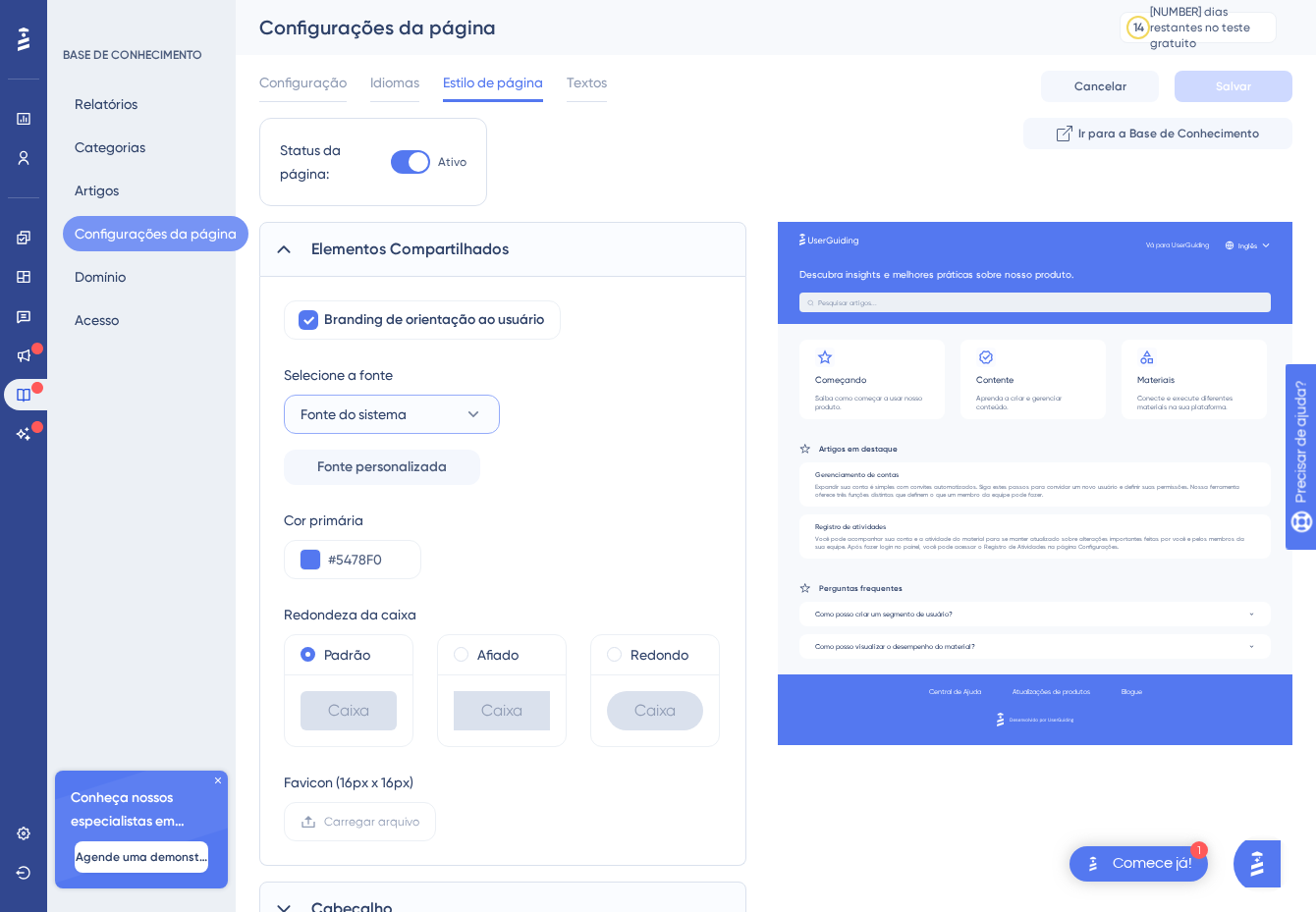 click on "Fonte do sistema" at bounding box center [392, 414] 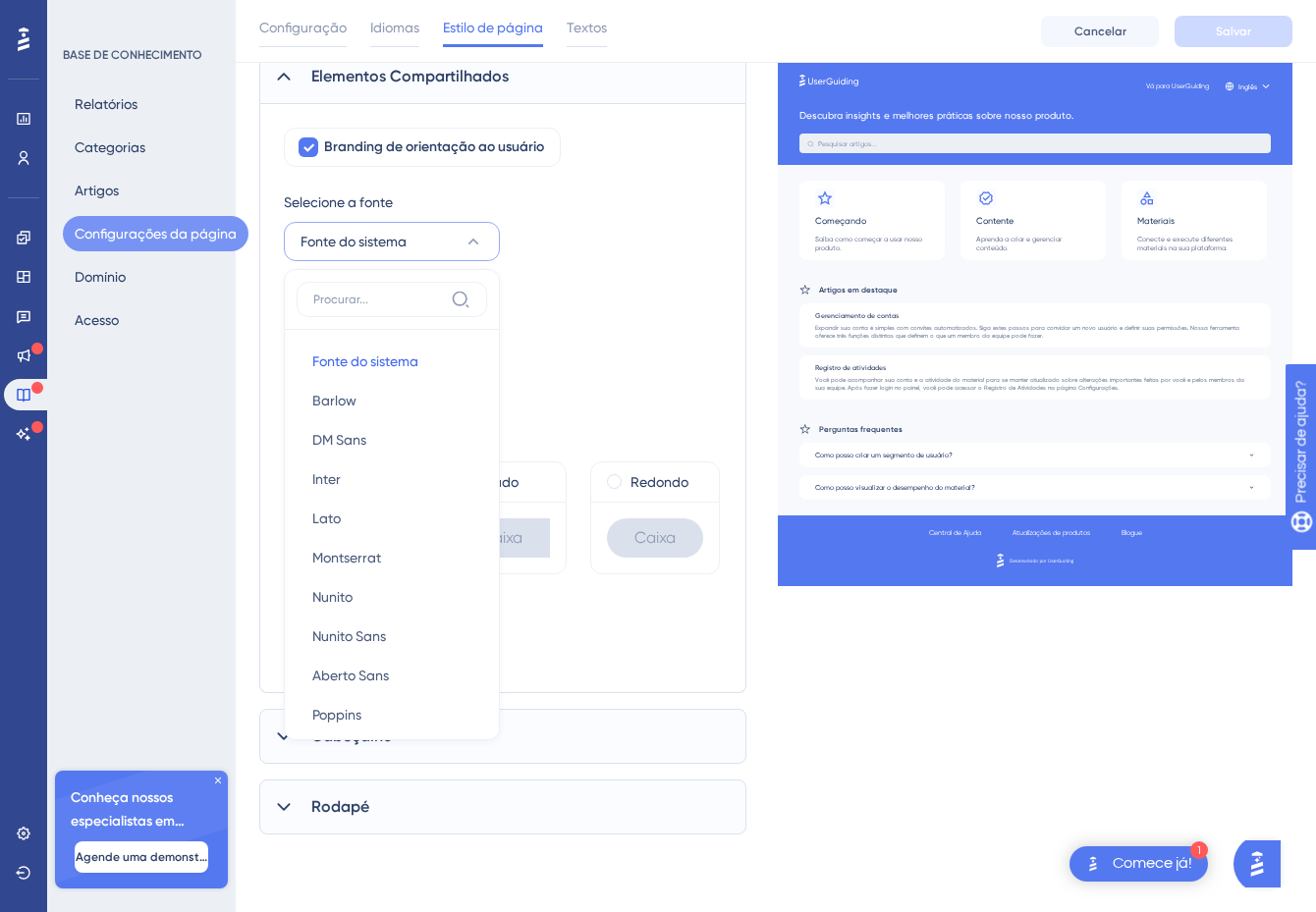 click on "Cor primária #5478F0" at bounding box center [503, 371] 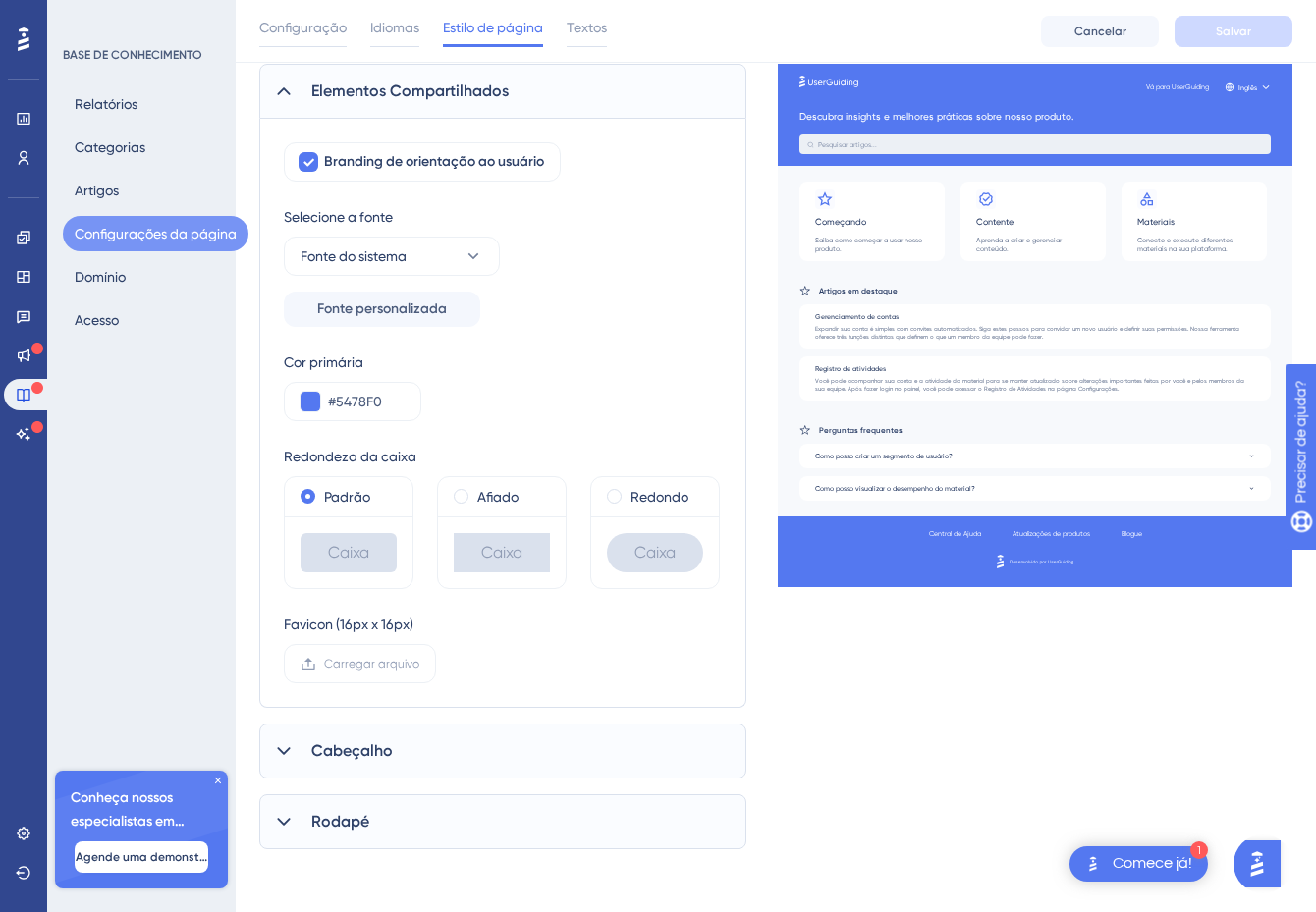 click on "Cabeçalho" at bounding box center (503, 751) 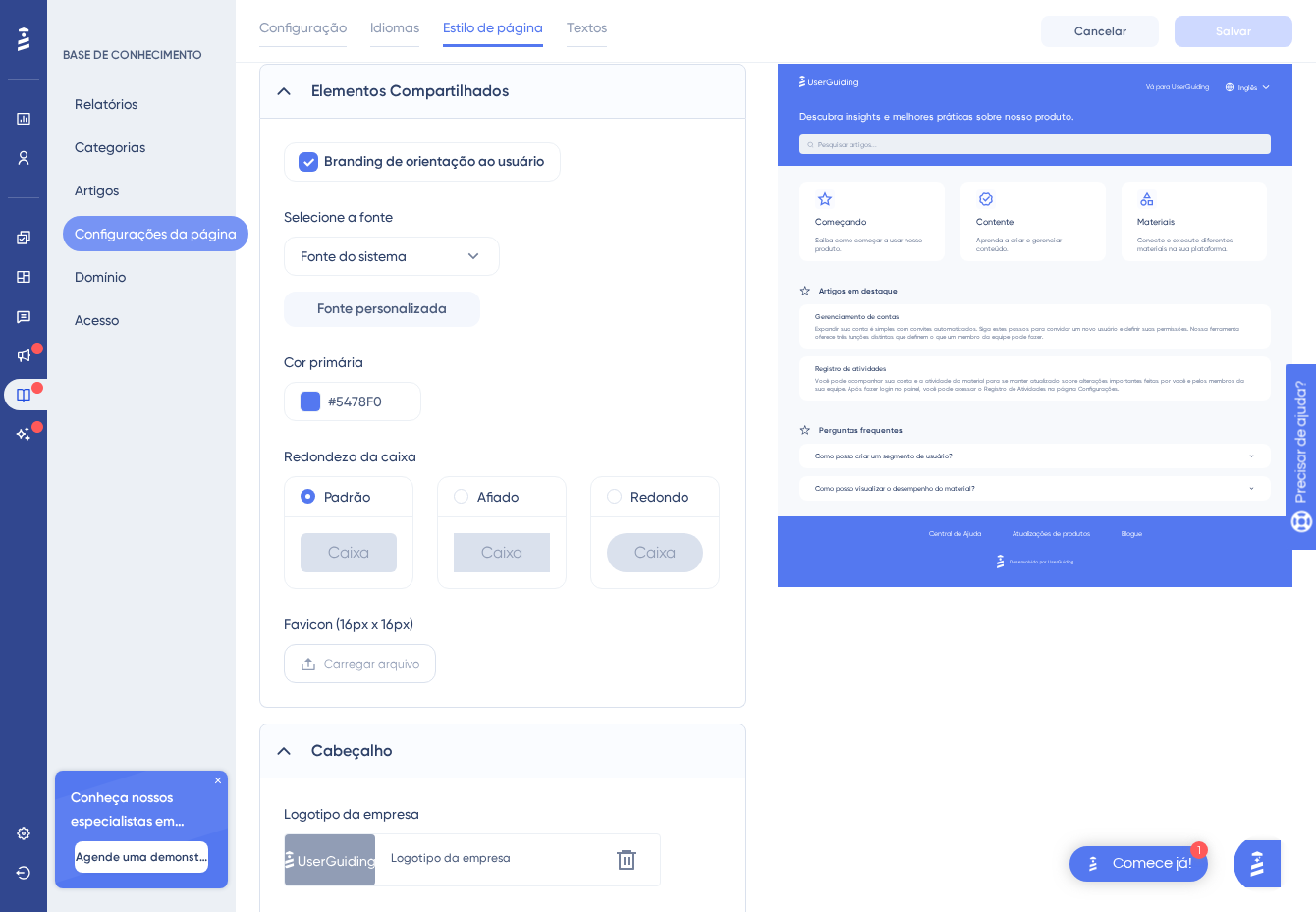 scroll, scrollTop: 362, scrollLeft: 0, axis: vertical 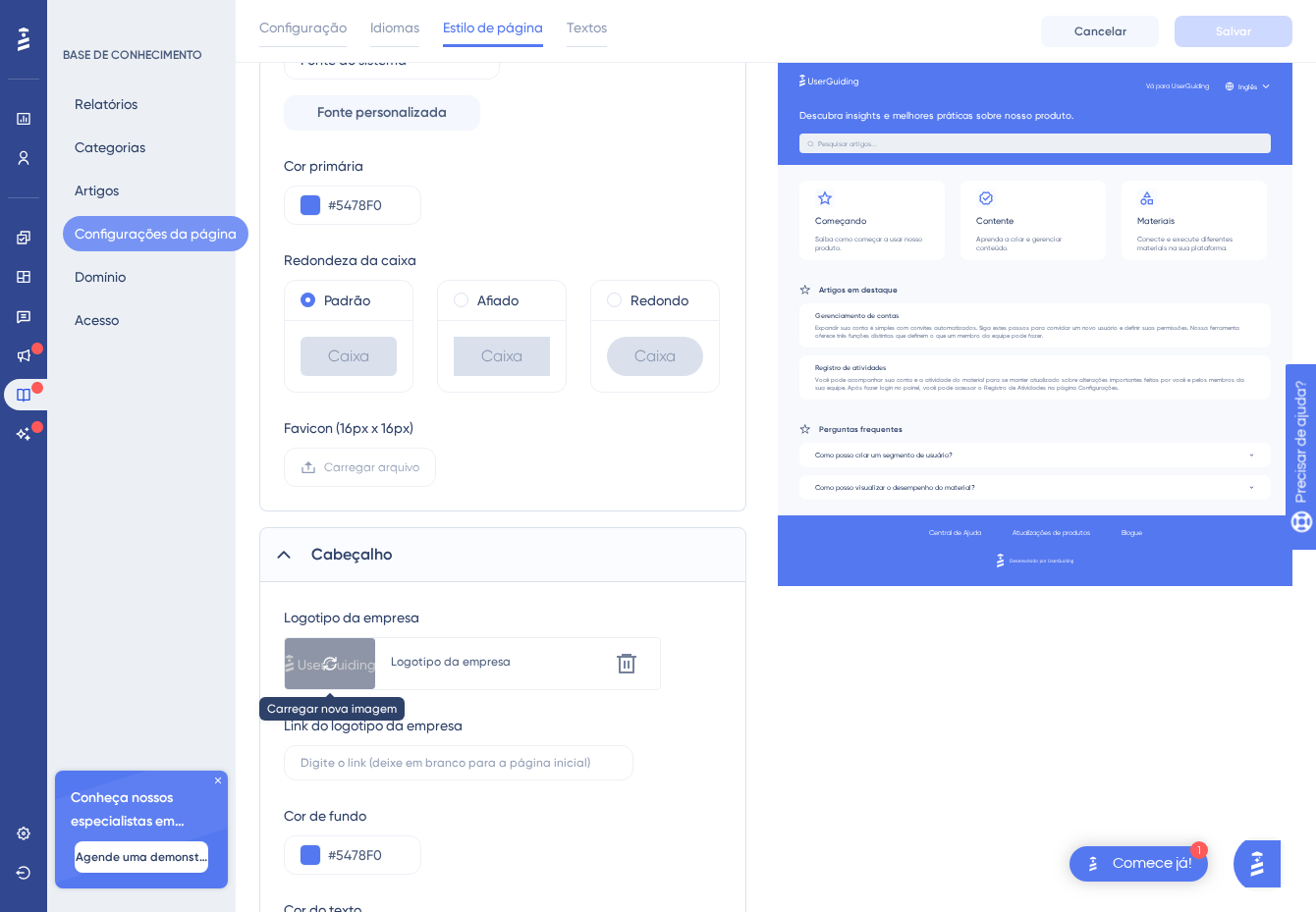 click 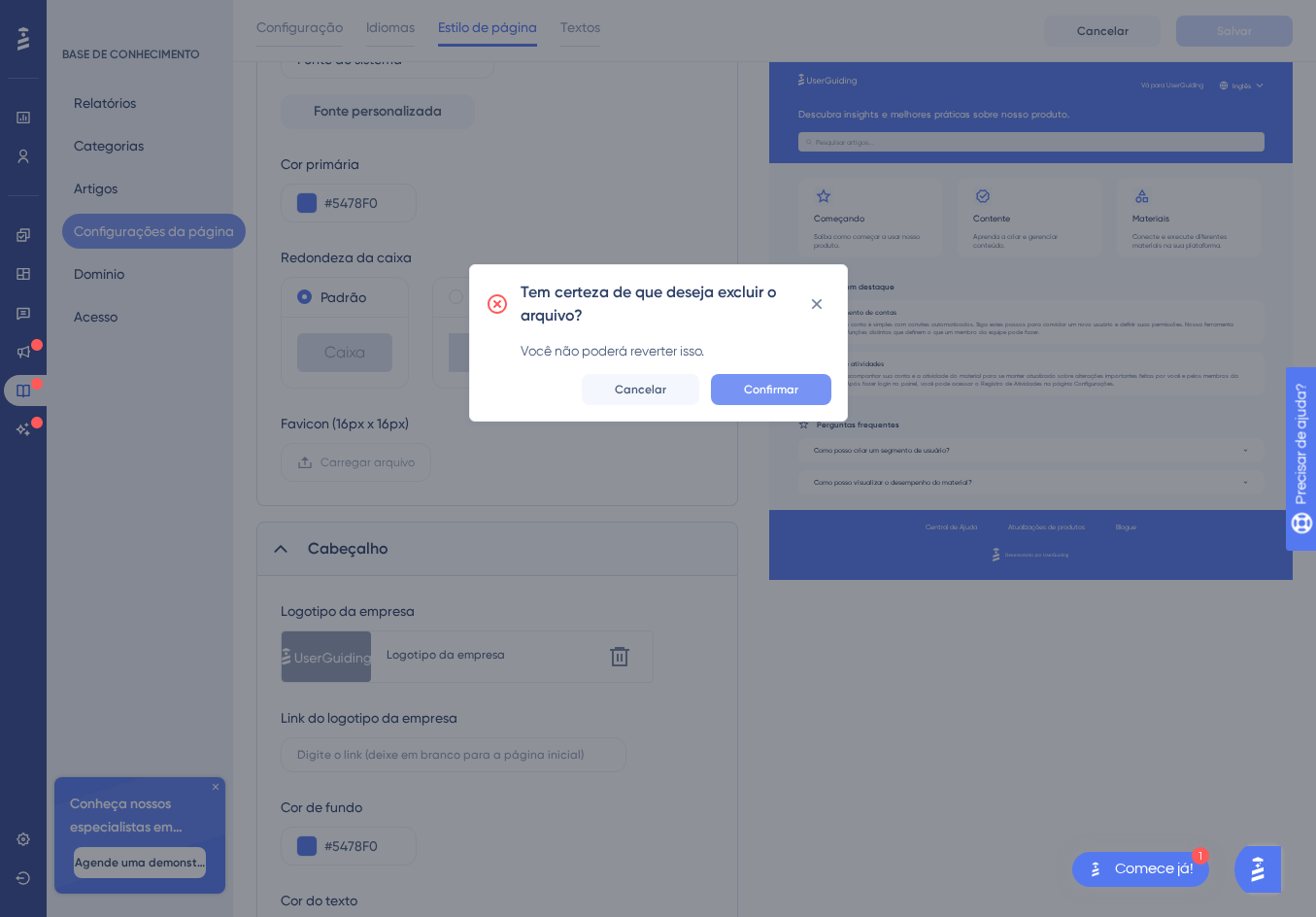 click on "Confirmar" at bounding box center (771, 390) 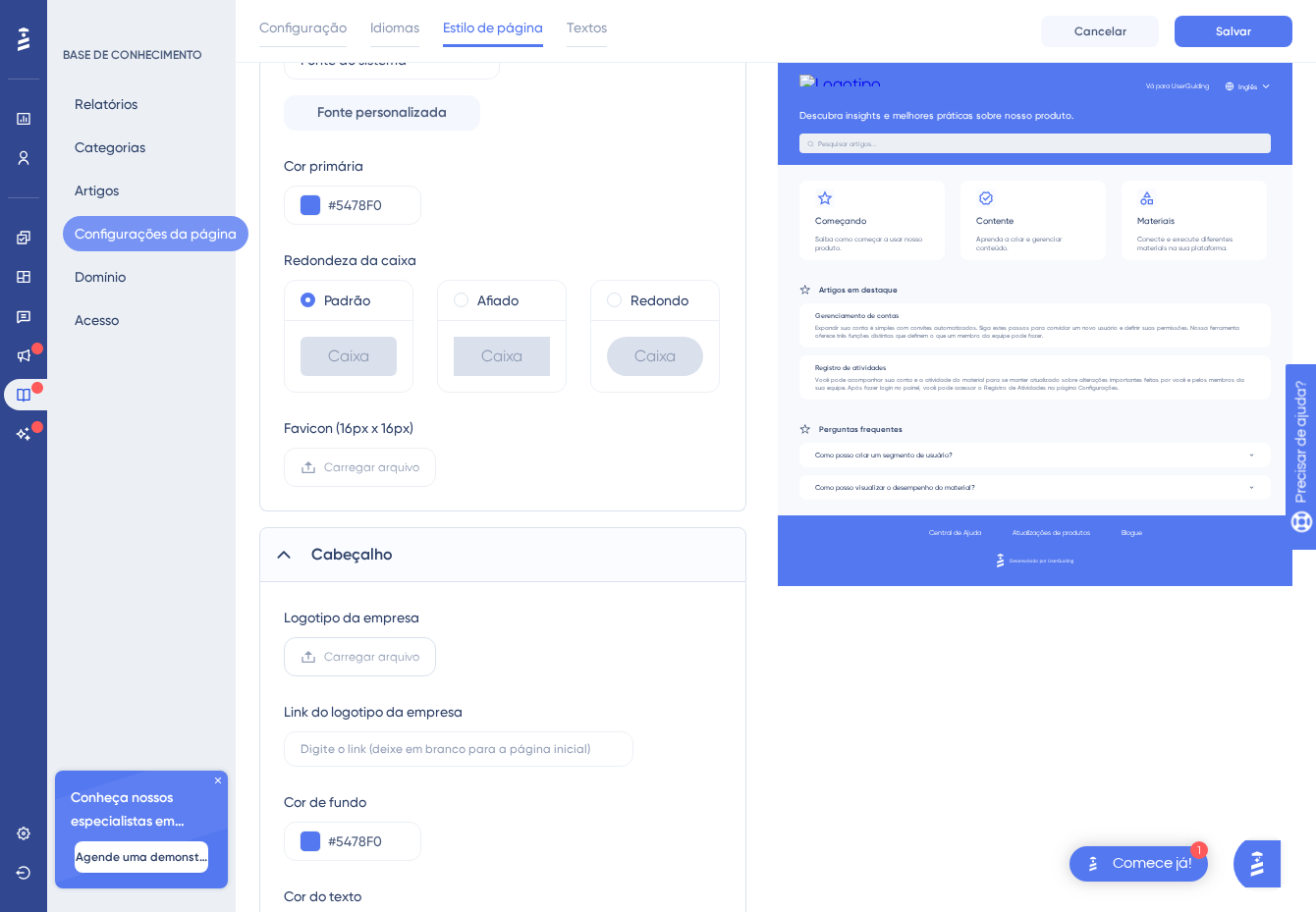click on "Carregar arquivo" at bounding box center (359, 657) 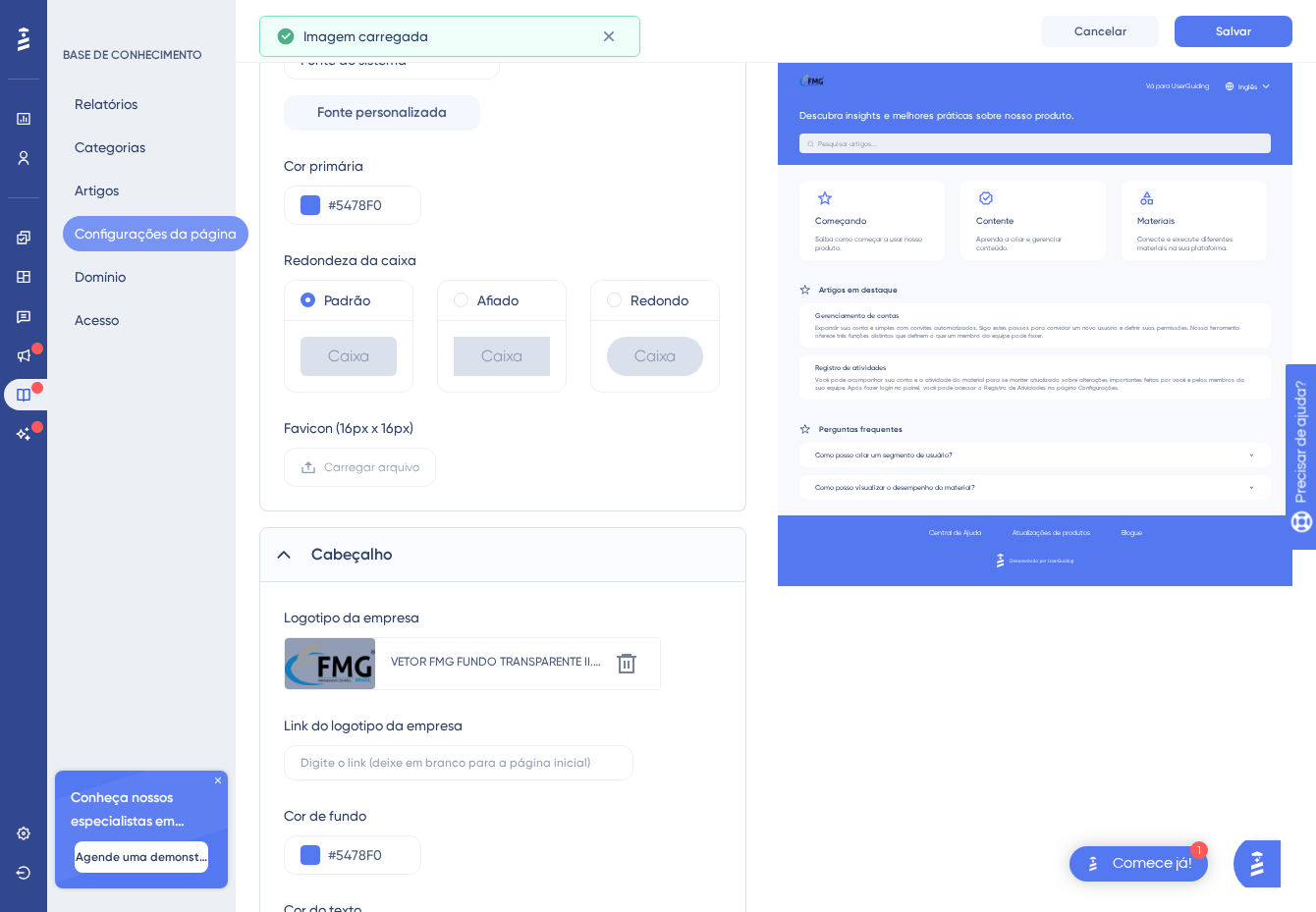 scroll, scrollTop: 460, scrollLeft: 0, axis: vertical 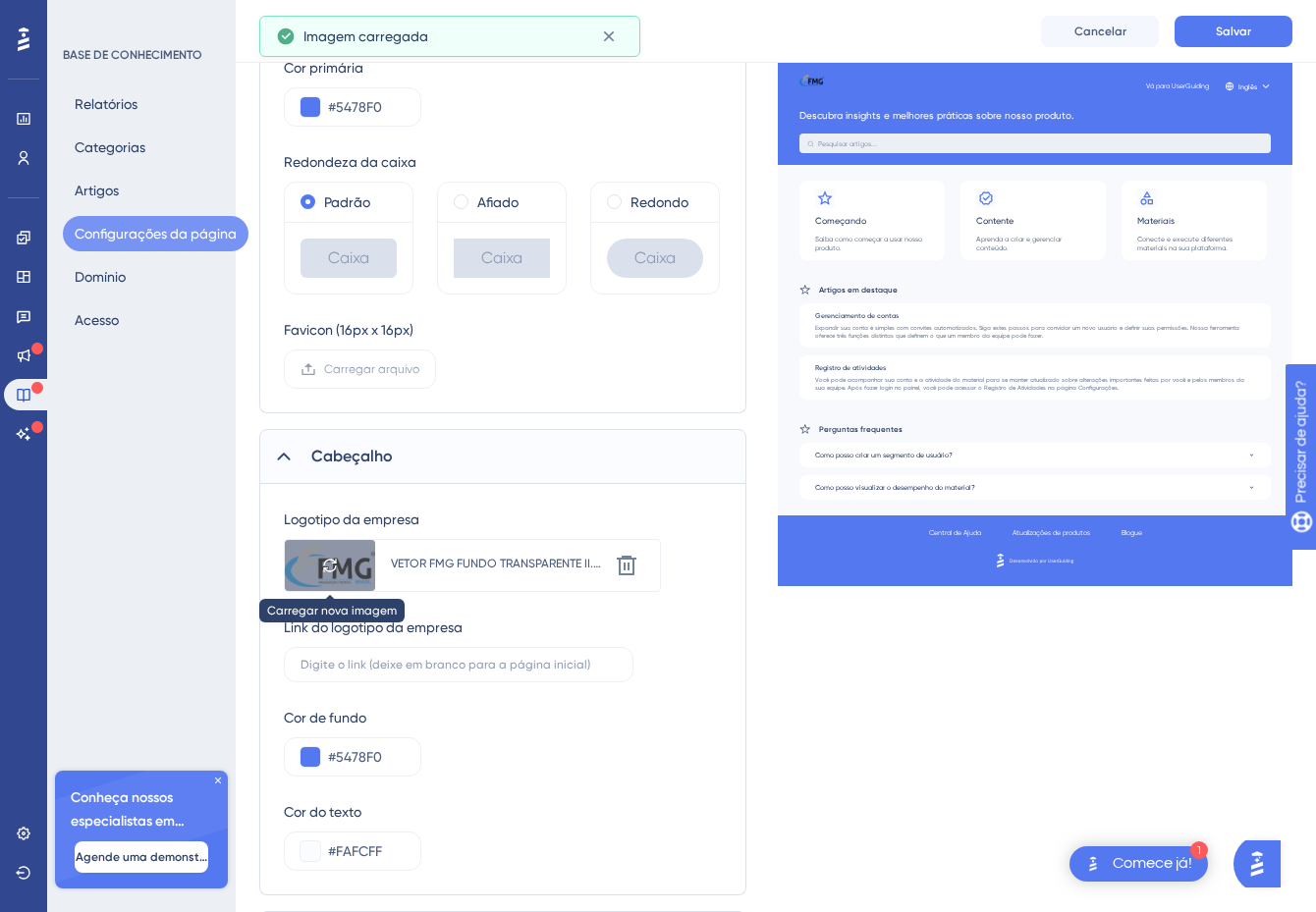 click 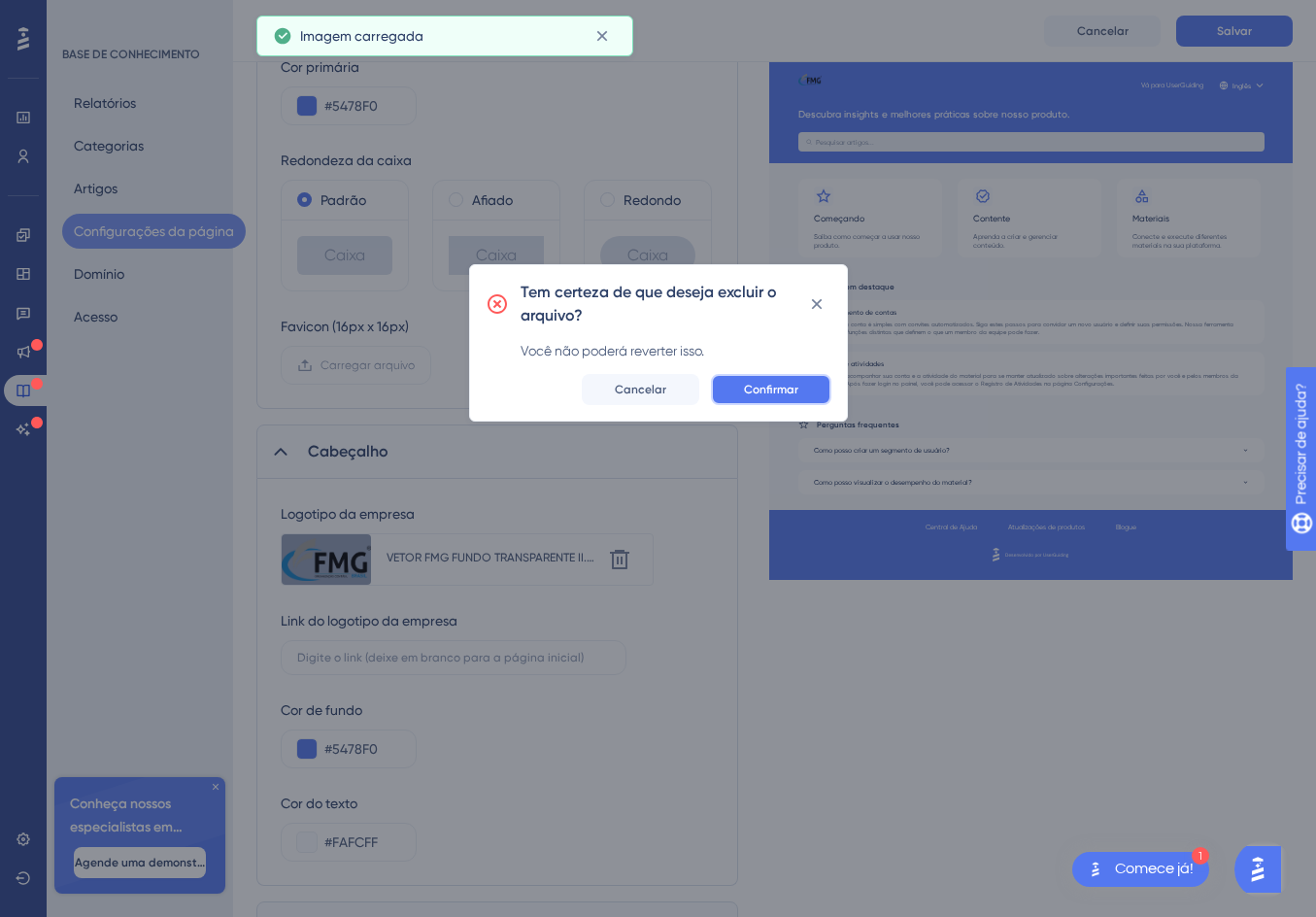 click on "Confirmar" at bounding box center [771, 390] 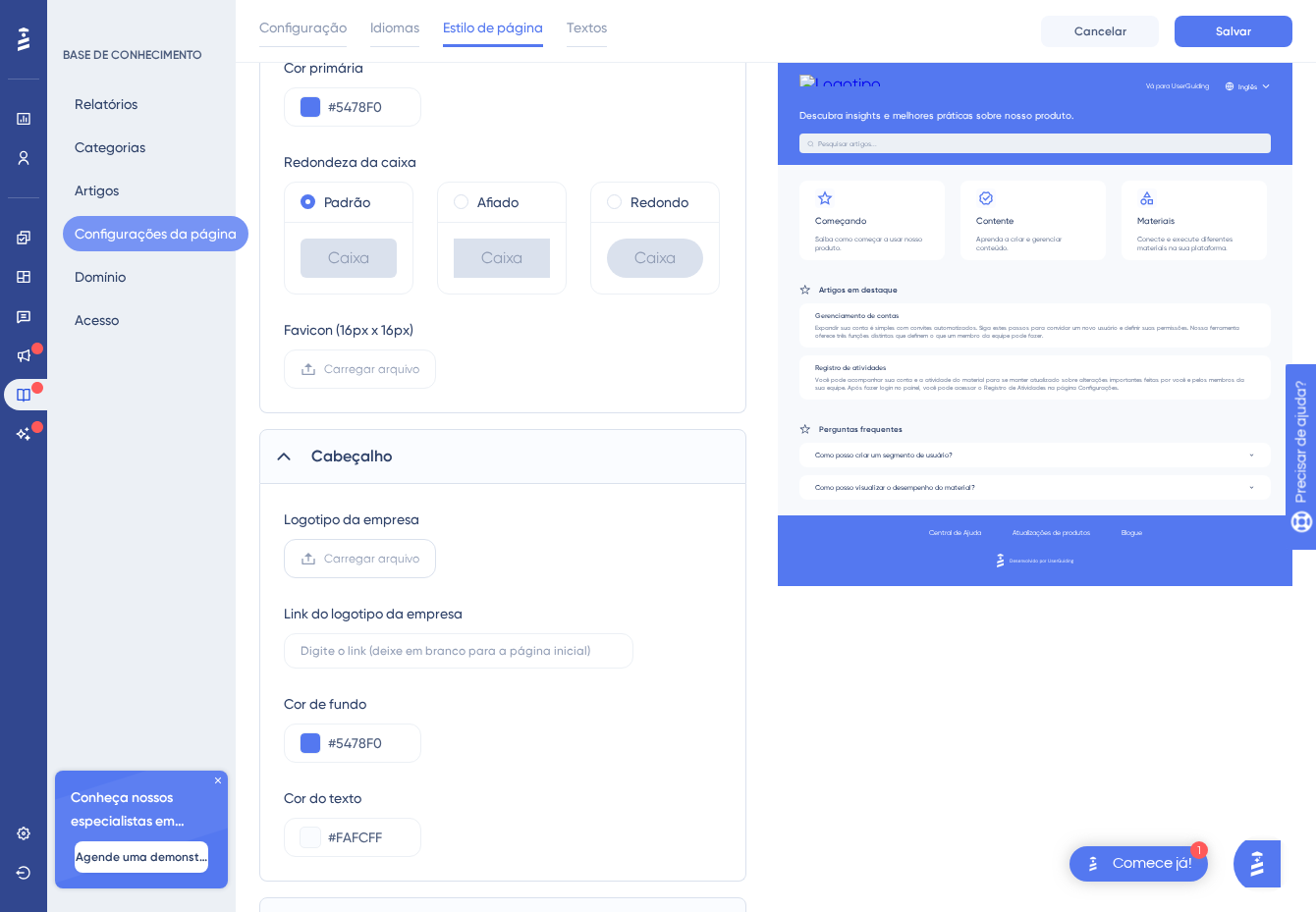 click on "Carregar arquivo" at bounding box center (359, 559) 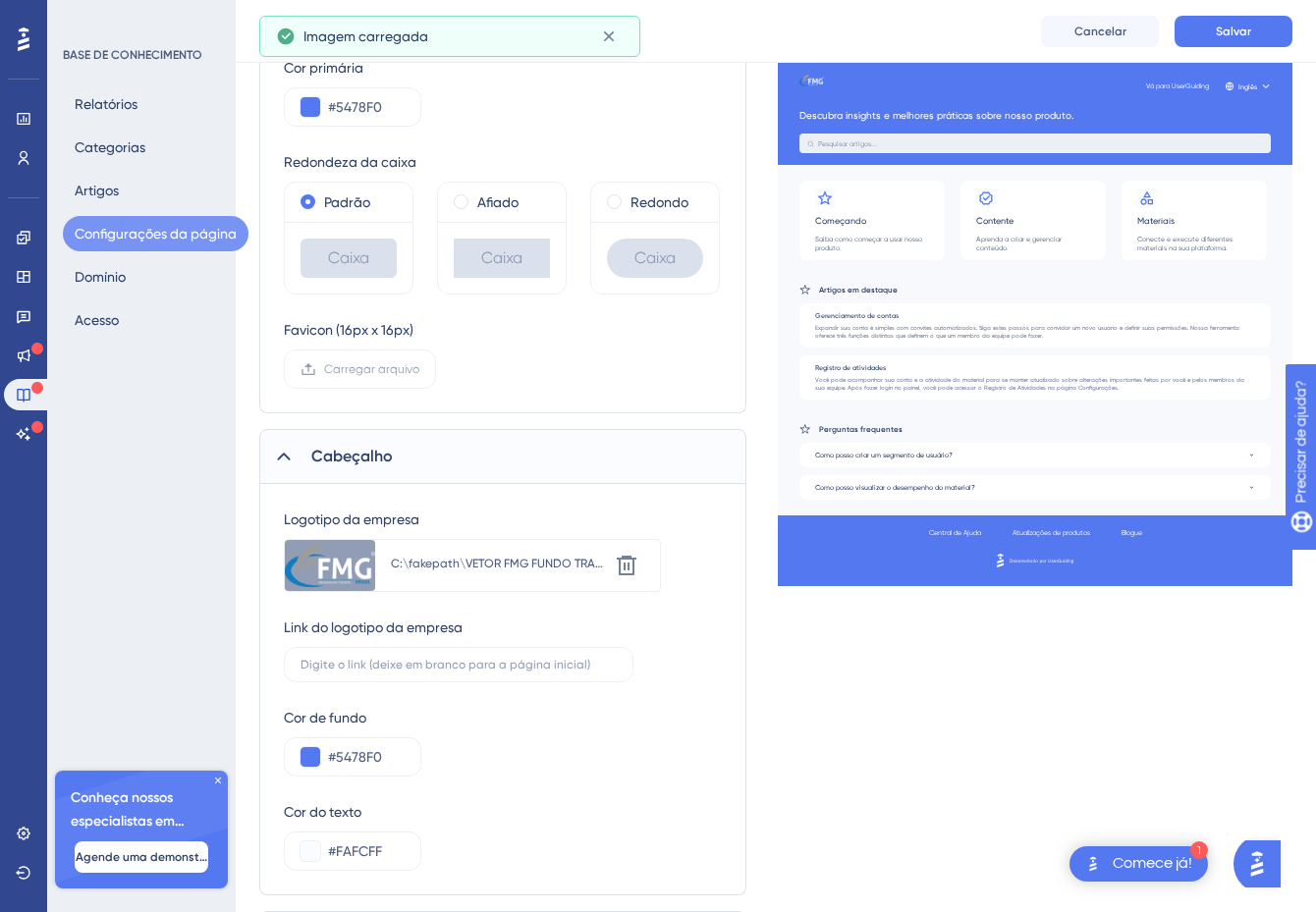 scroll, scrollTop: 559, scrollLeft: 0, axis: vertical 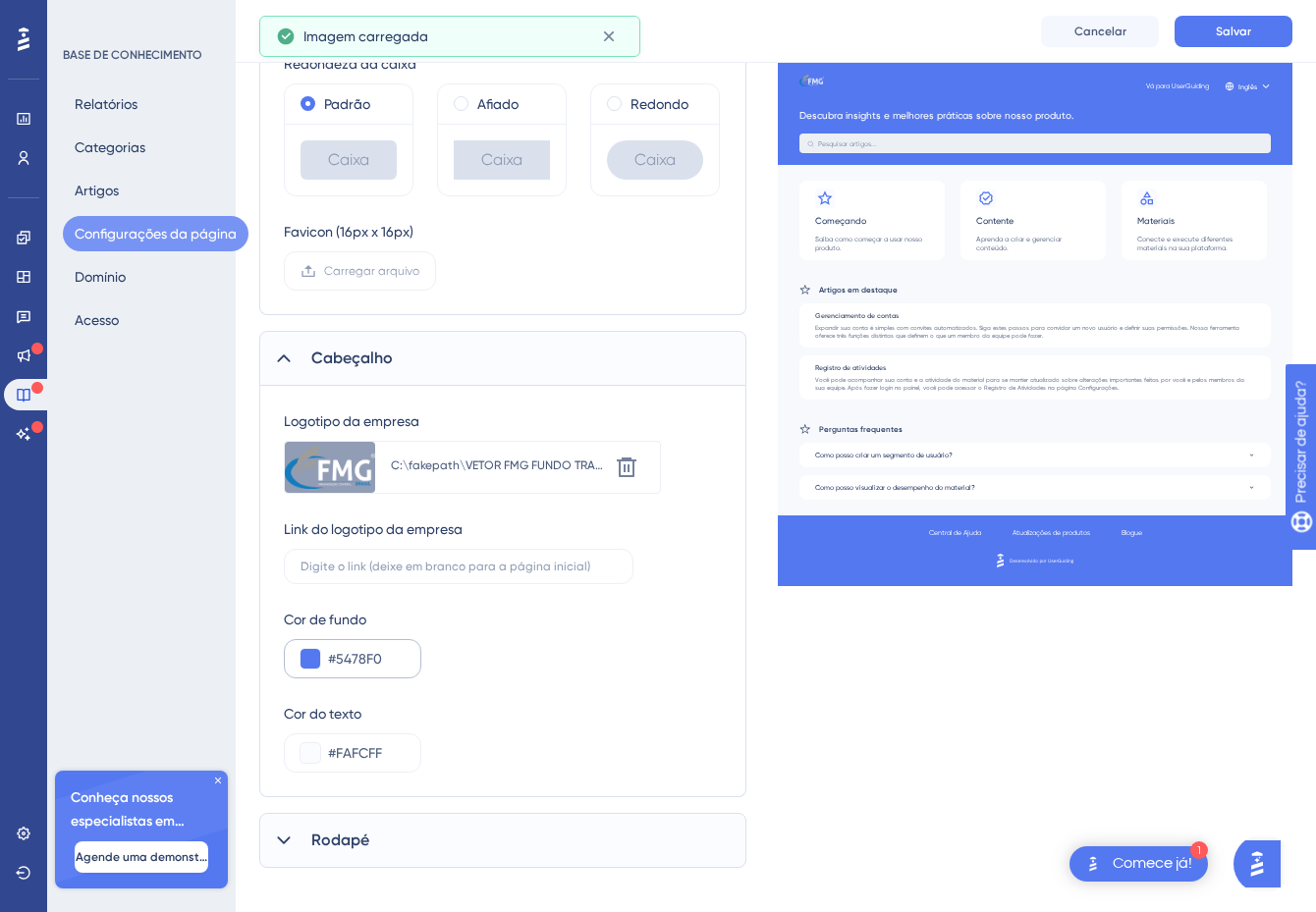 click on "#5478F0" at bounding box center (353, 659) 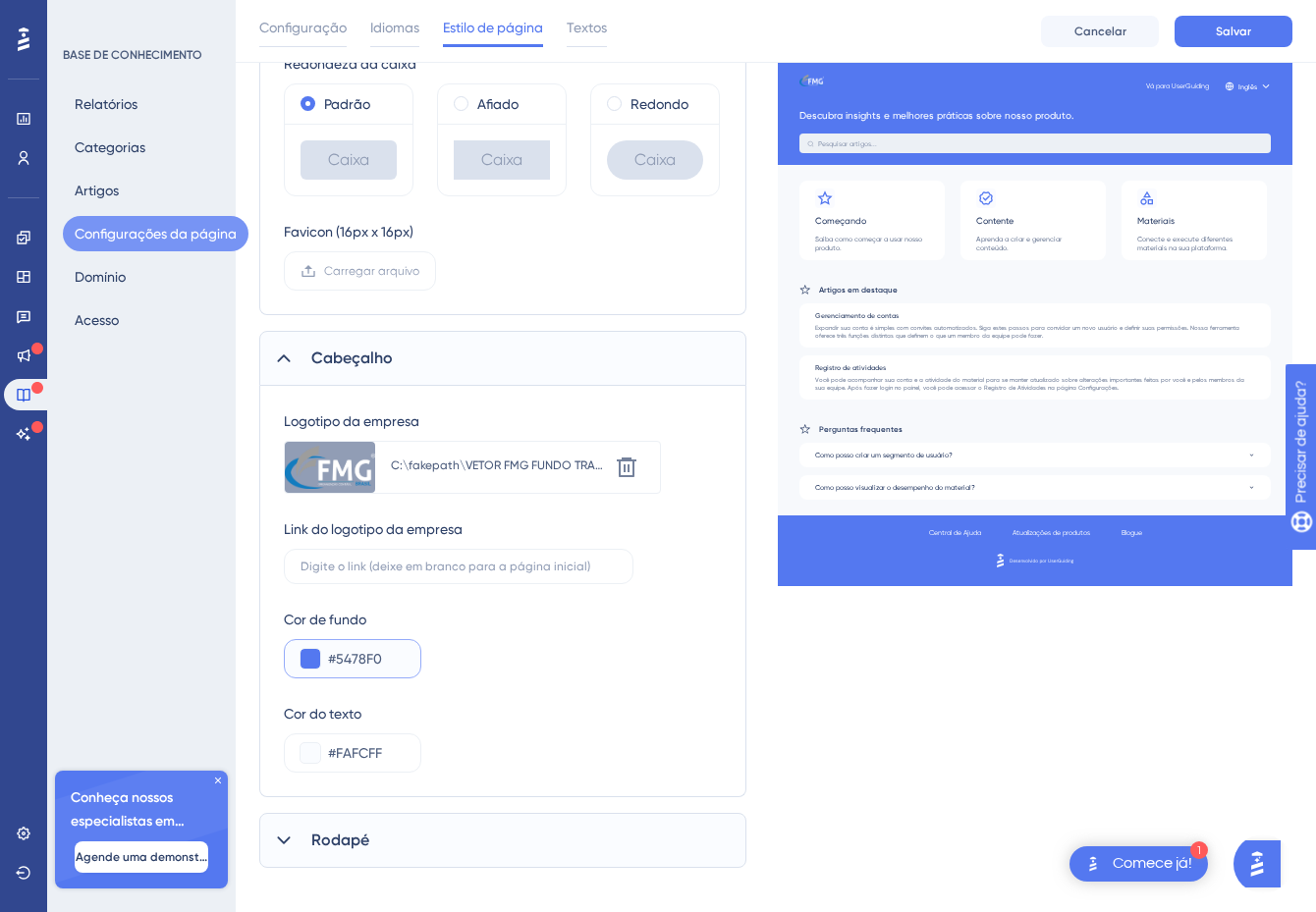 click at bounding box center (310, 659) 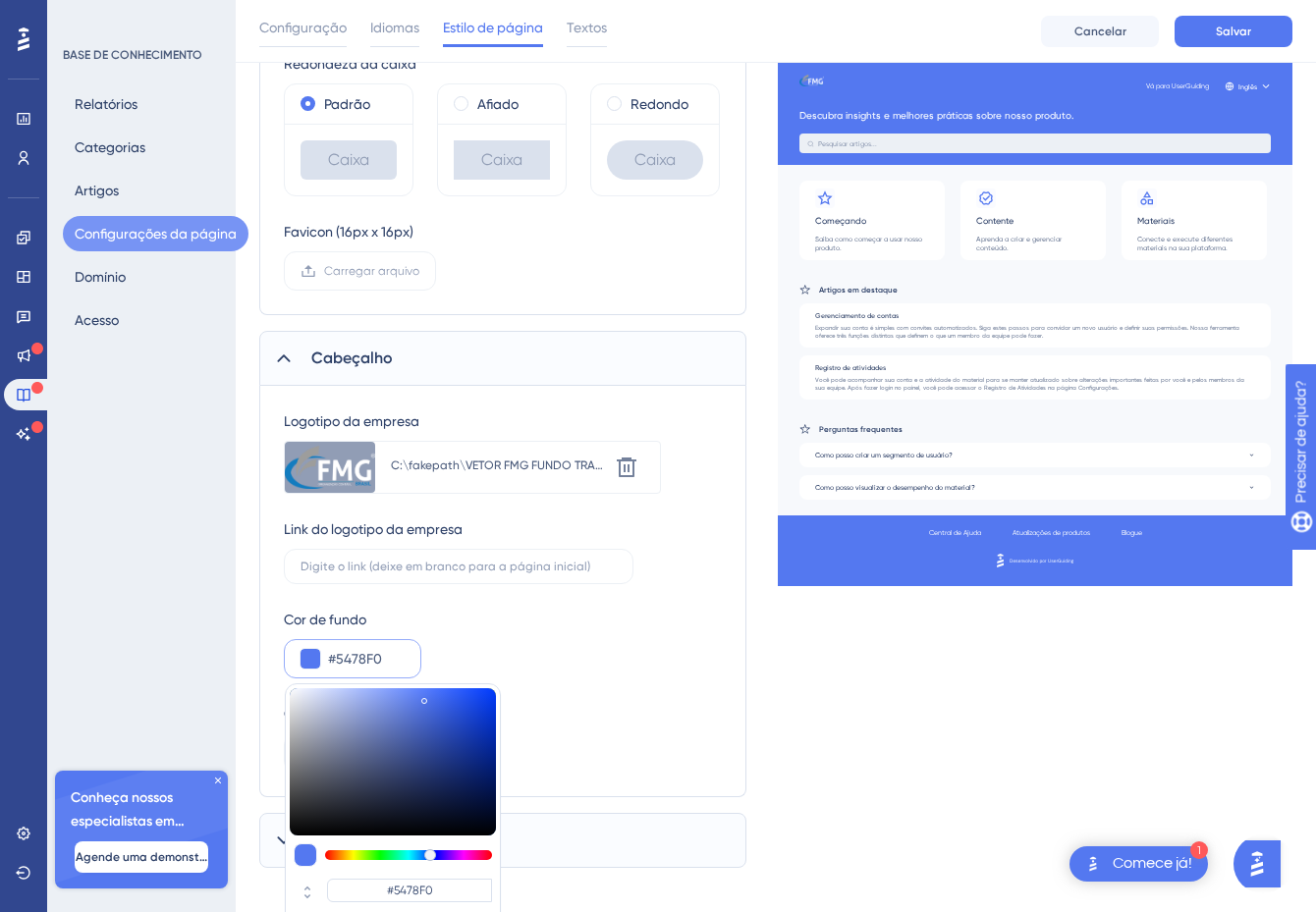 type on "#2f4692" 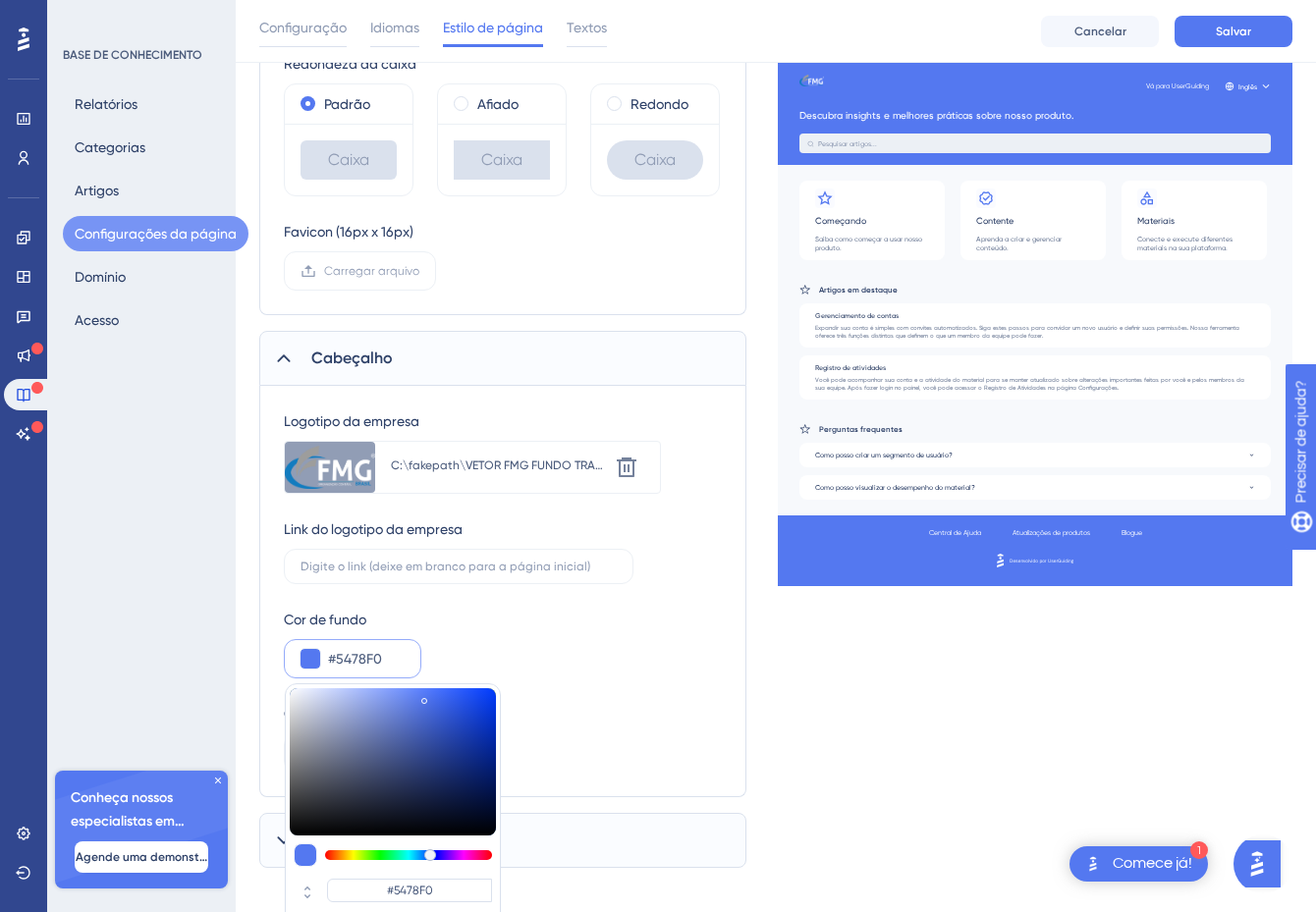 type on "#2F4692" 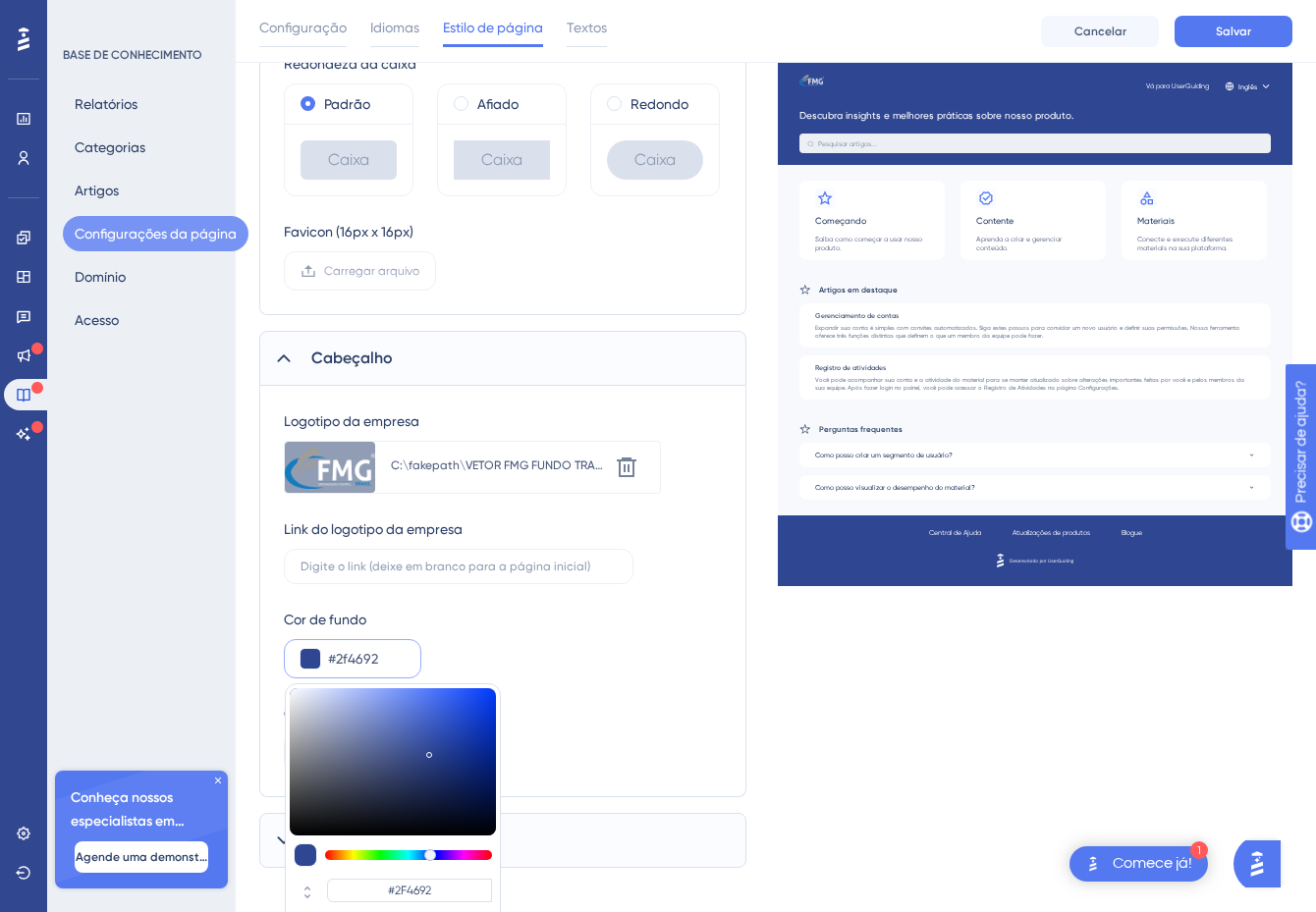click at bounding box center [393, 762] 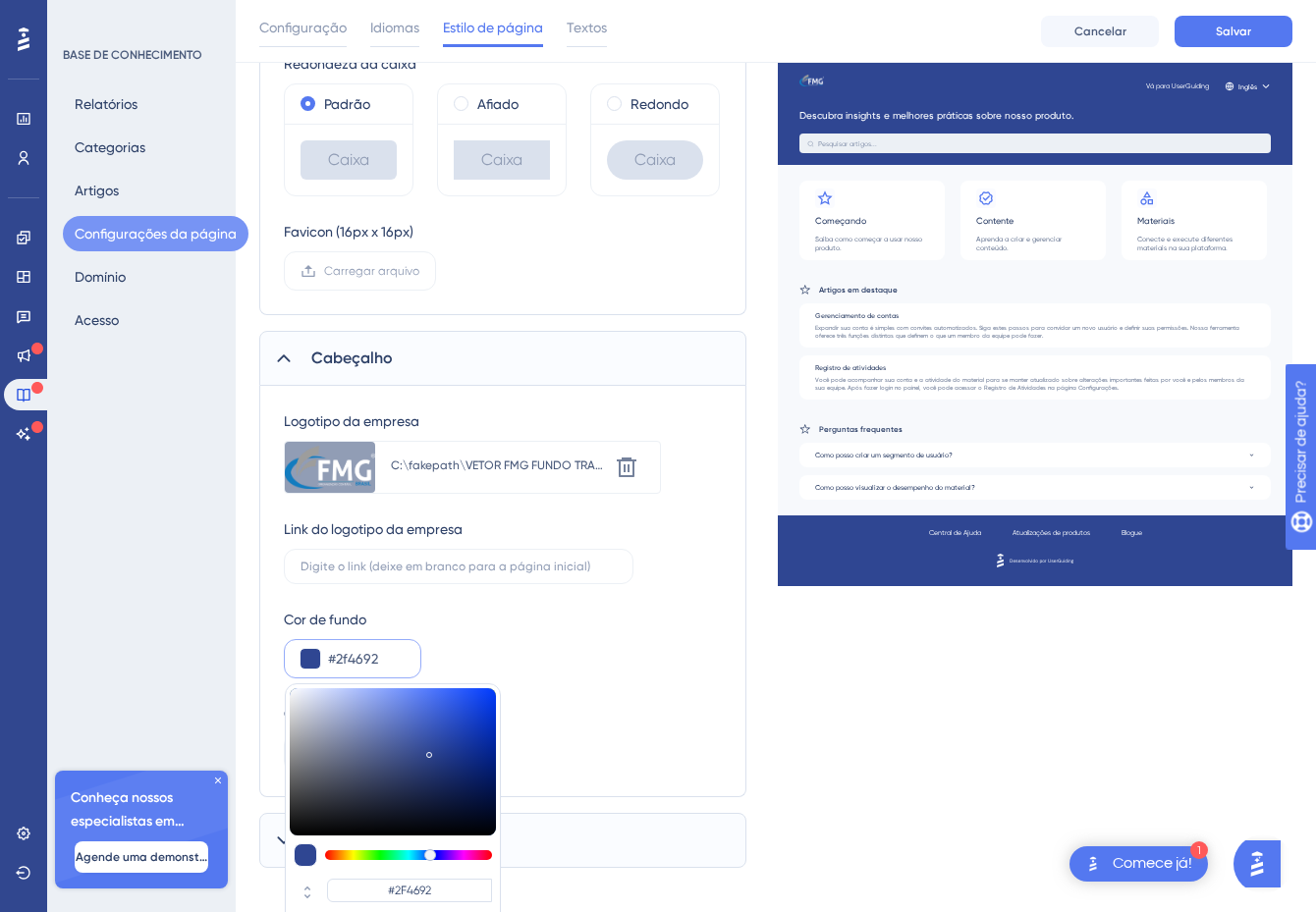 click on "Cor do texto #FAFCFF" at bounding box center (503, 737) 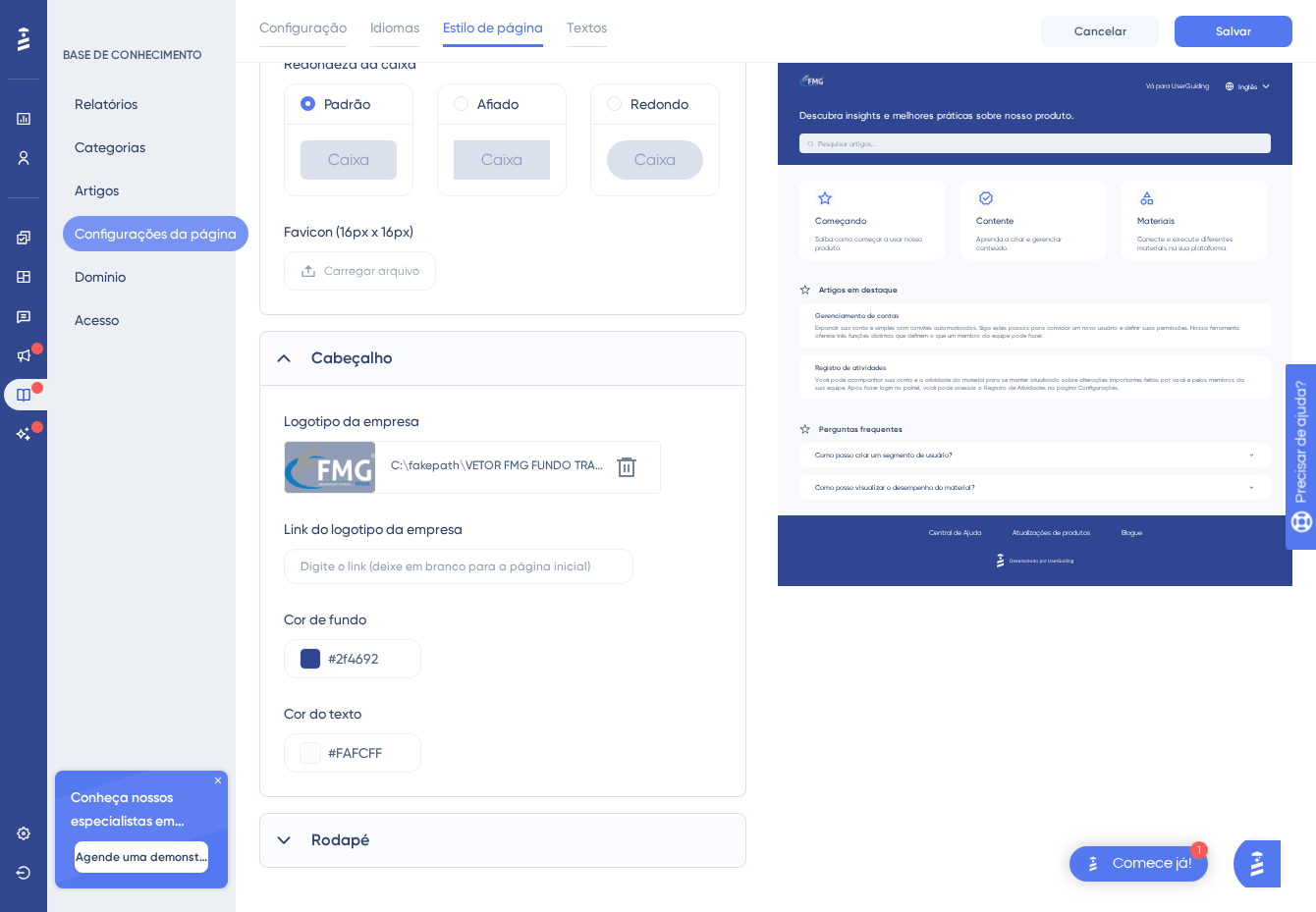 scroll, scrollTop: 577, scrollLeft: 0, axis: vertical 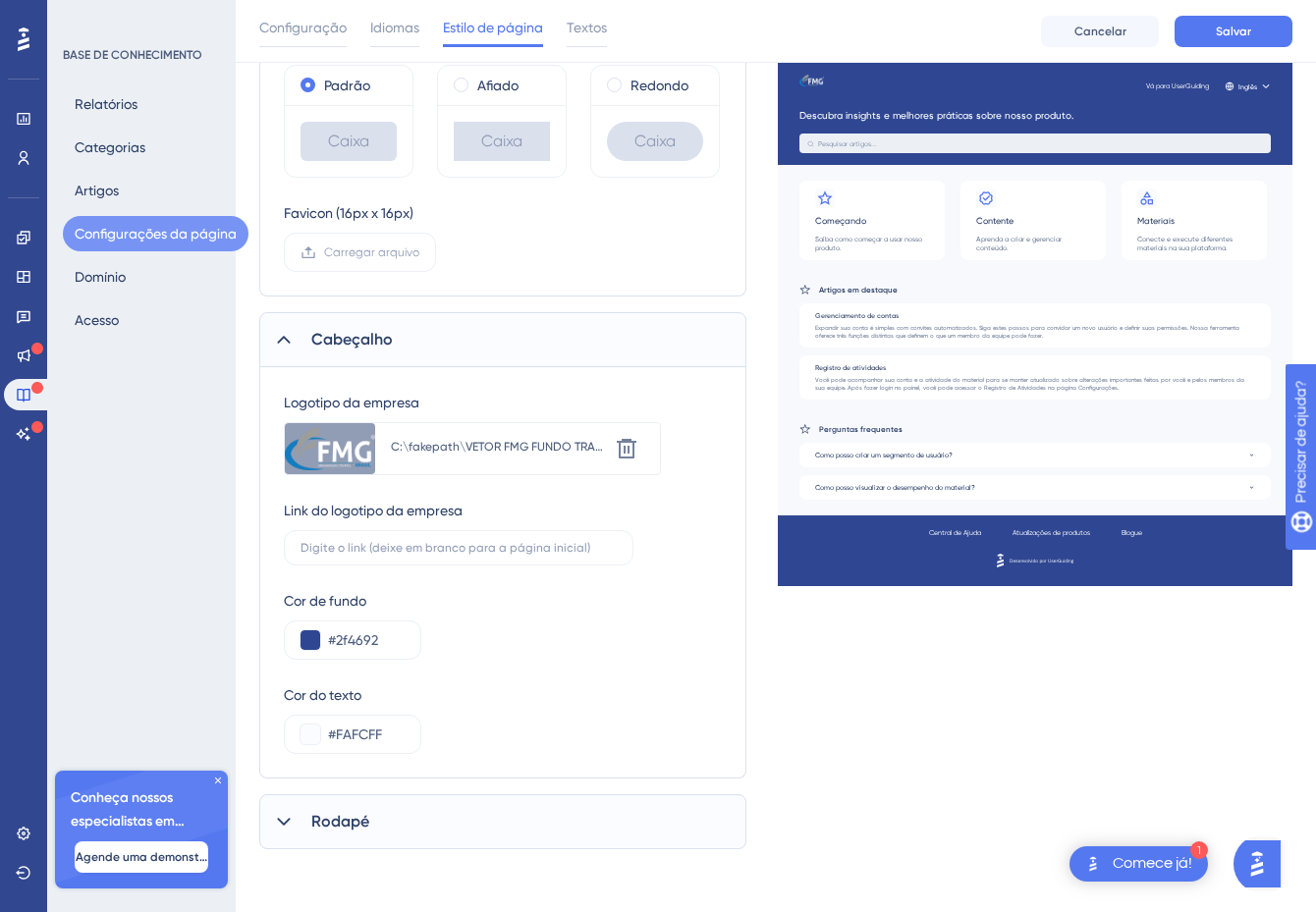 click on "Rodapé" at bounding box center (503, 822) 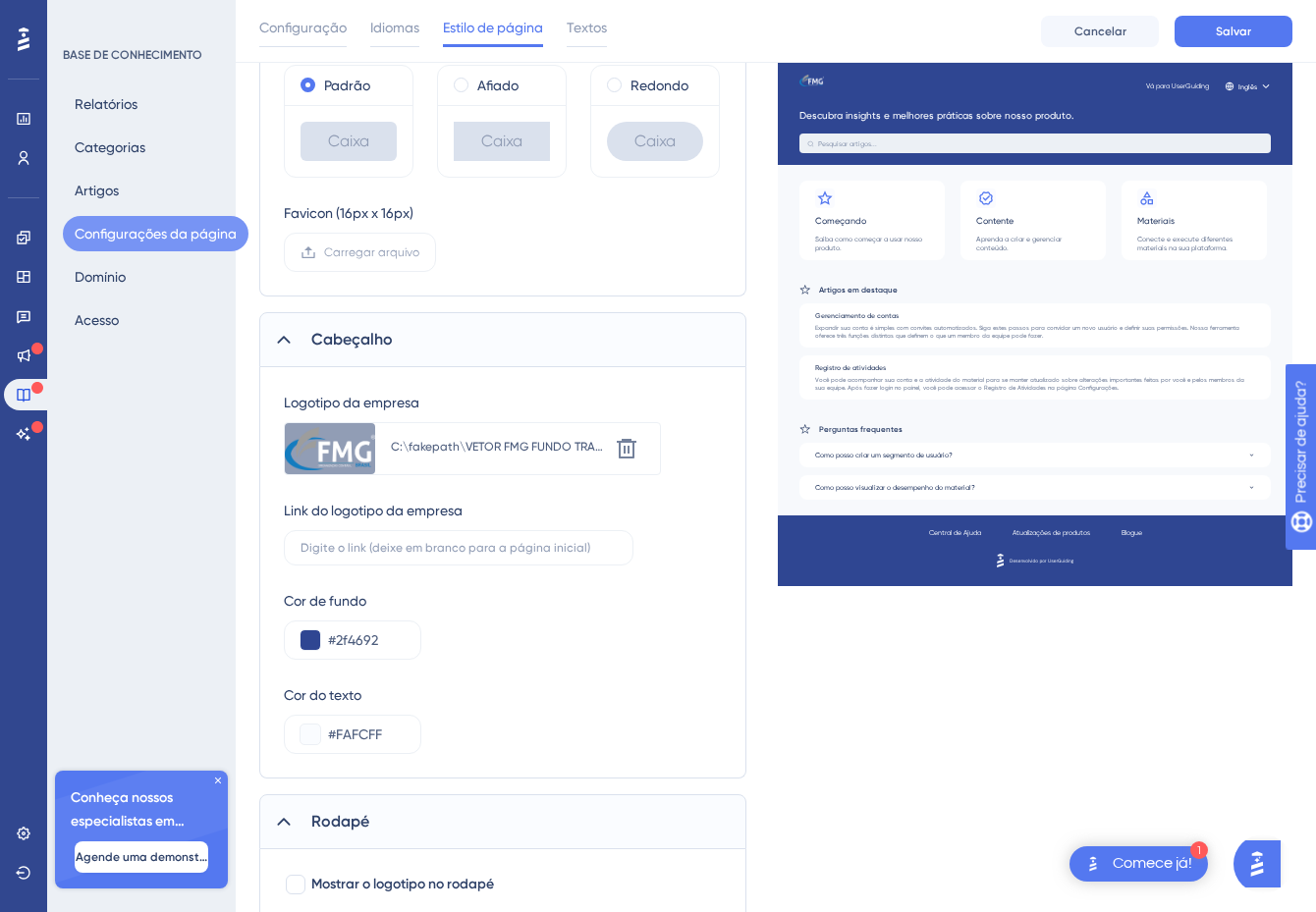 scroll, scrollTop: 649, scrollLeft: 0, axis: vertical 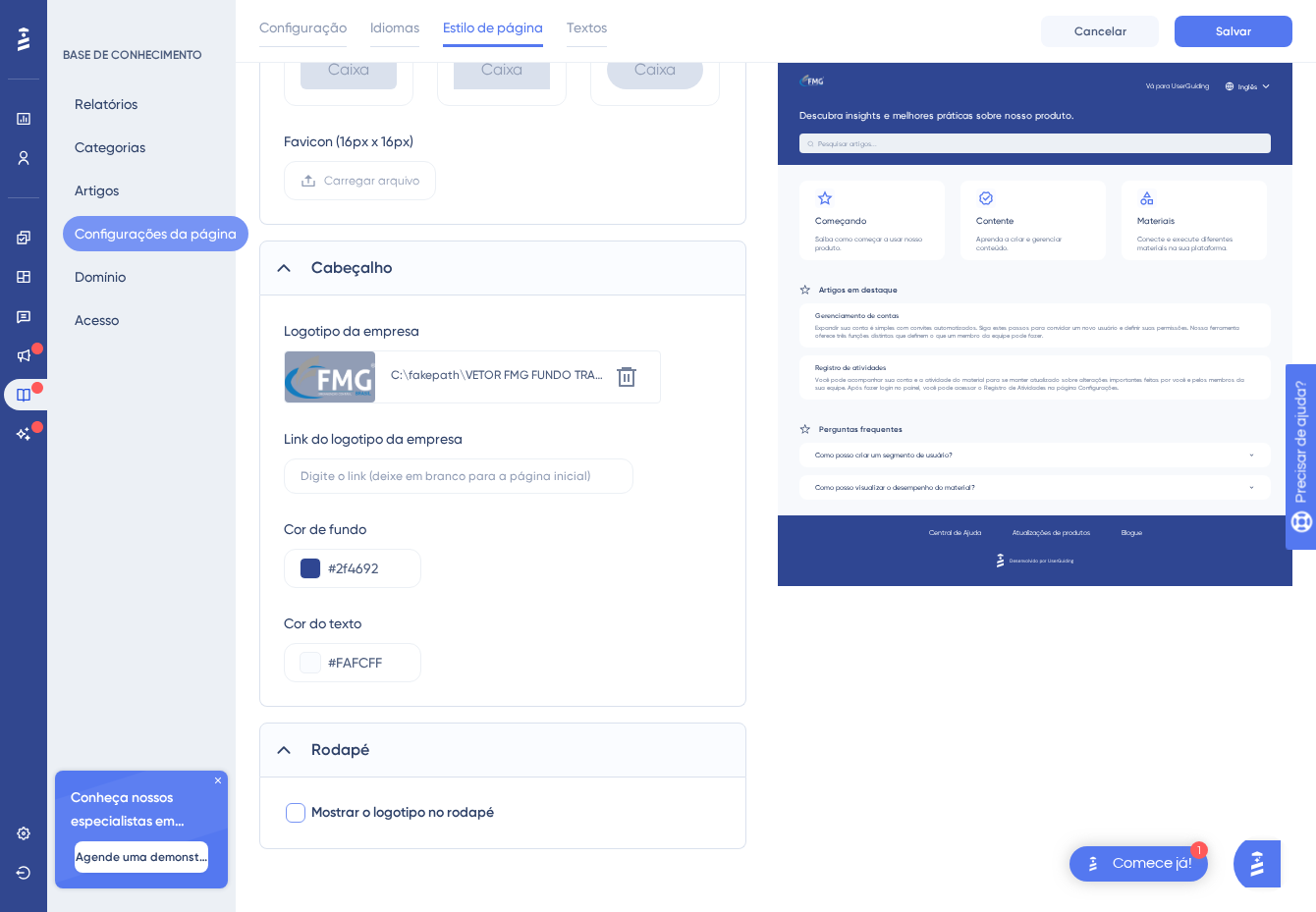 click on "Mostrar o logotipo no rodapé" at bounding box center (403, 812) 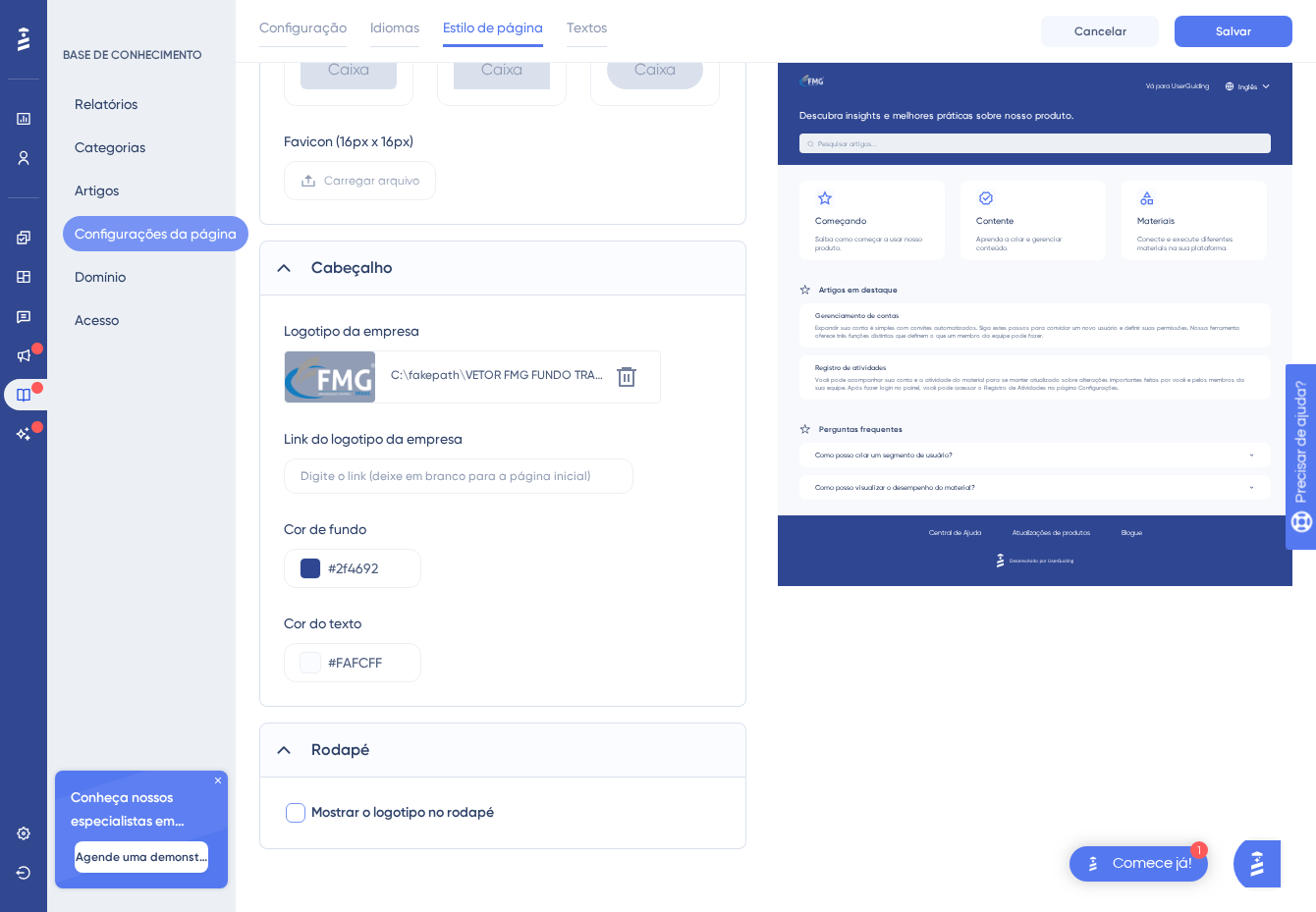 checkbox on "true" 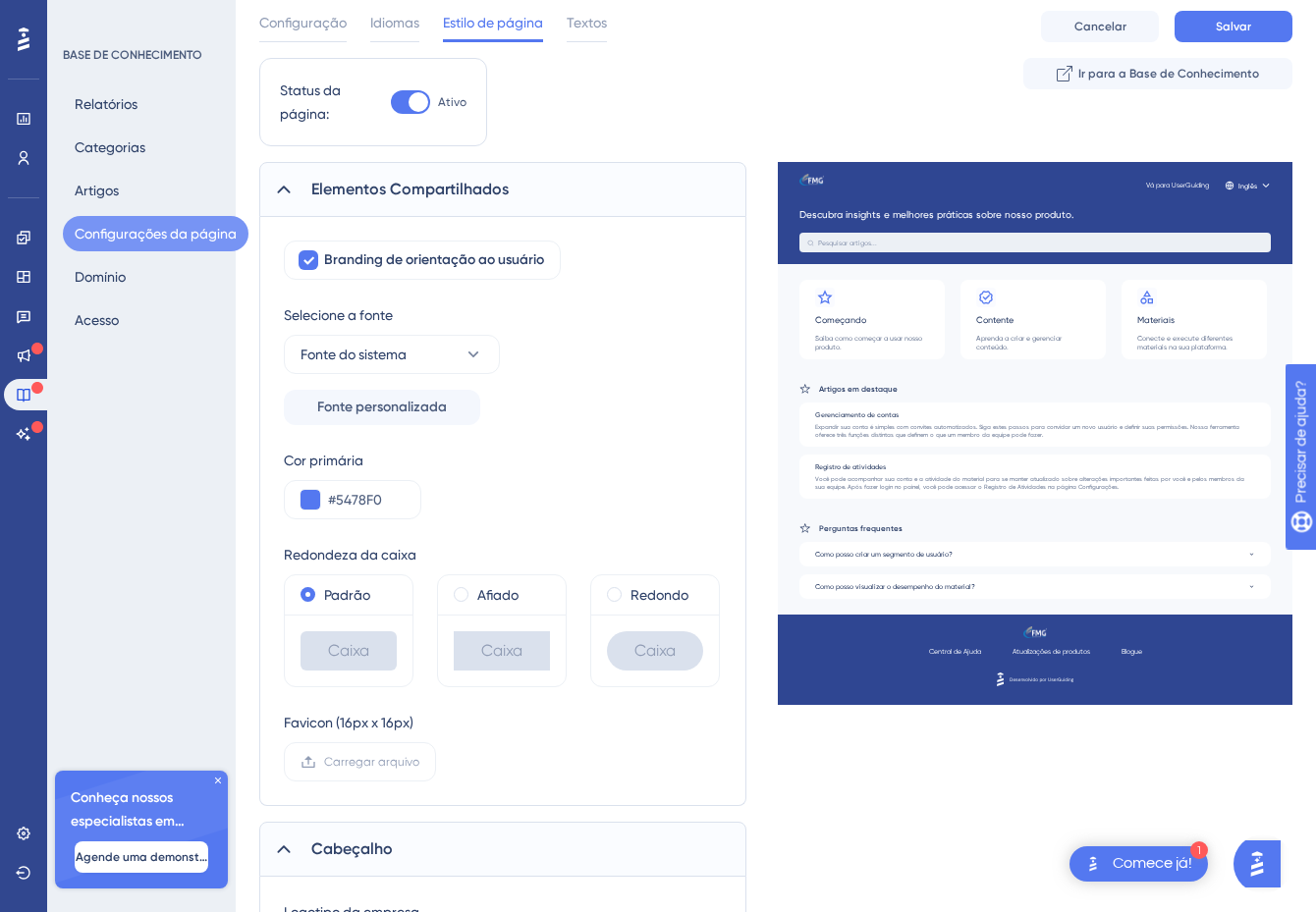 scroll, scrollTop: 0, scrollLeft: 0, axis: both 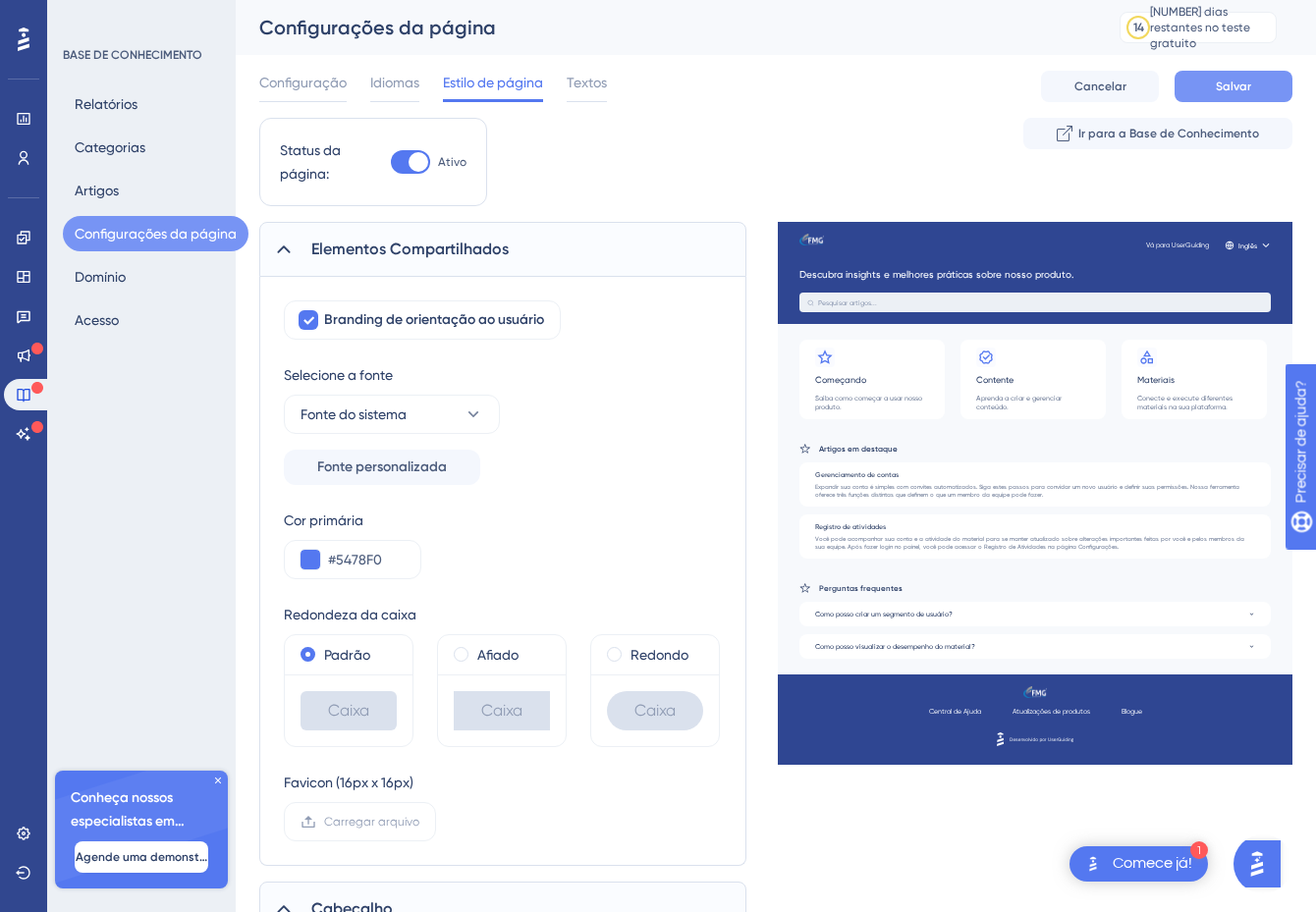 click on "Salvar" at bounding box center [1234, 86] 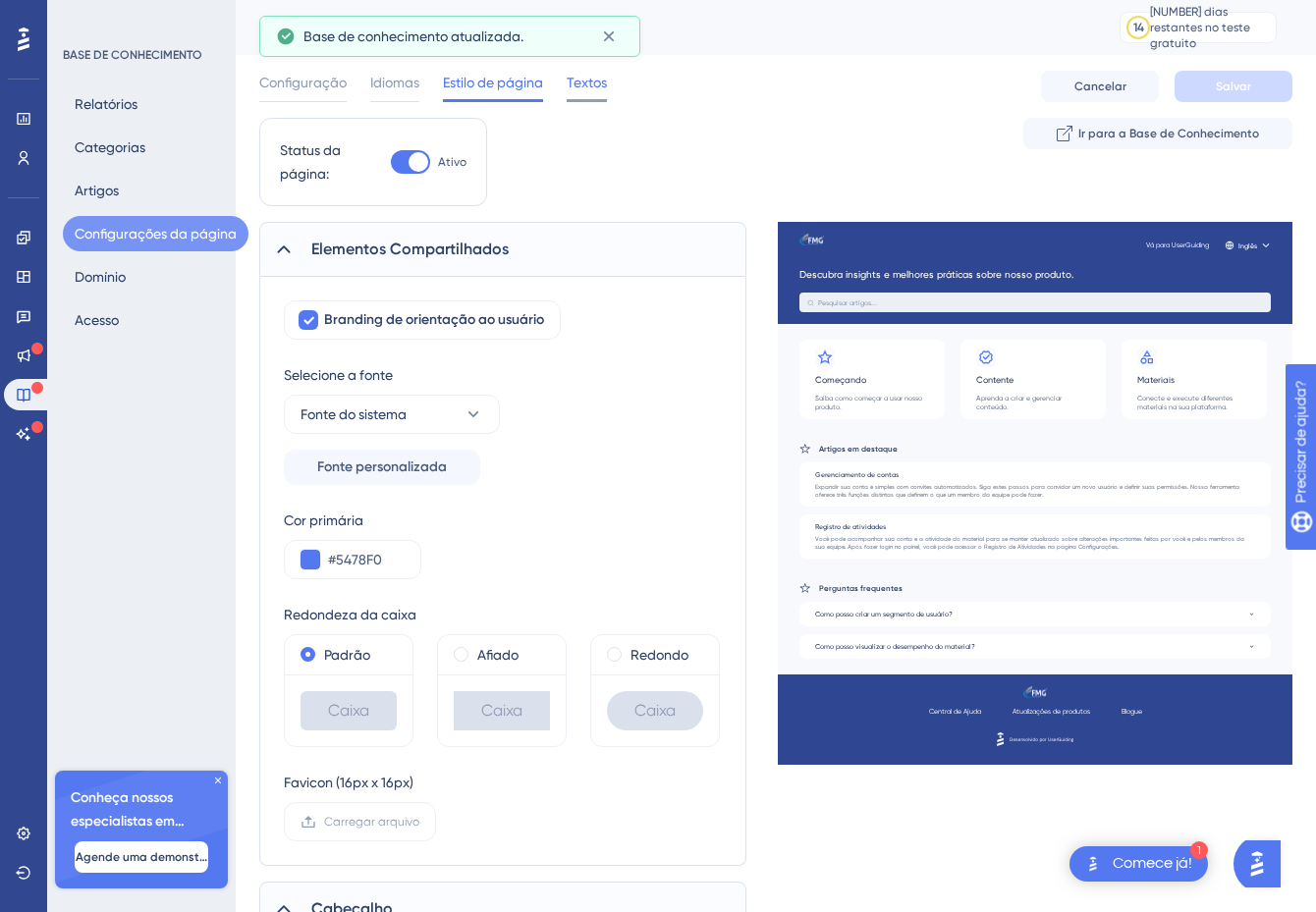 click on "Textos" at bounding box center (586, 82) 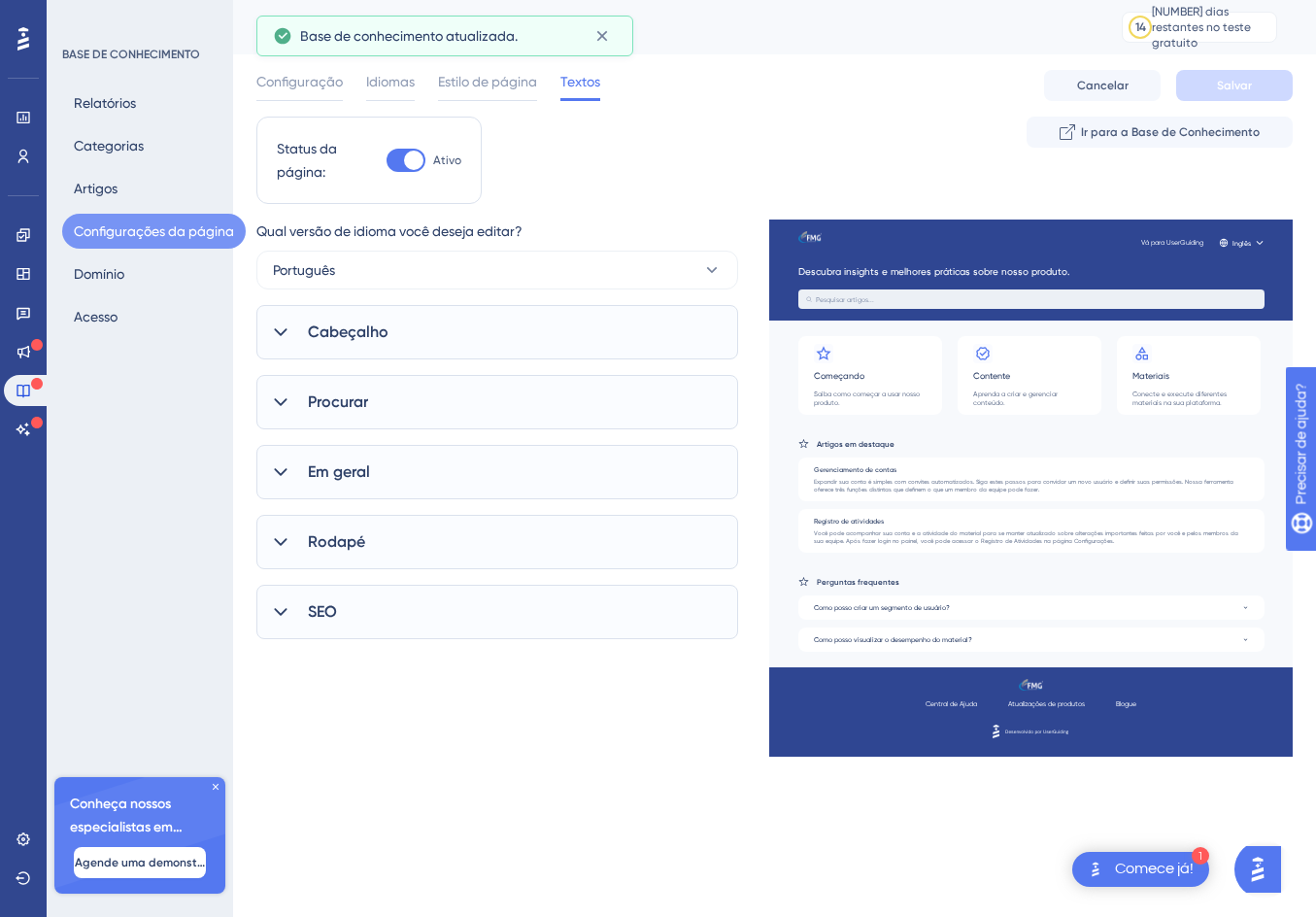 click on "Cabeçalho" at bounding box center [497, 332] 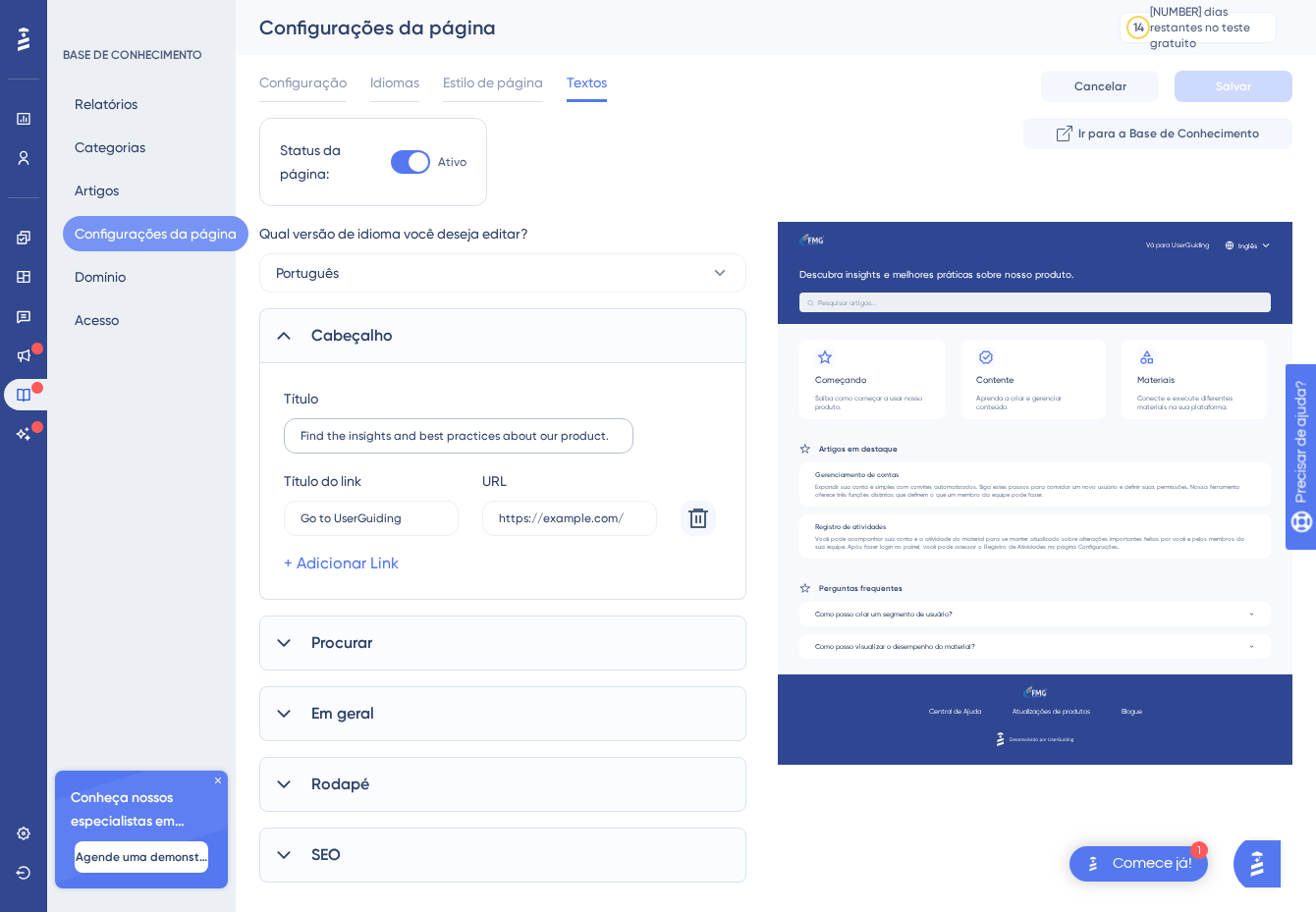click on "Find the insights and best practices about our product." at bounding box center [459, 436] 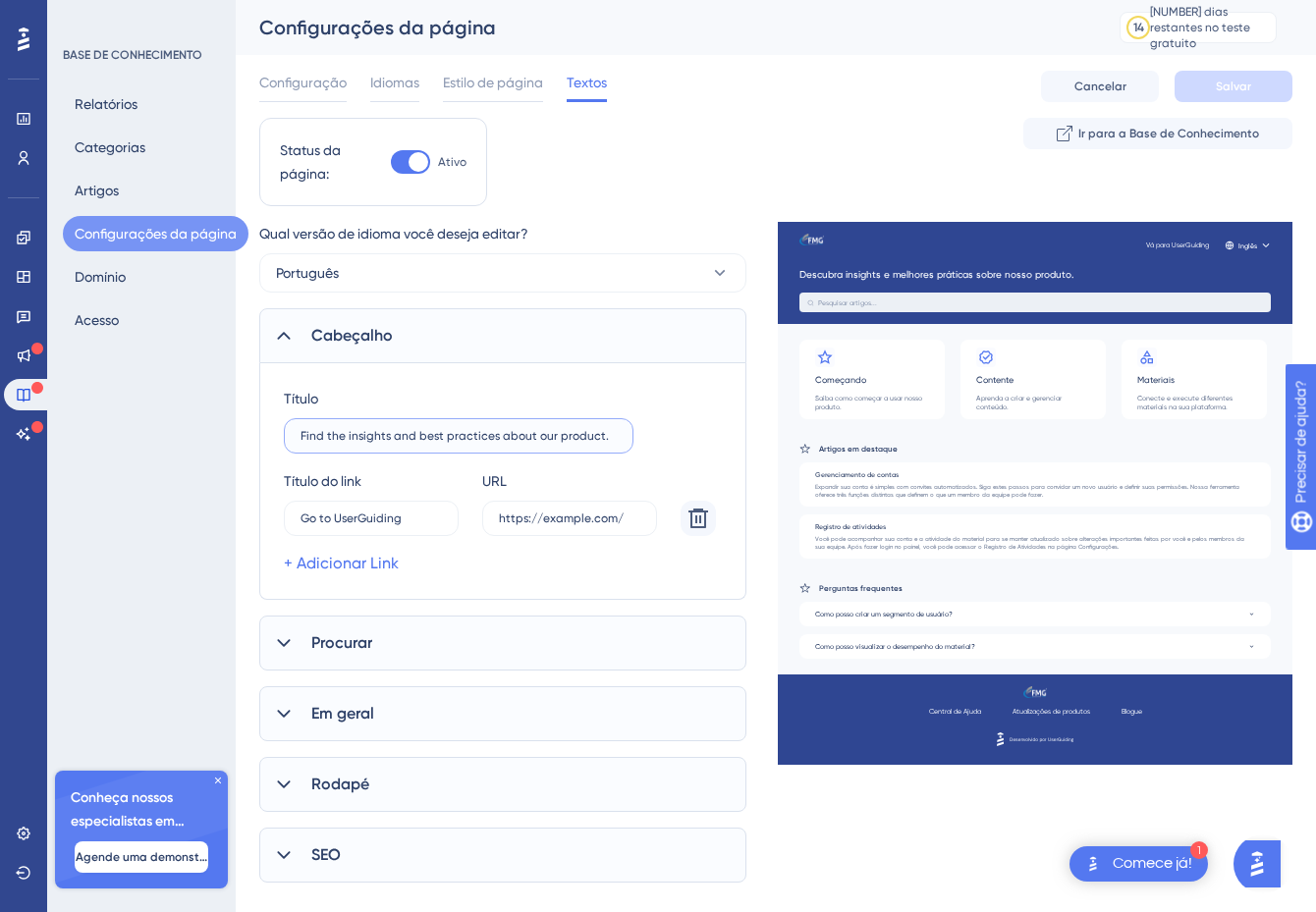 click on "Find the insights and best practices about our product." at bounding box center (459, 436) 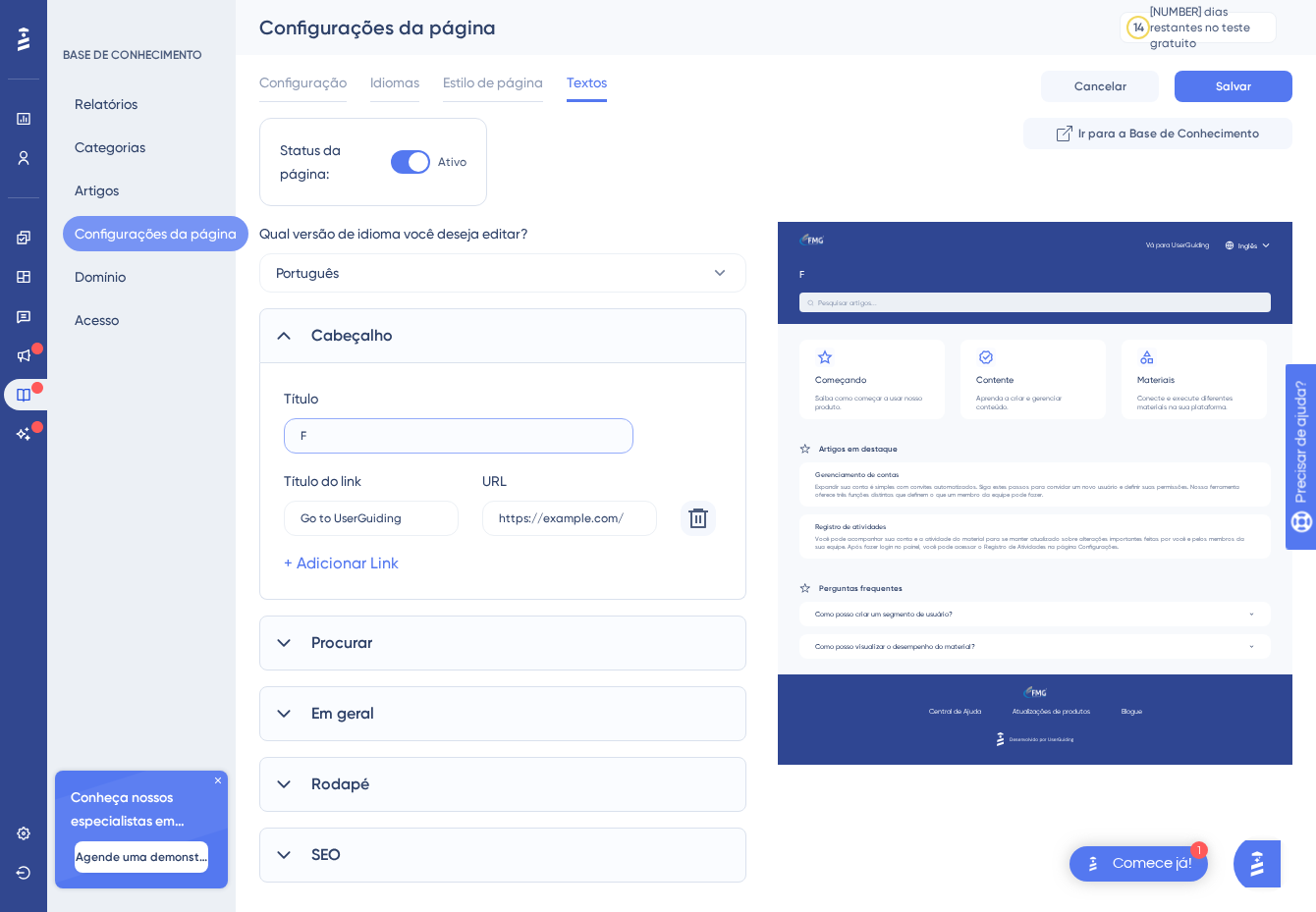 type on "F" 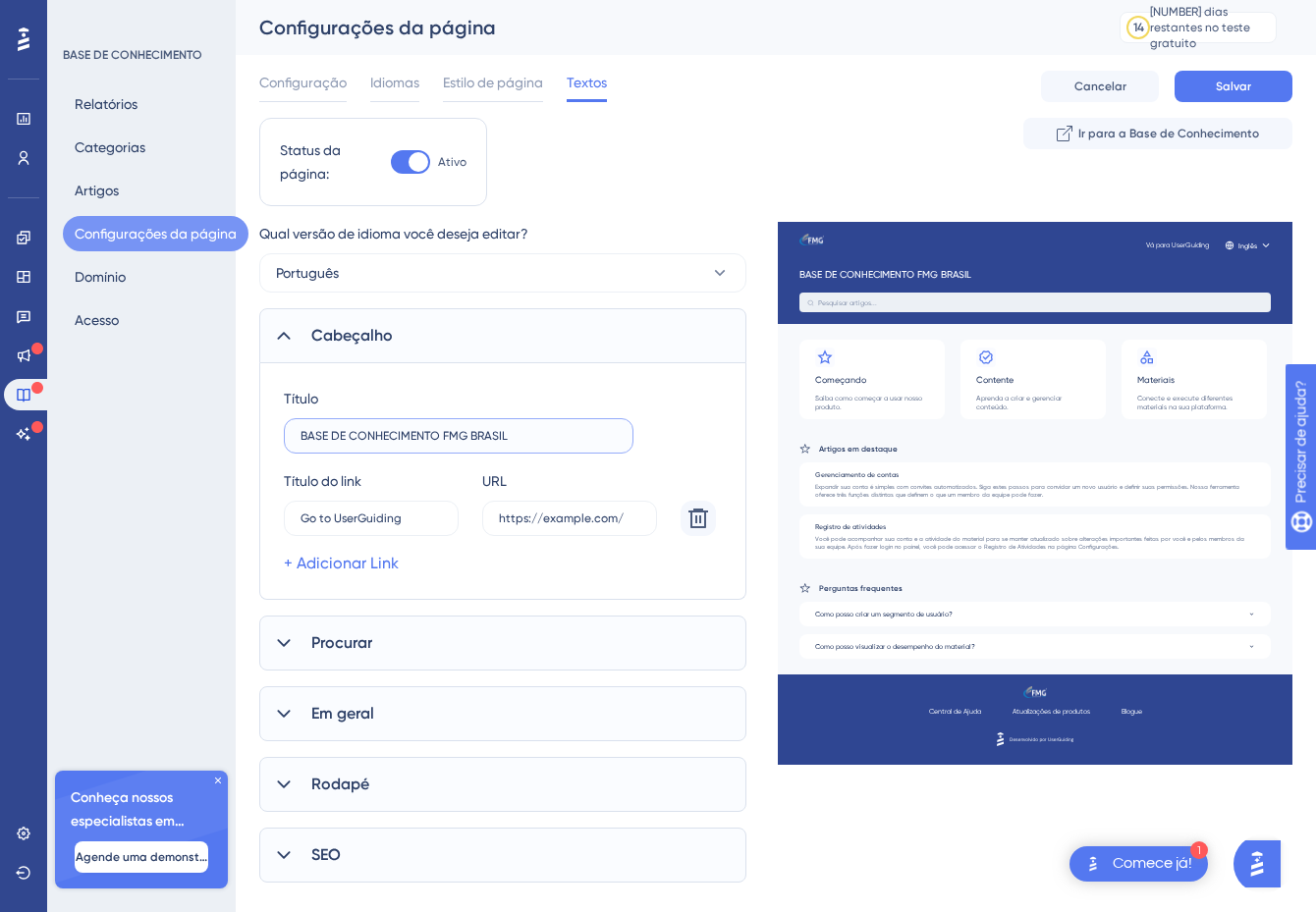type on "BASE DE CONHECIMENTO FMG BRASIL" 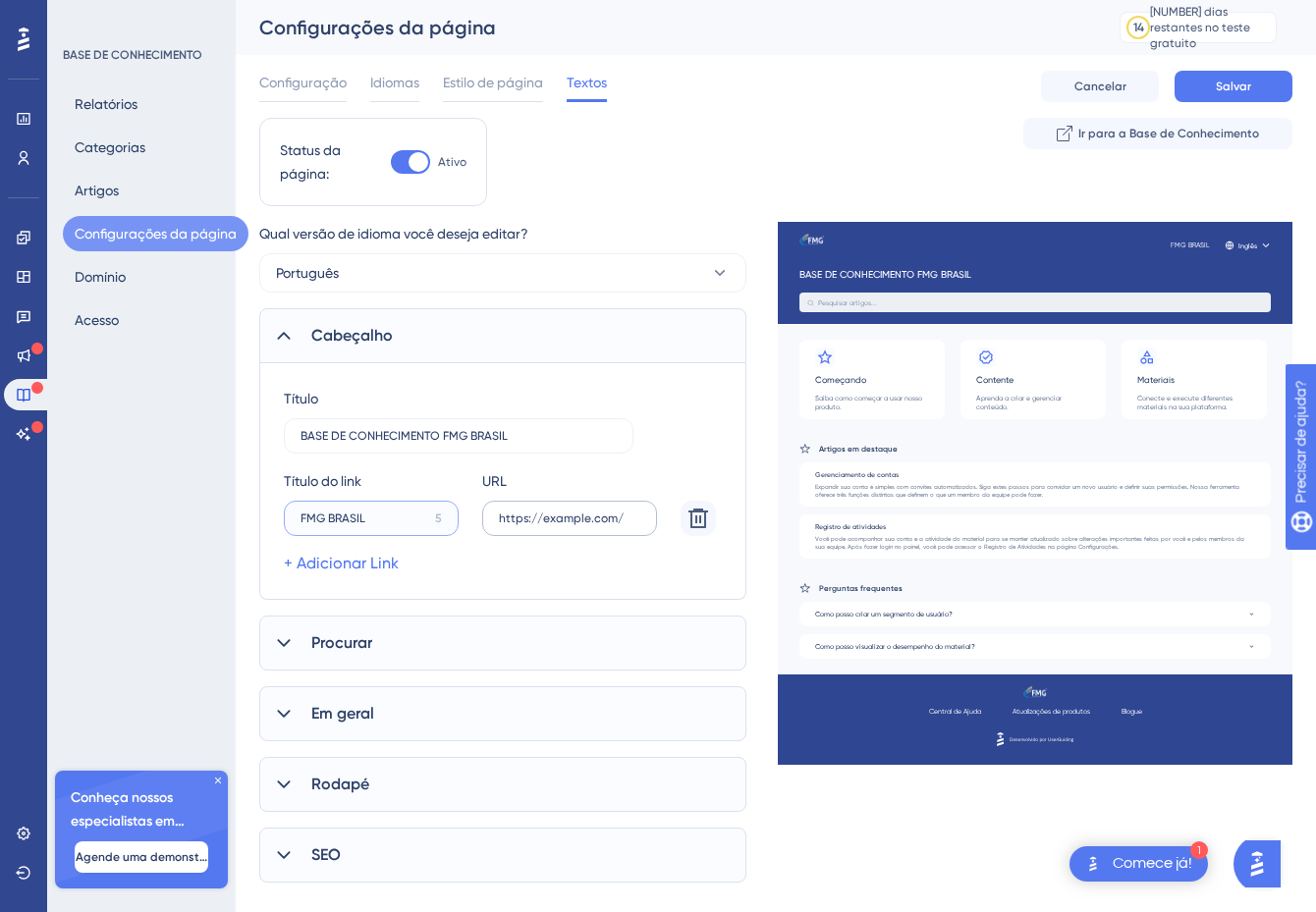 type on "FMG BRASIL" 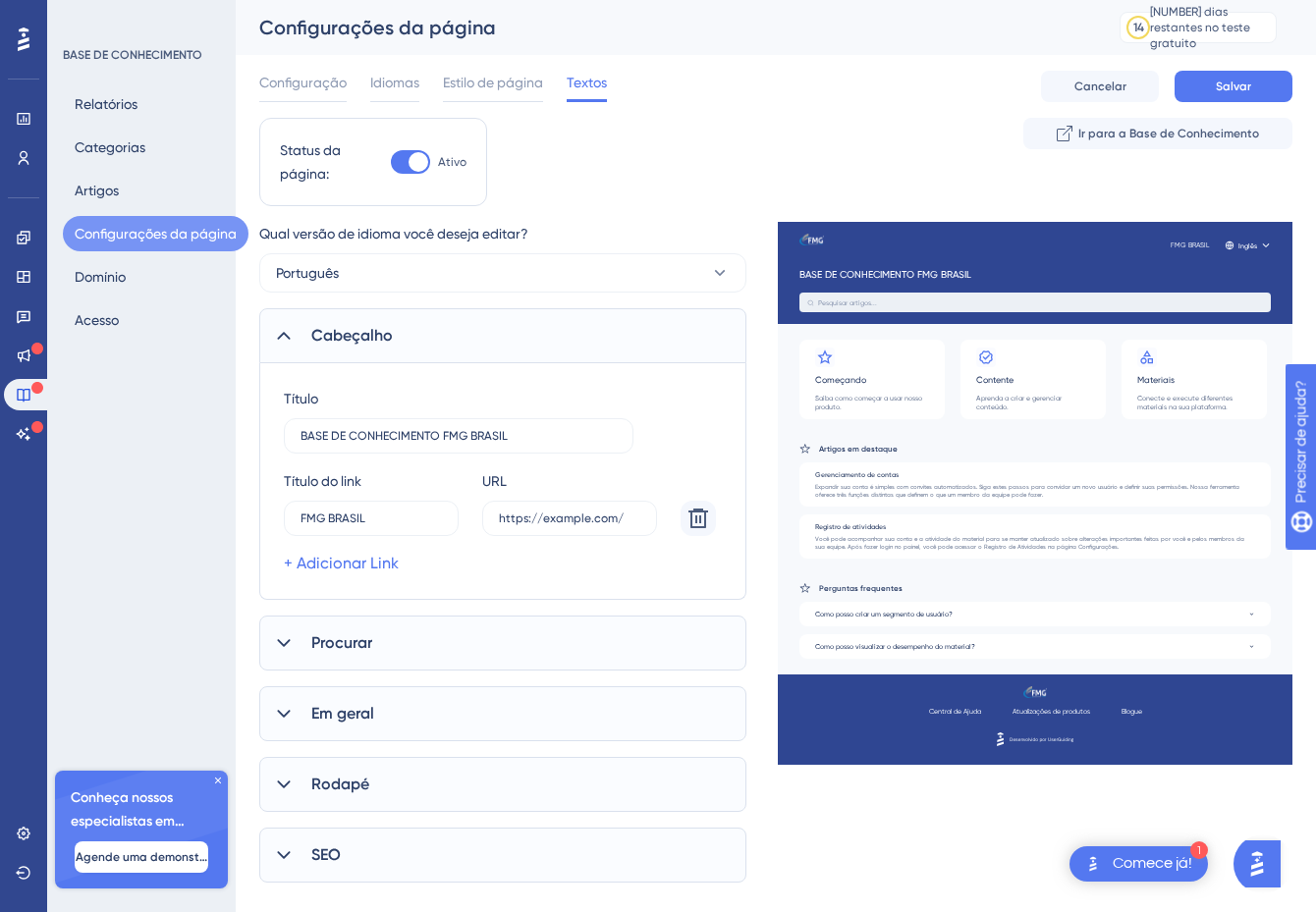 click on "Procurar" at bounding box center [503, 643] 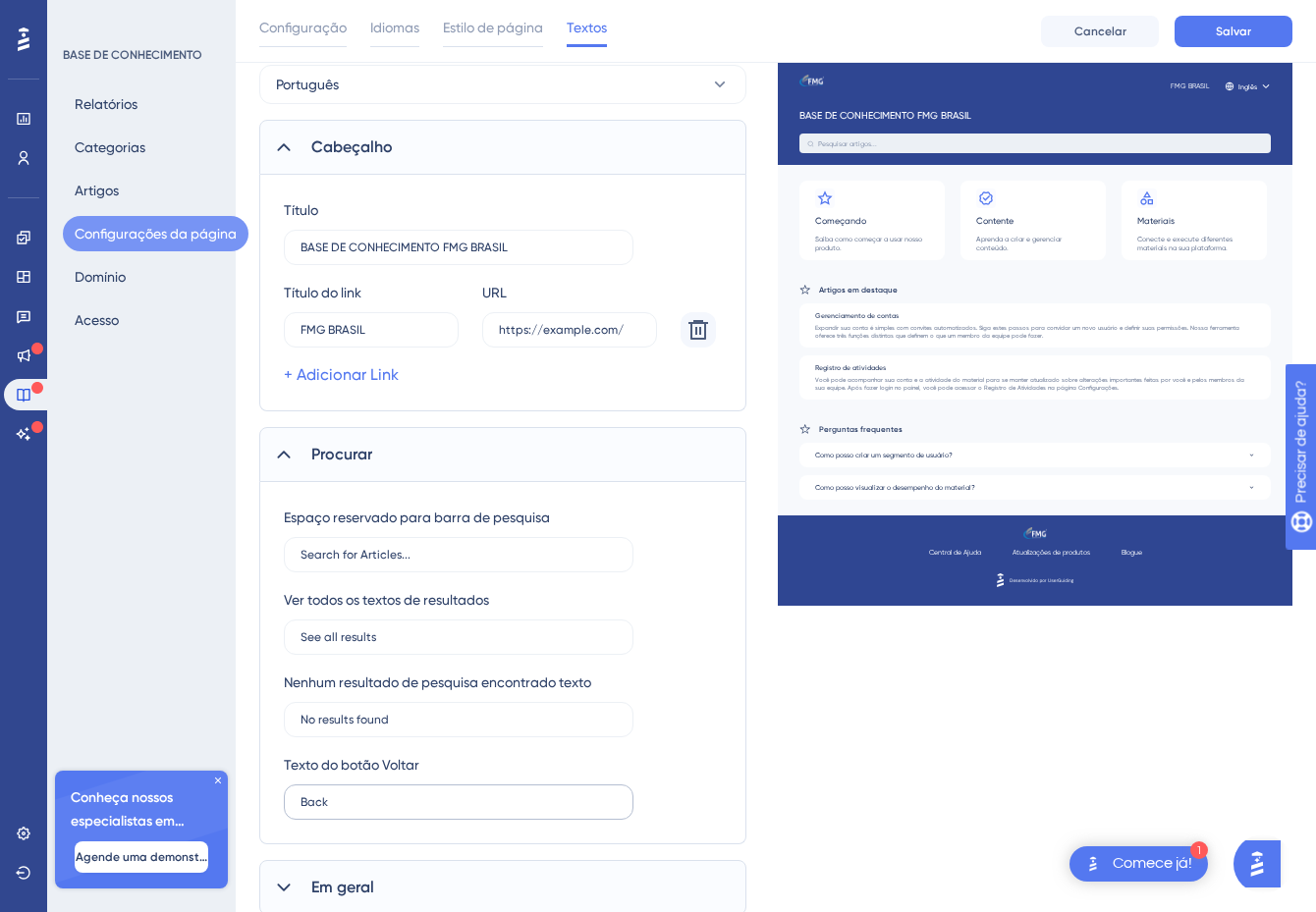 scroll, scrollTop: 393, scrollLeft: 0, axis: vertical 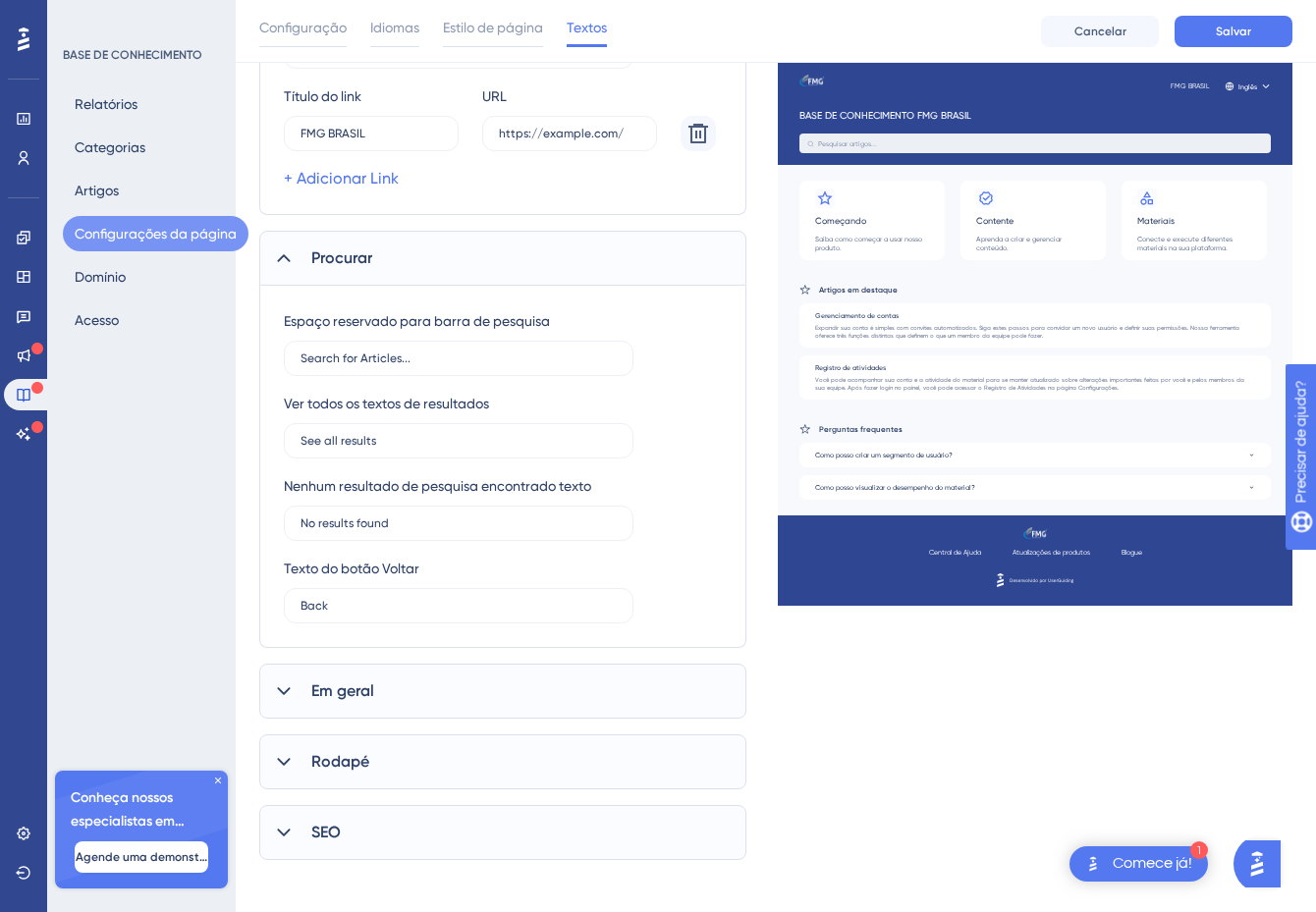 click on "Em geral" at bounding box center [503, 691] 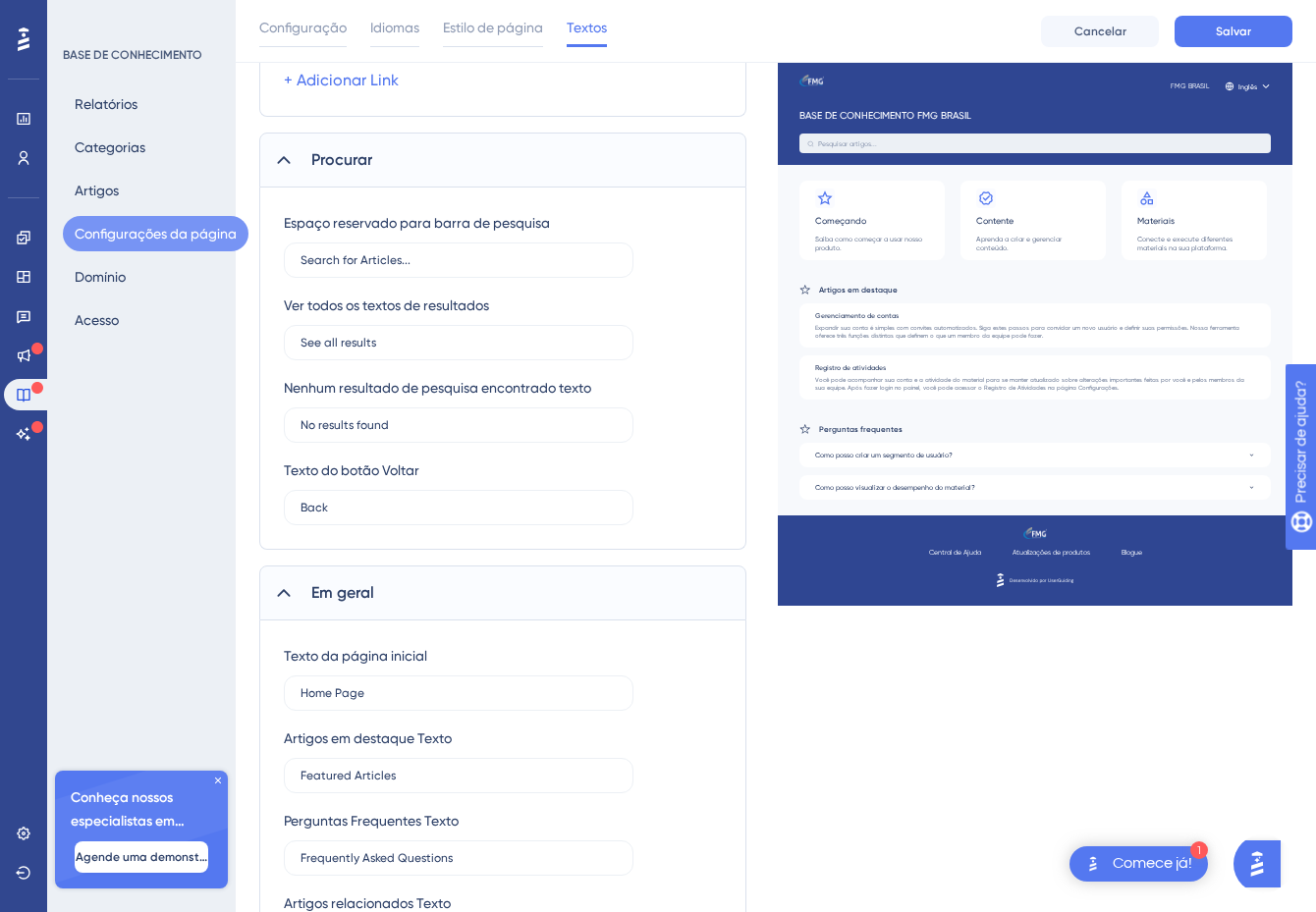 scroll, scrollTop: 785, scrollLeft: 0, axis: vertical 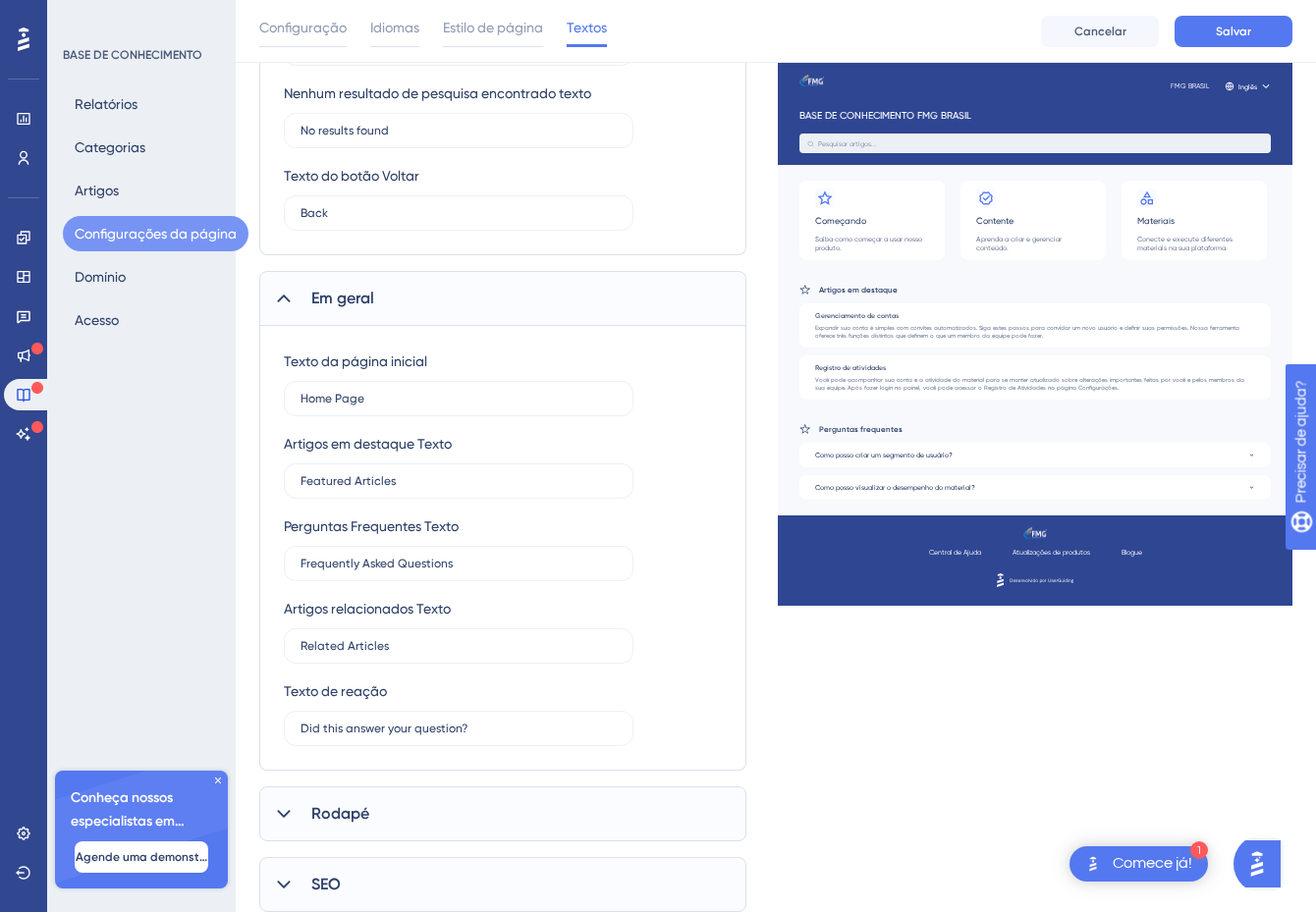 click on "Rodapé" at bounding box center (503, 814) 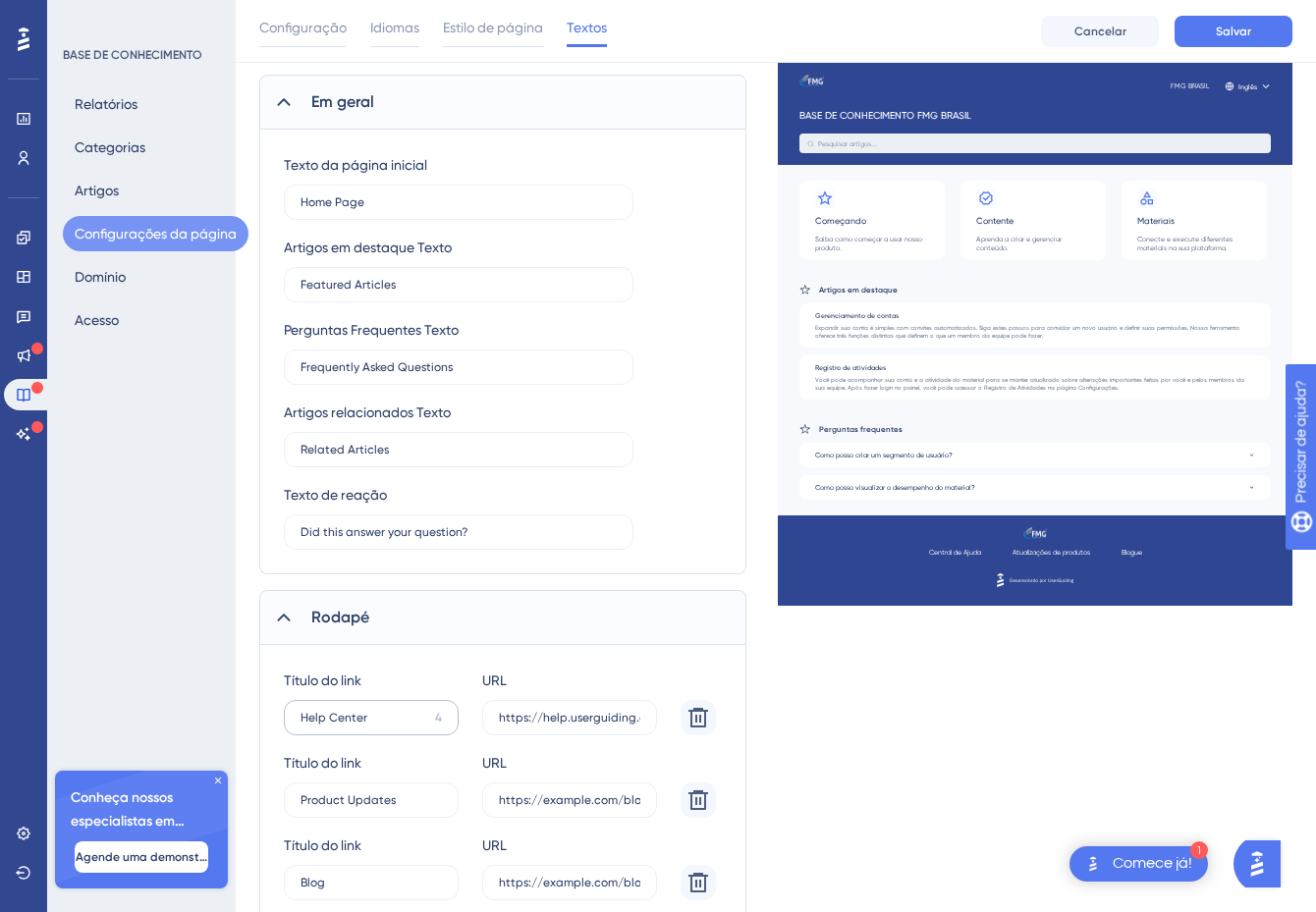 scroll, scrollTop: 1167, scrollLeft: 0, axis: vertical 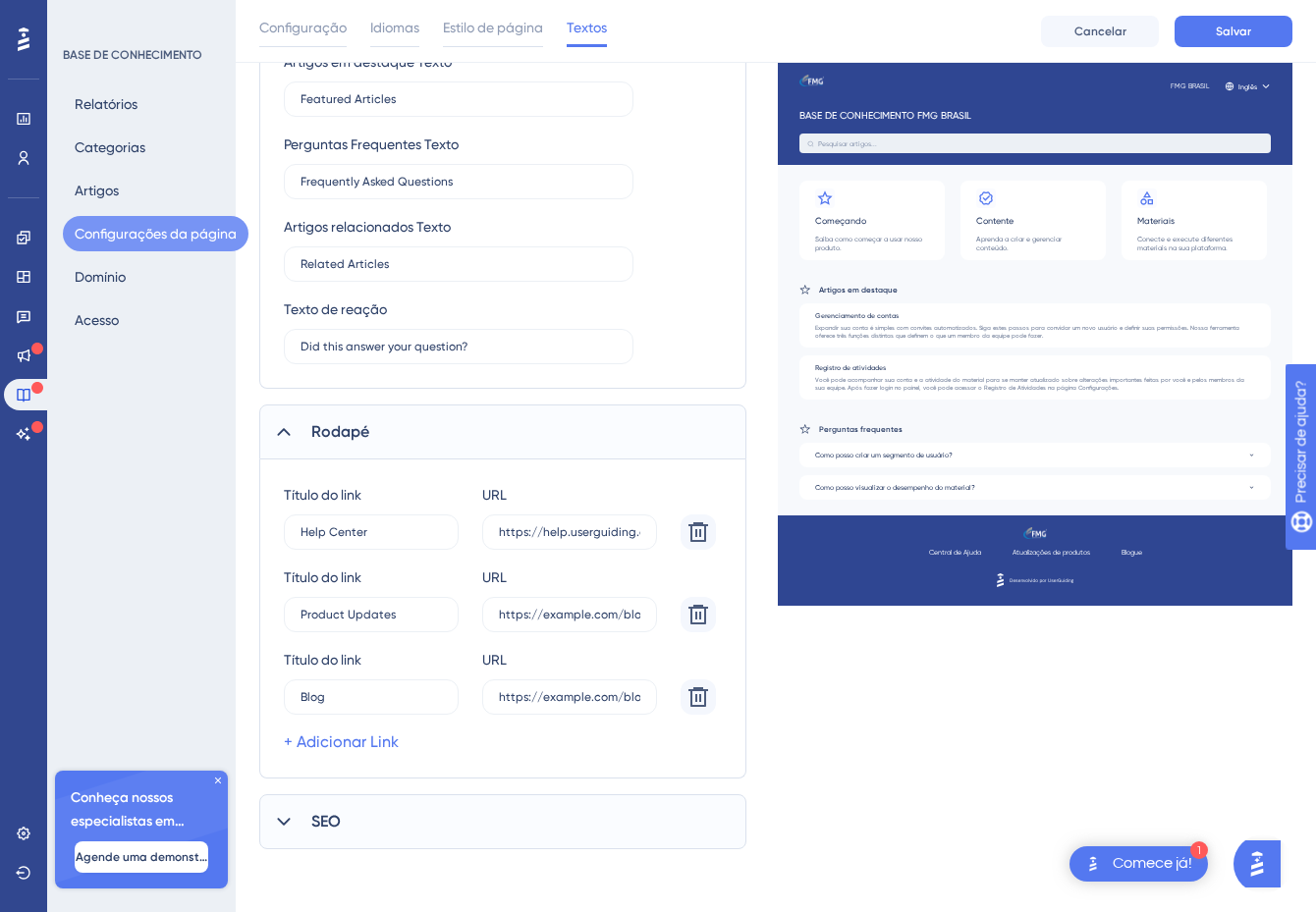click on "SEO" at bounding box center [503, 822] 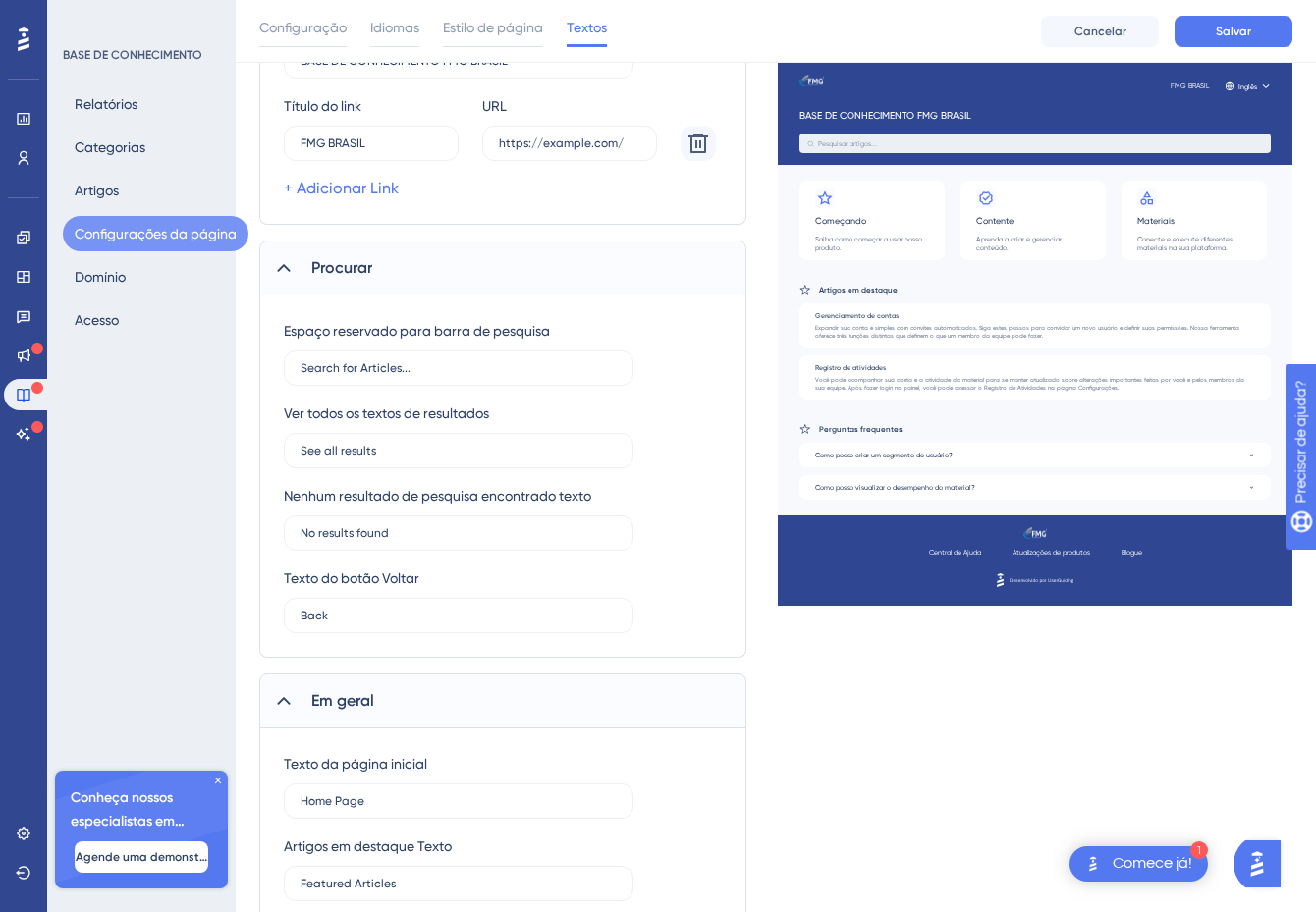 scroll, scrollTop: 0, scrollLeft: 0, axis: both 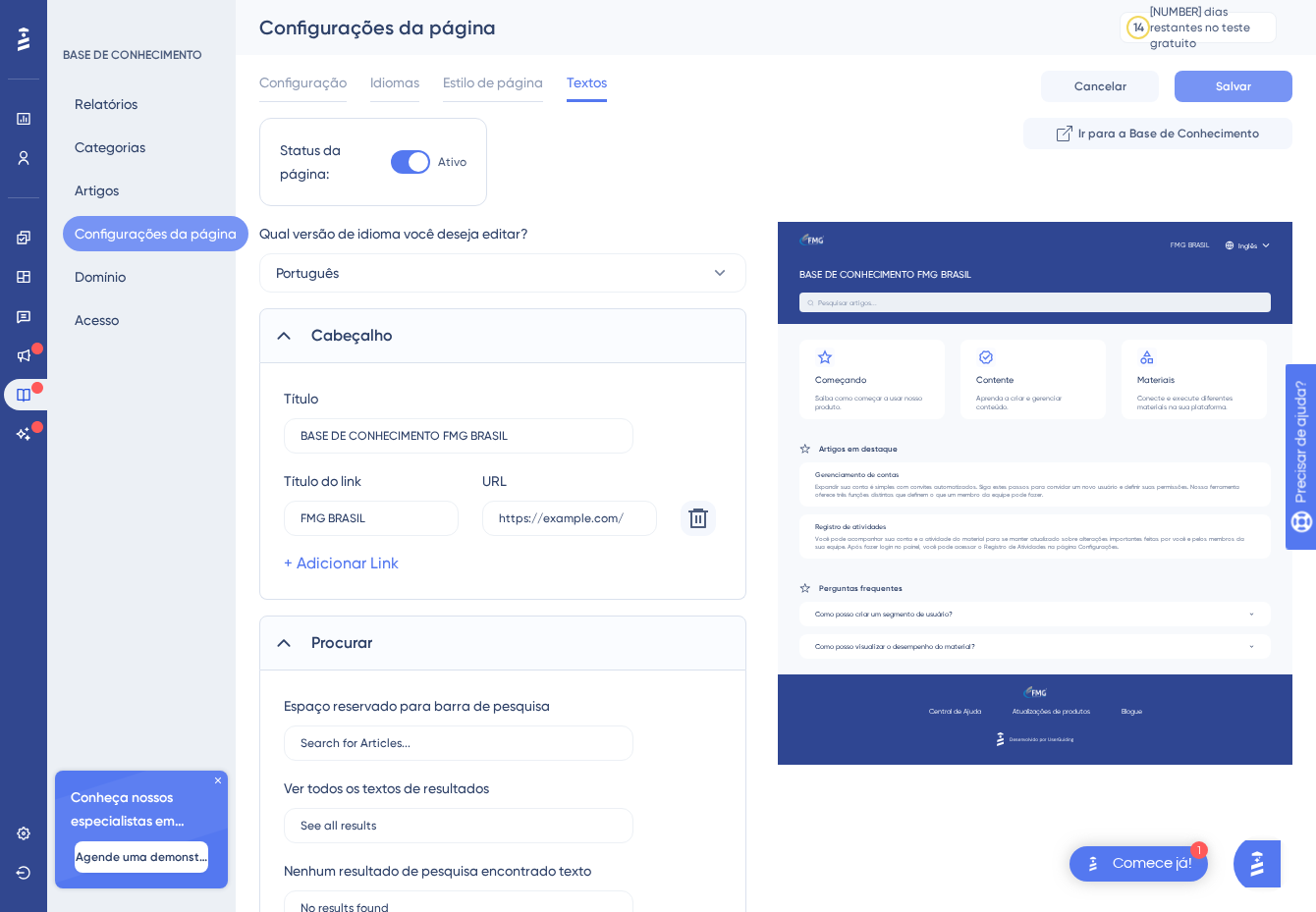 click on "Salvar" at bounding box center [1234, 86] 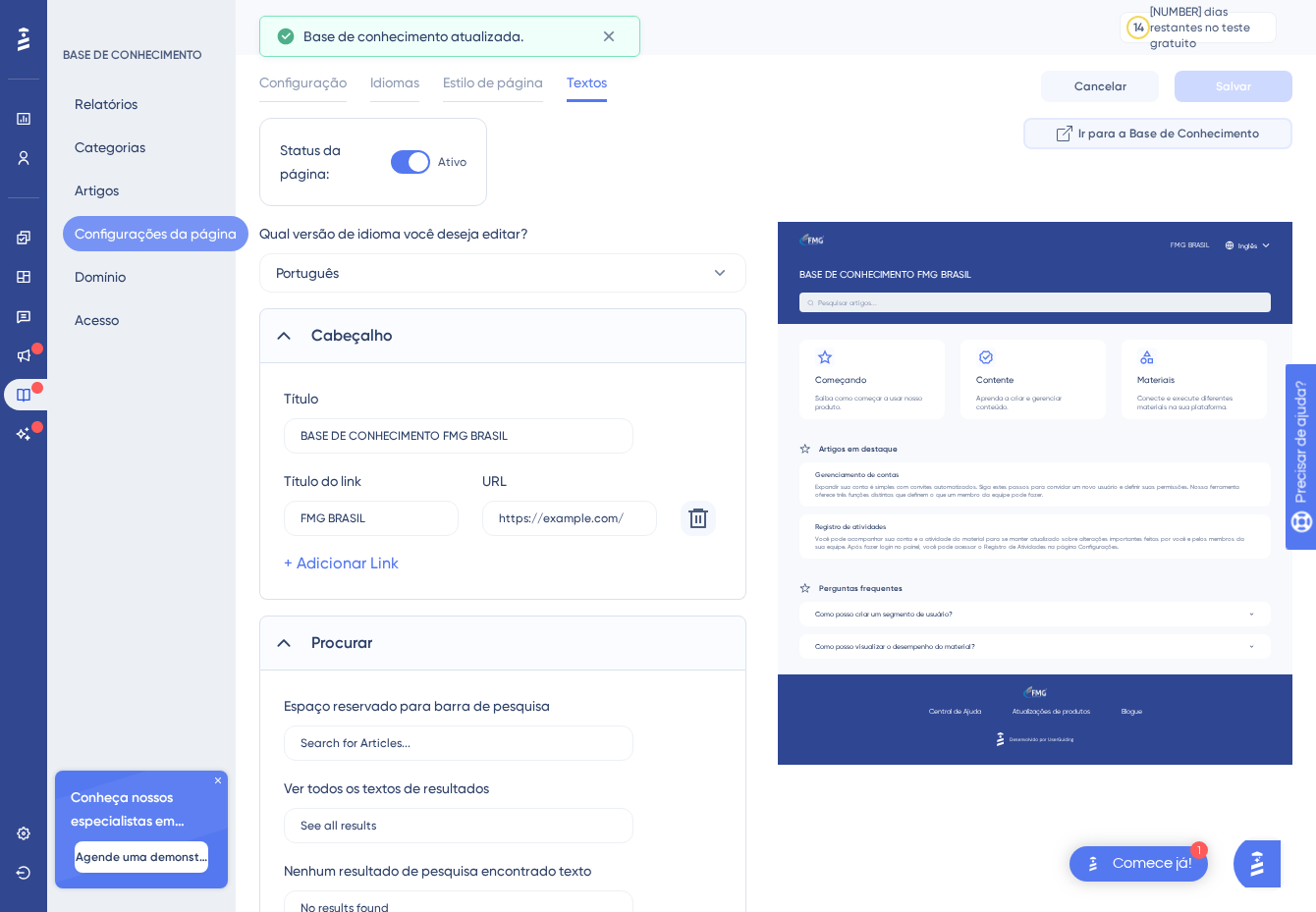 click on "Ir para a Base de Conhecimento" at bounding box center (1169, 134) 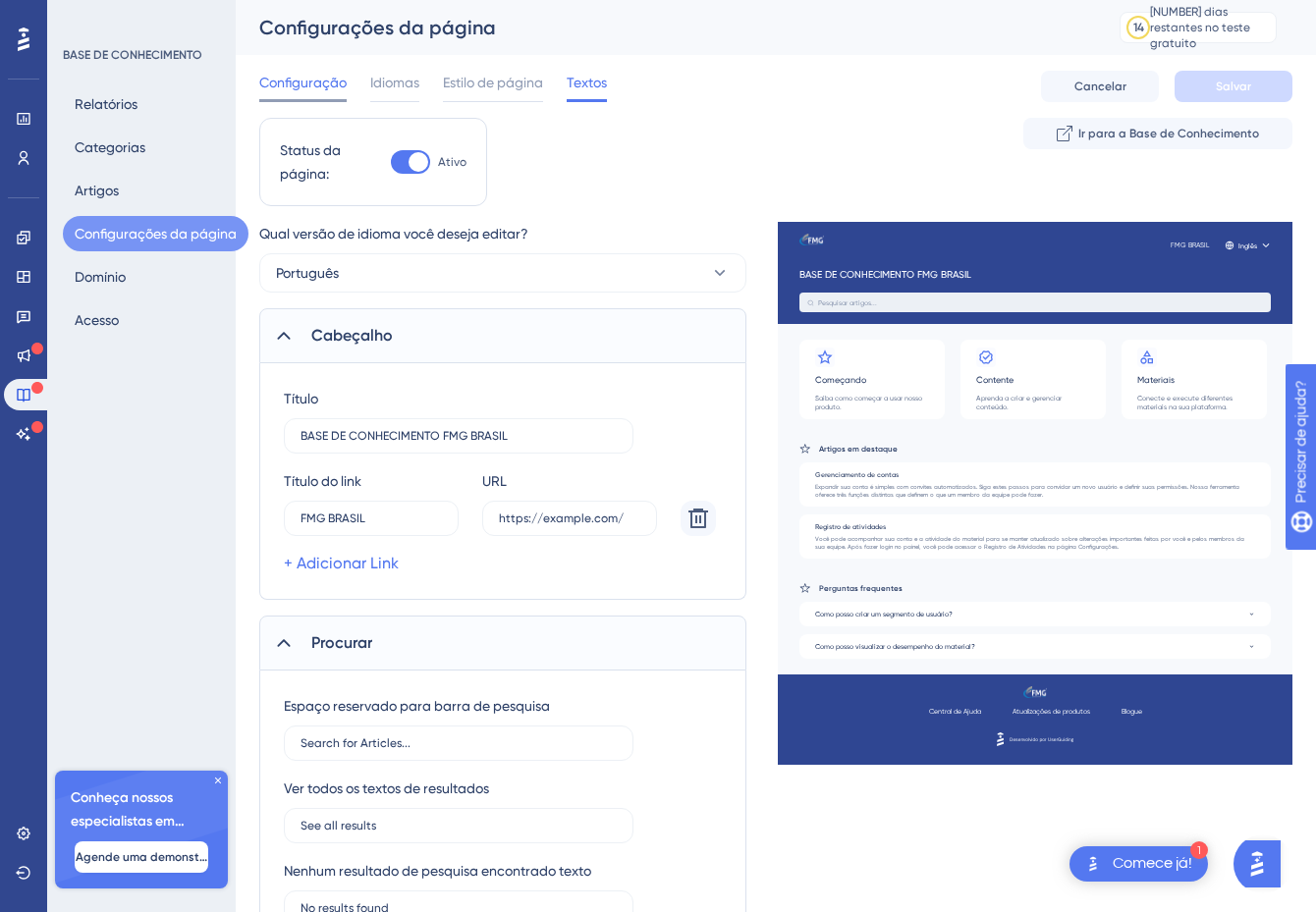 click on "Configuração" at bounding box center [302, 82] 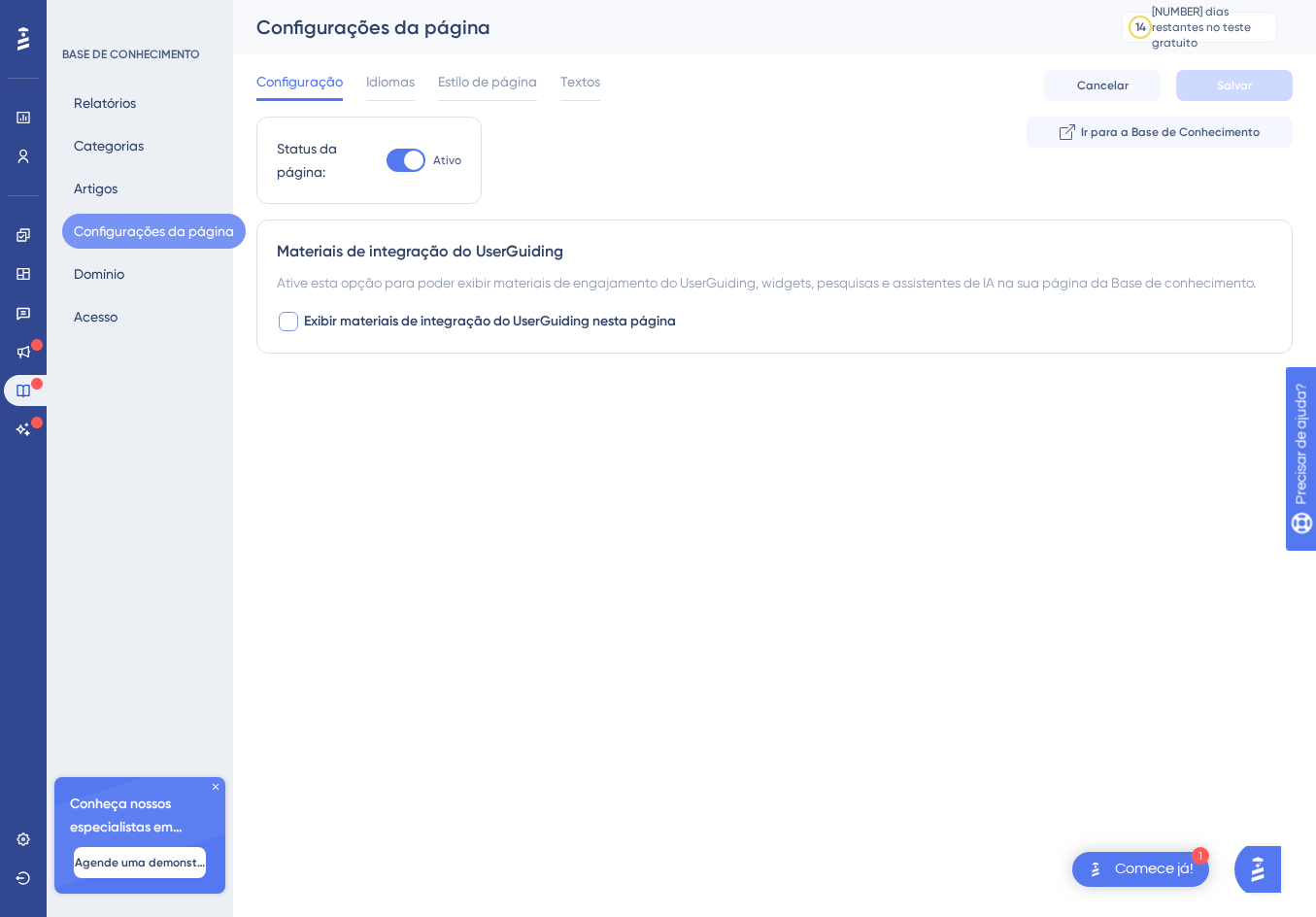 click on "Exibir materiais de integração do UserGuiding nesta página" at bounding box center (489, 321) 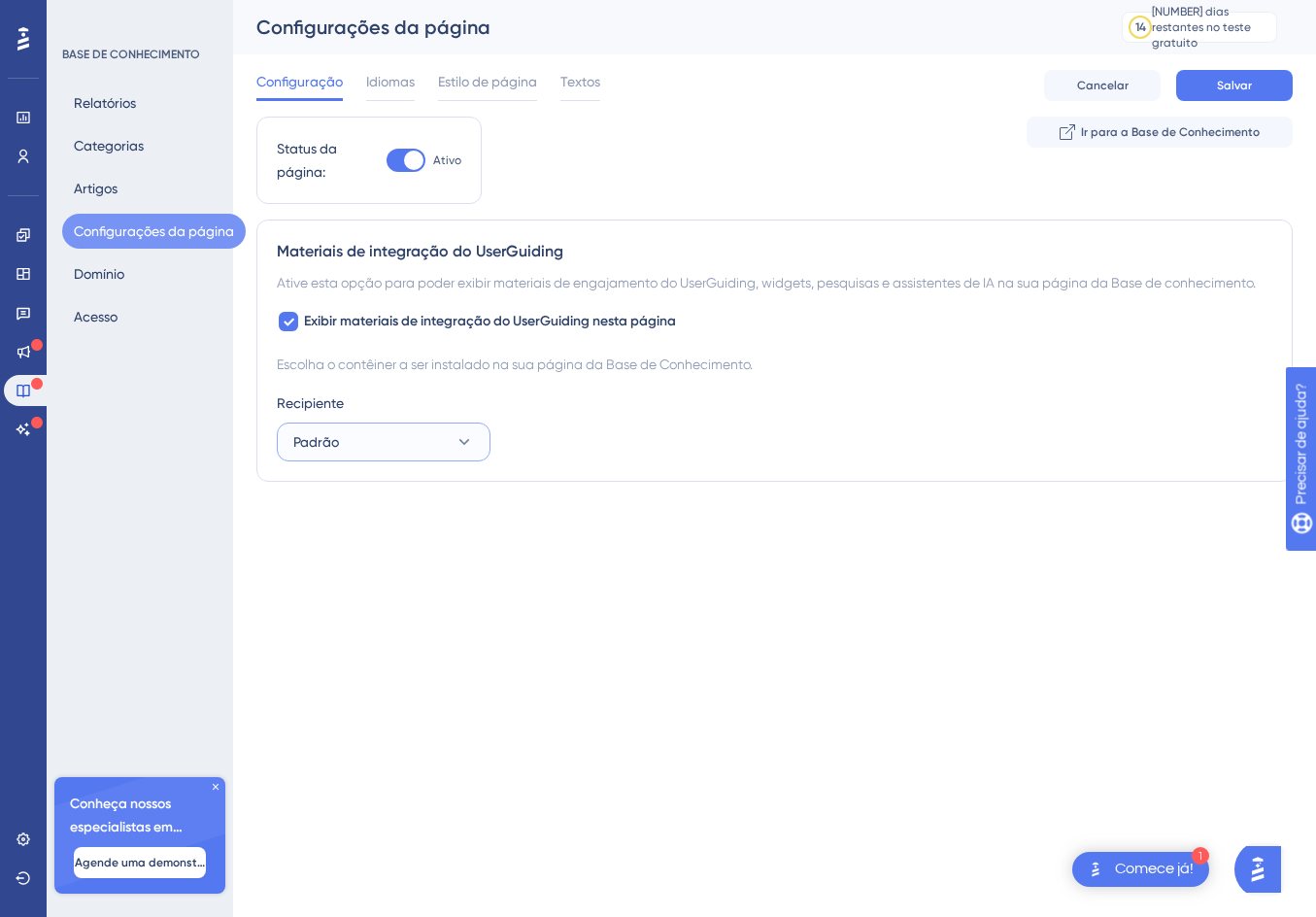 click on "Padrão" at bounding box center (384, 442) 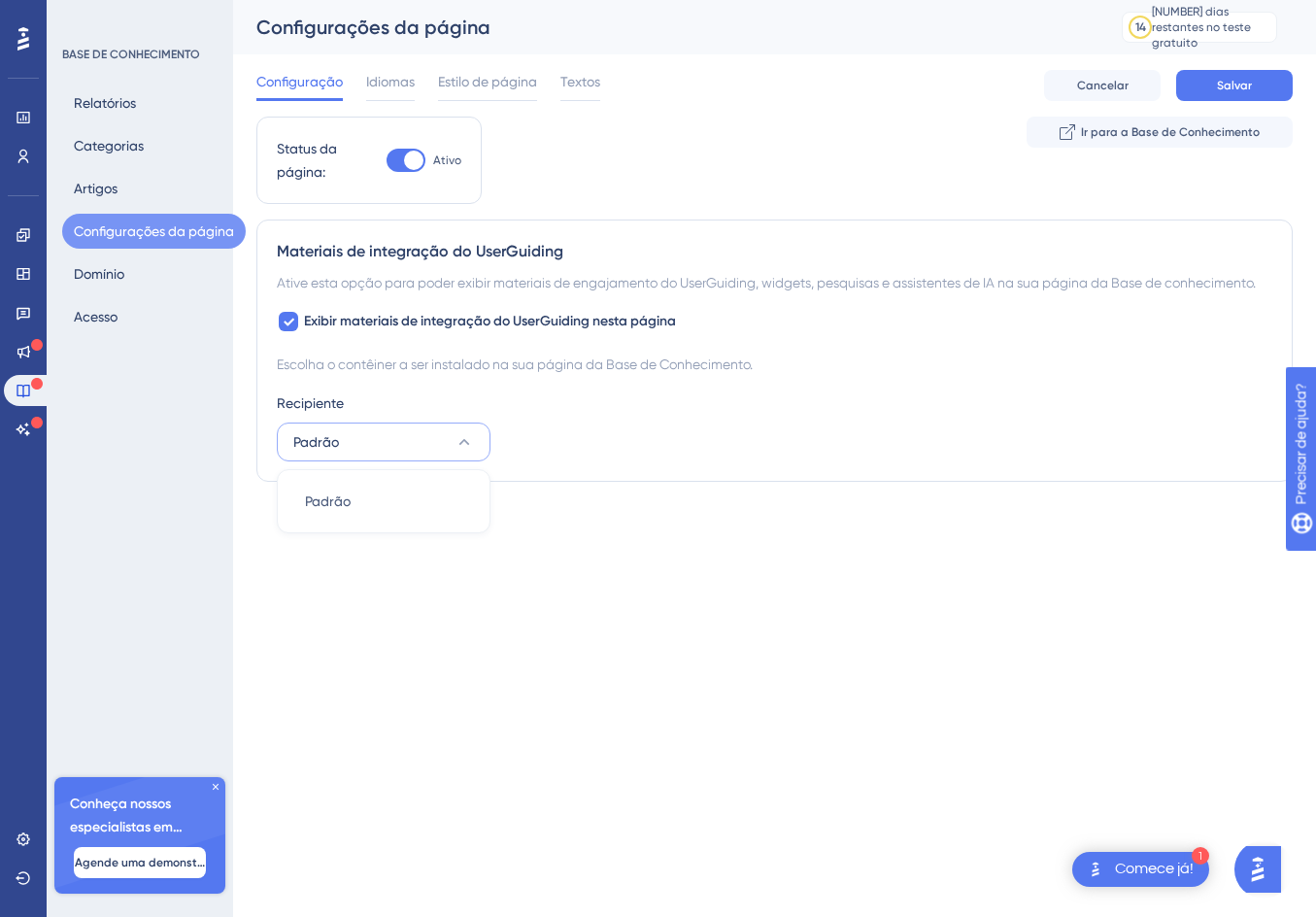 click on "Recipiente Padrão Padrão Padrão" at bounding box center (774, 426) 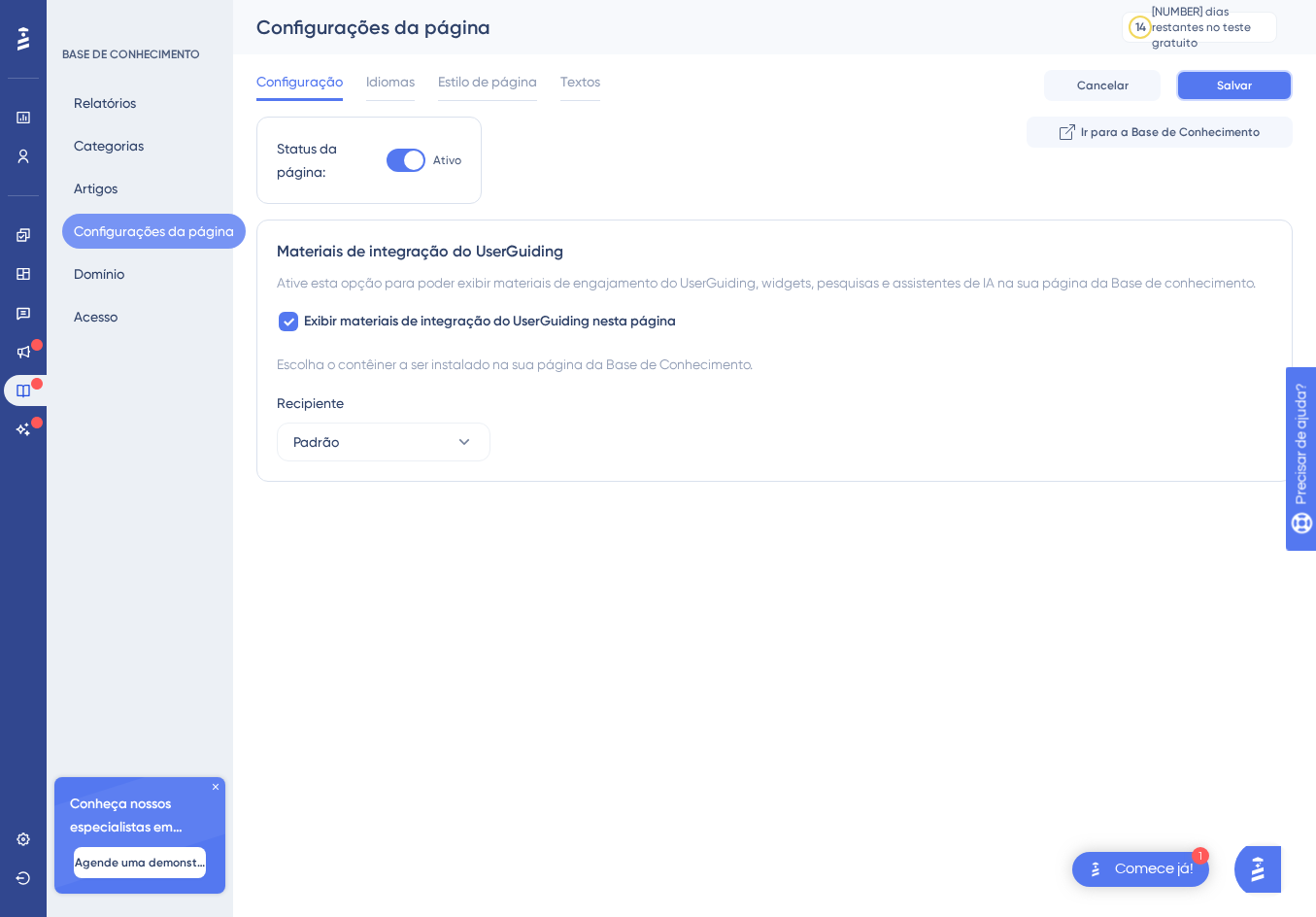 click on "Salvar" at bounding box center [1234, 85] 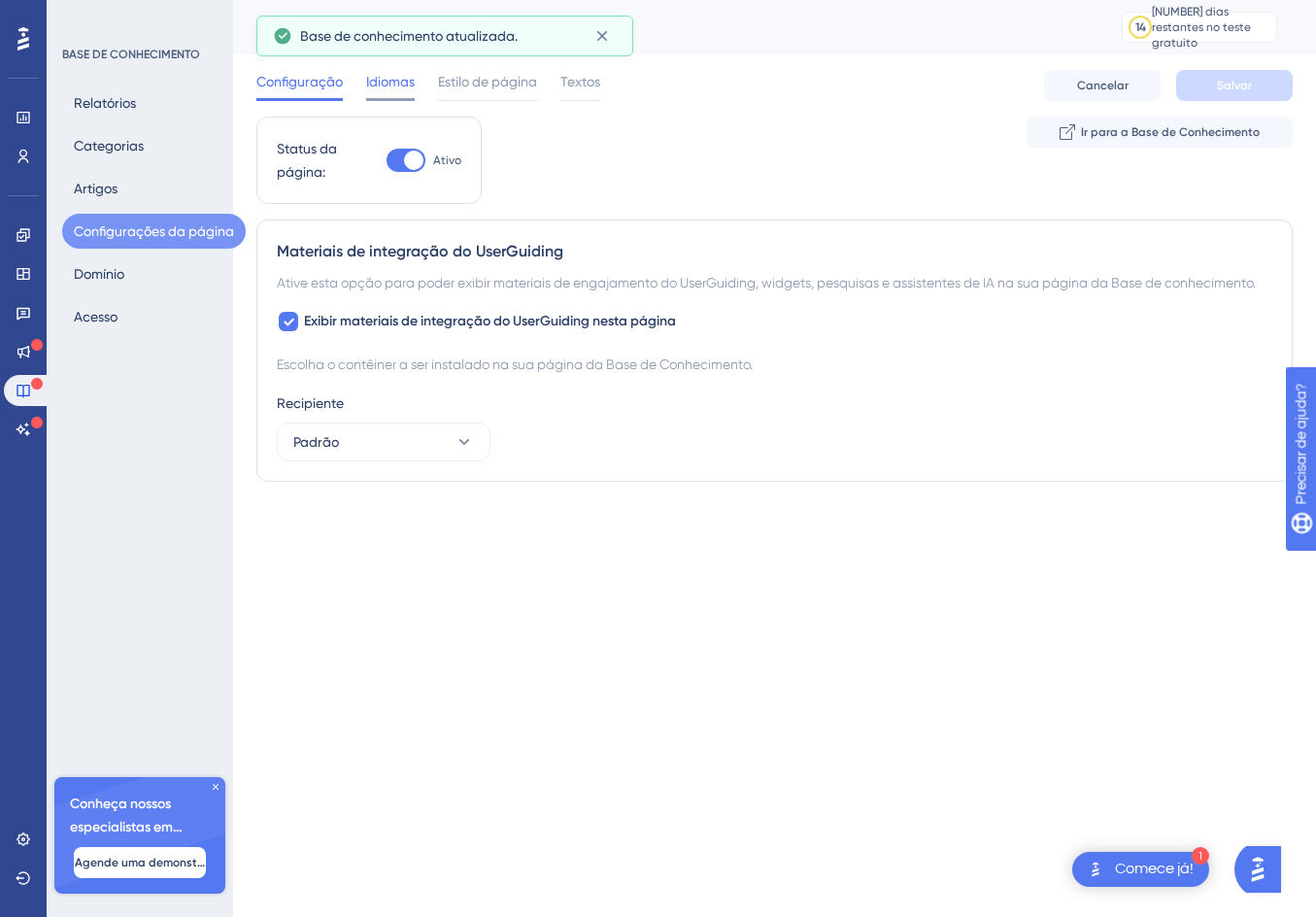 click on "Idiomas" at bounding box center [390, 82] 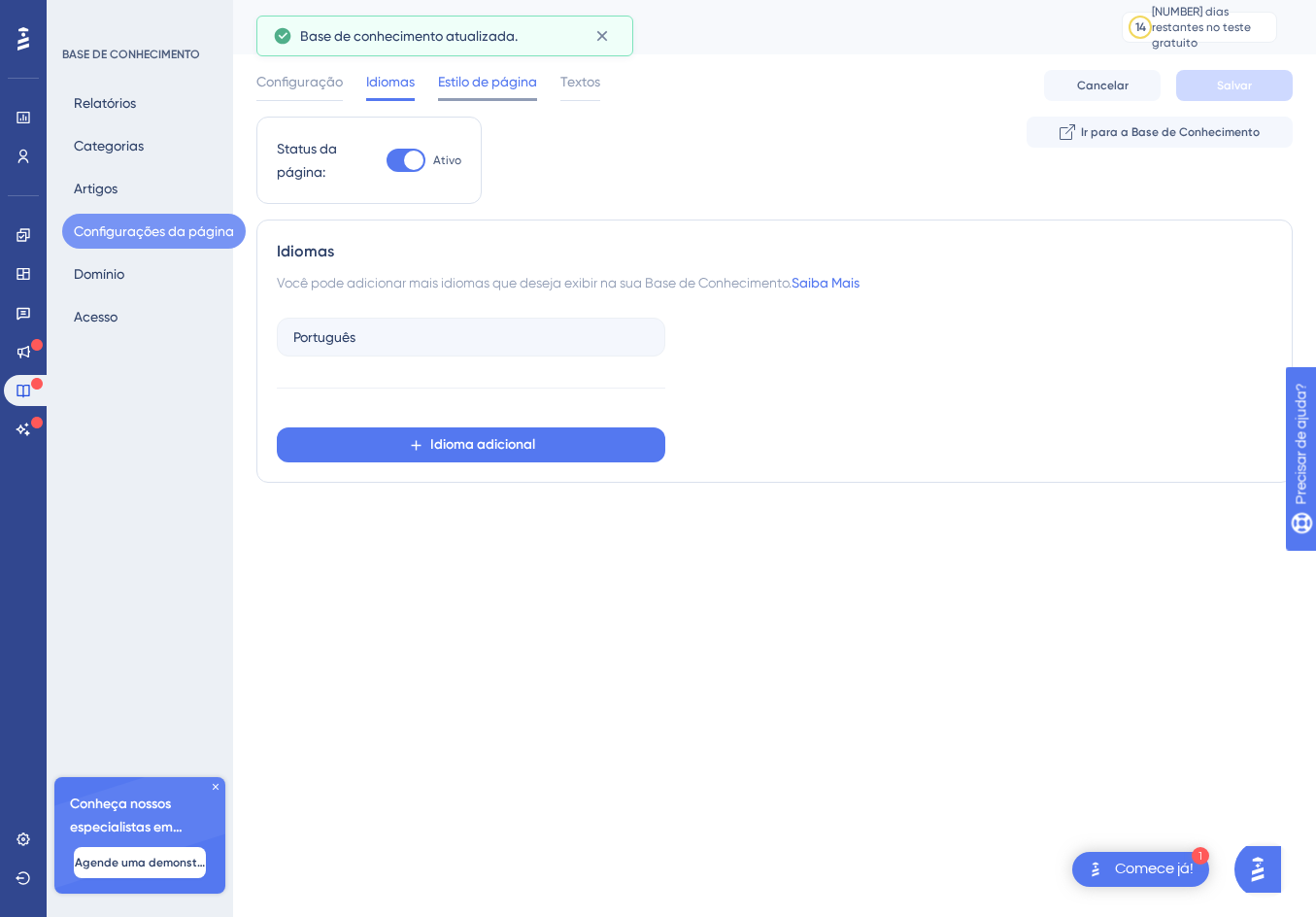 click on "Estilo de página" at bounding box center (488, 82) 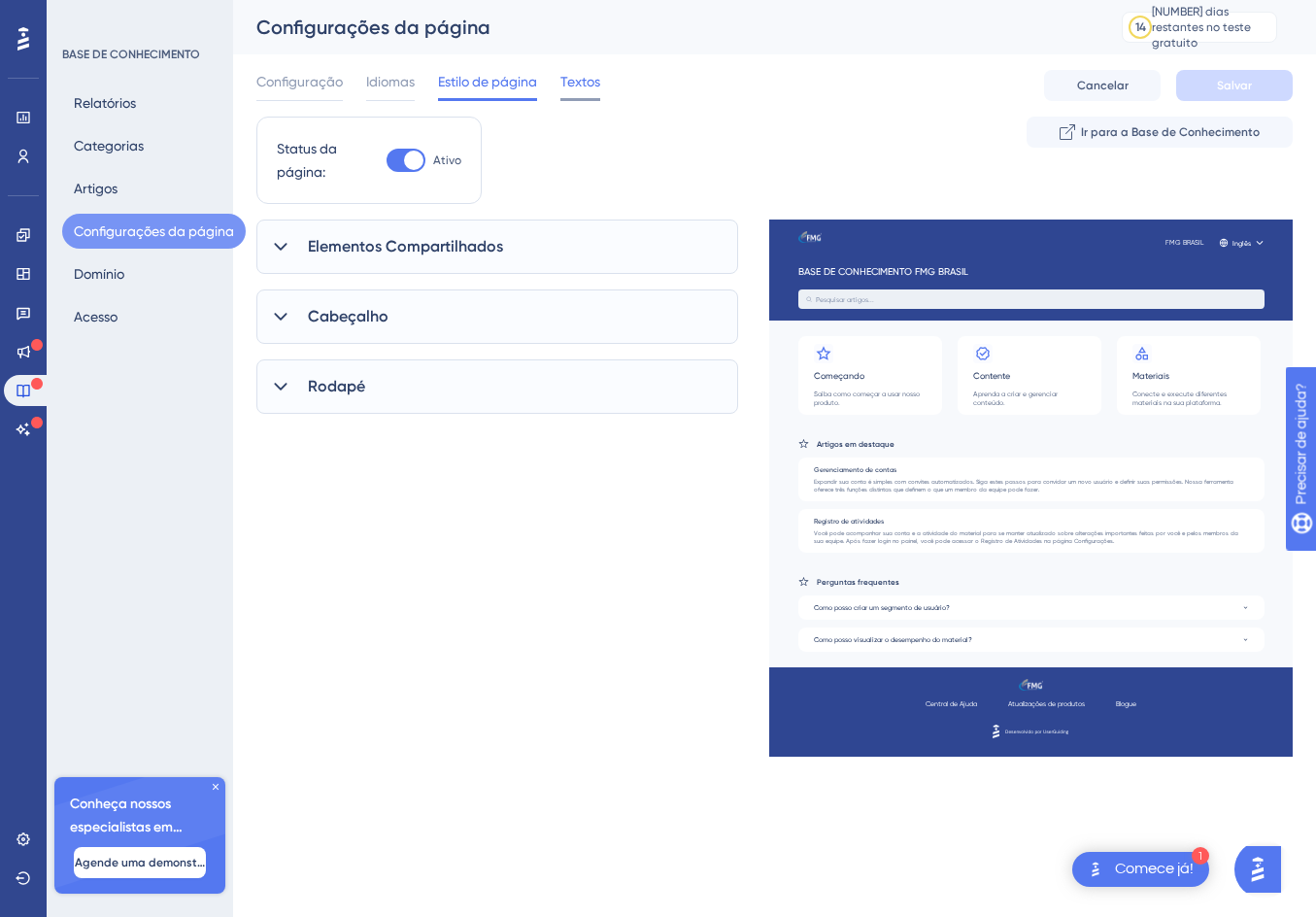 click on "Textos" at bounding box center [580, 82] 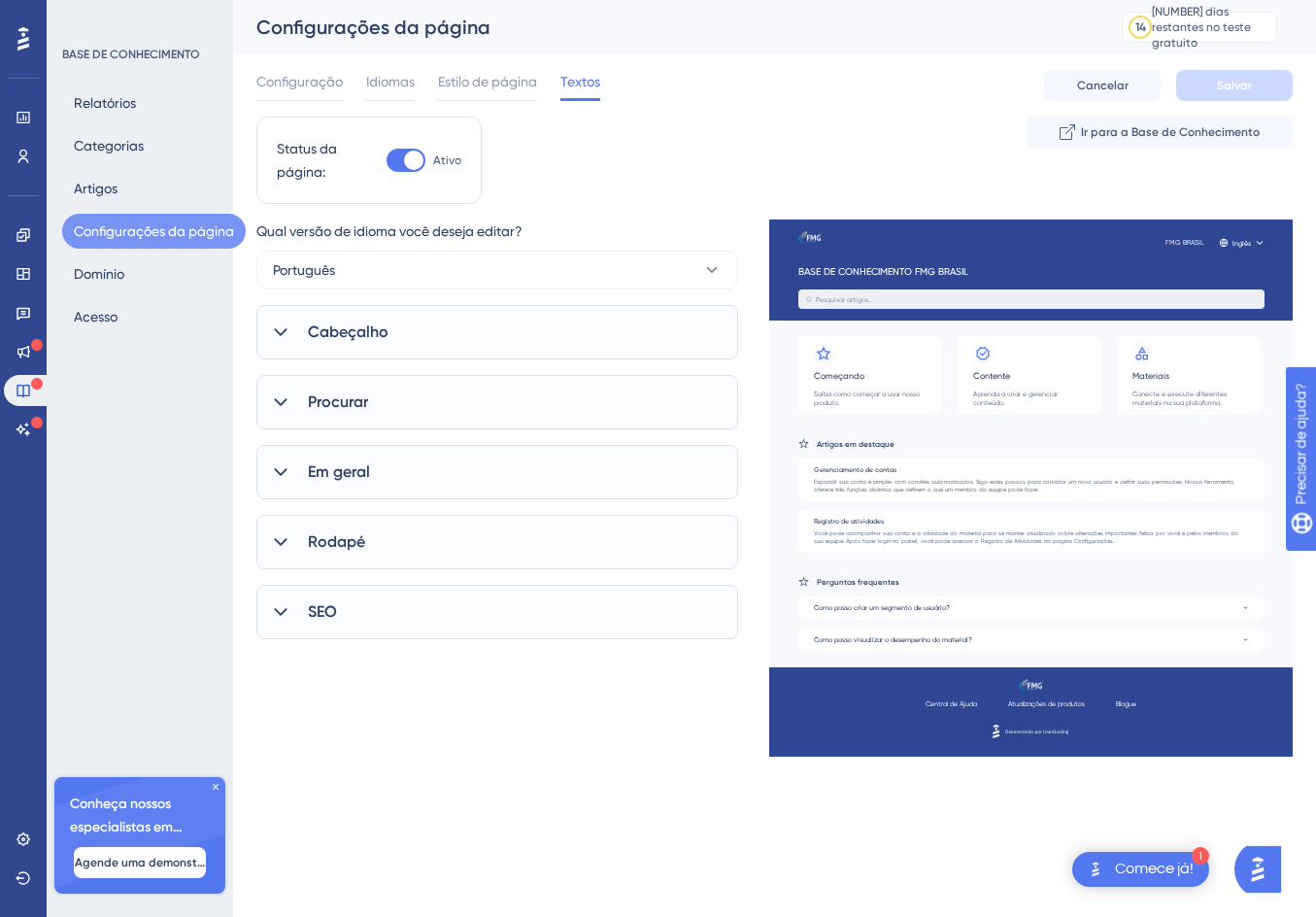 click on "Cabeçalho" at bounding box center [348, 331] 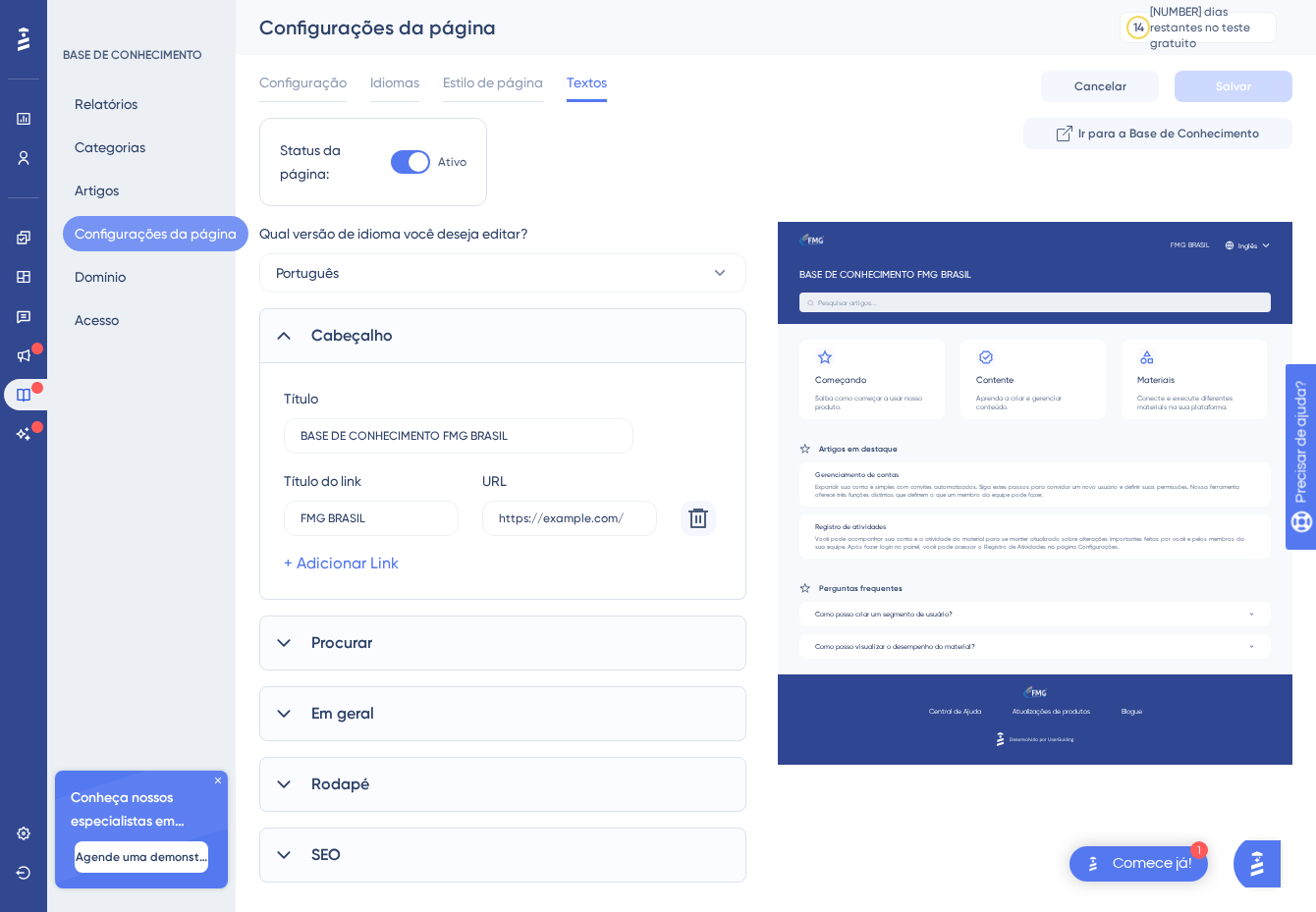 click on "Cabeçalho" at bounding box center (352, 335) 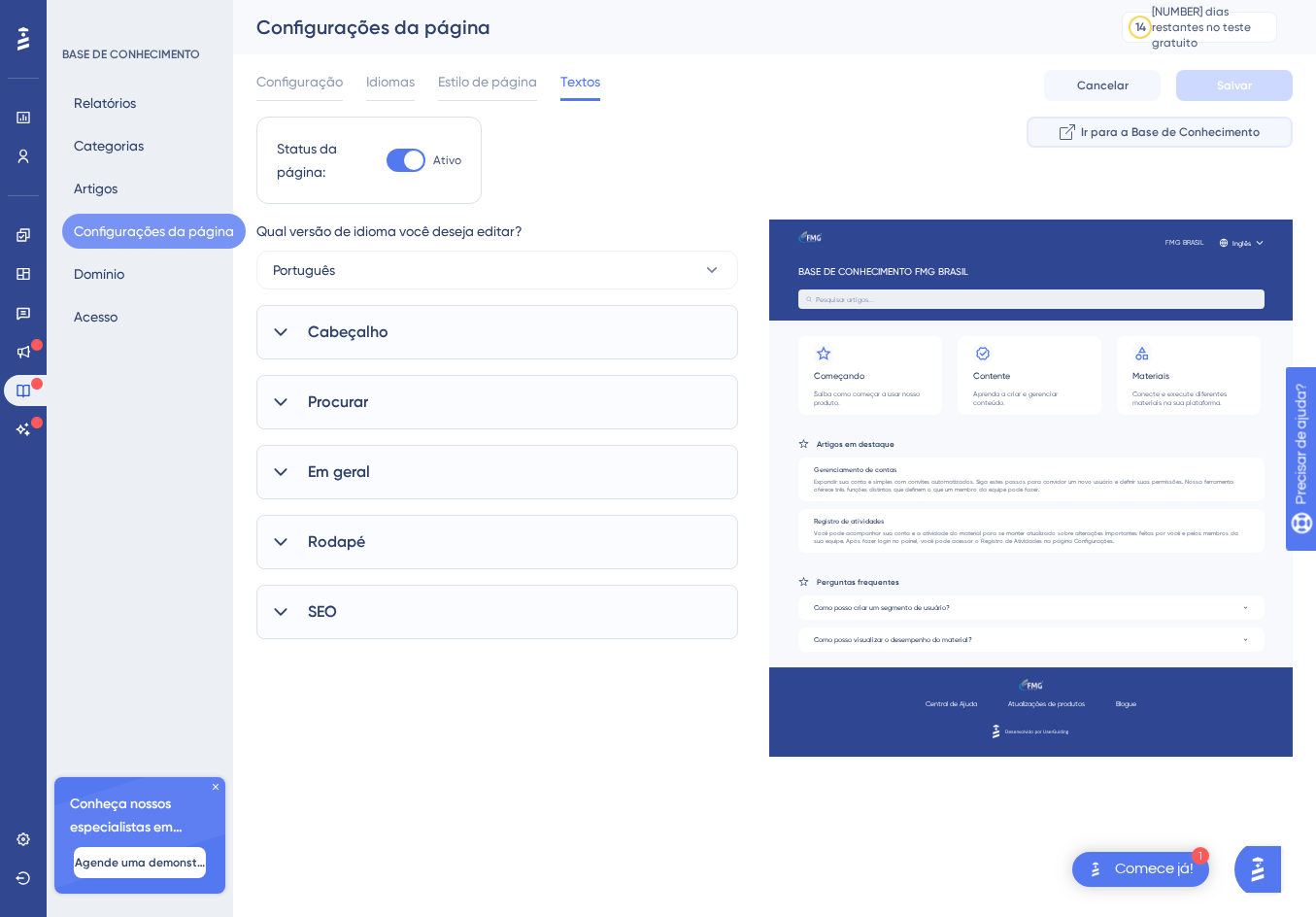 click on "Ir para a Base de Conhecimento" at bounding box center [1170, 132] 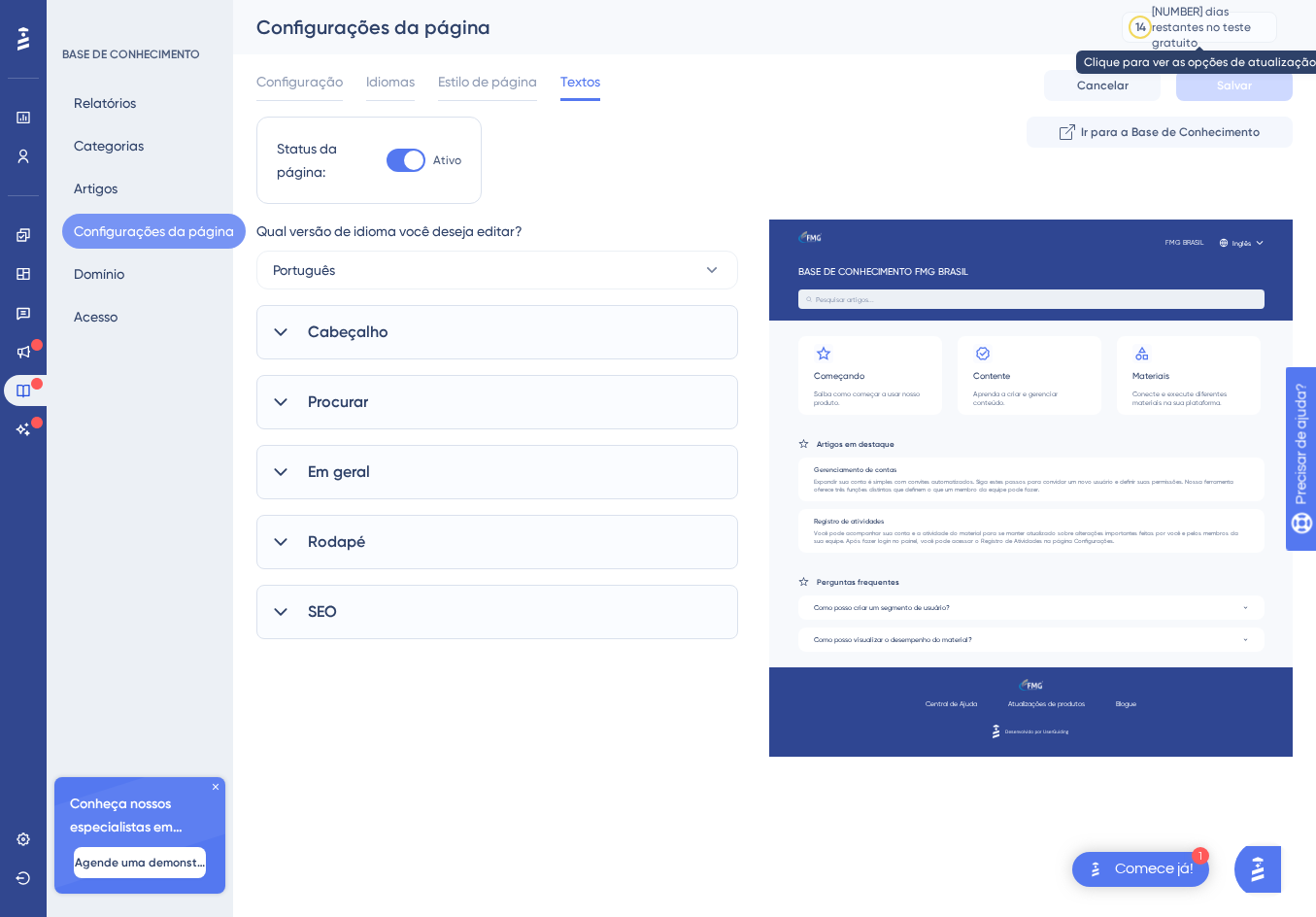 click on "14" at bounding box center [1140, 27] 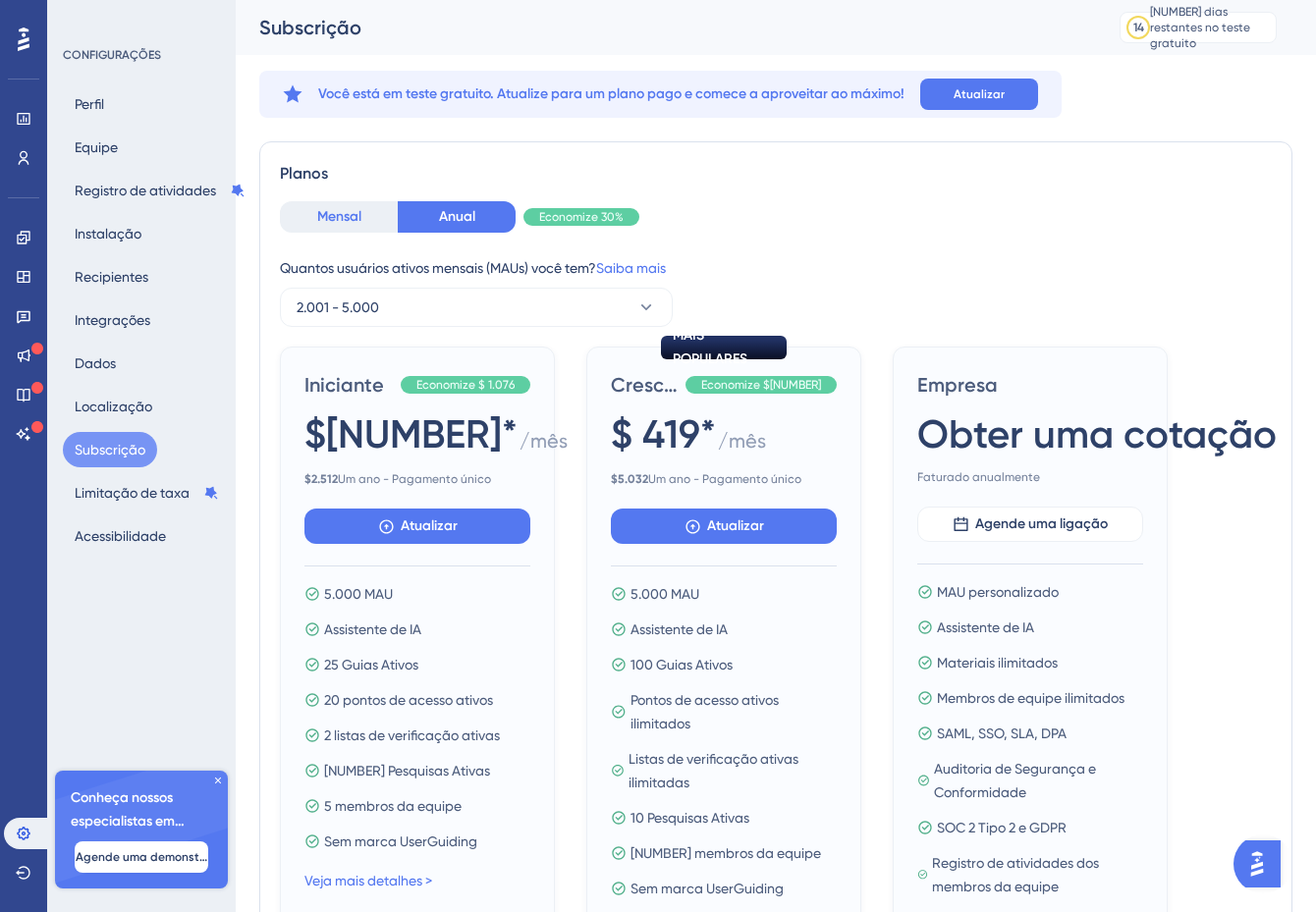 click on "Mensal" at bounding box center [339, 217] 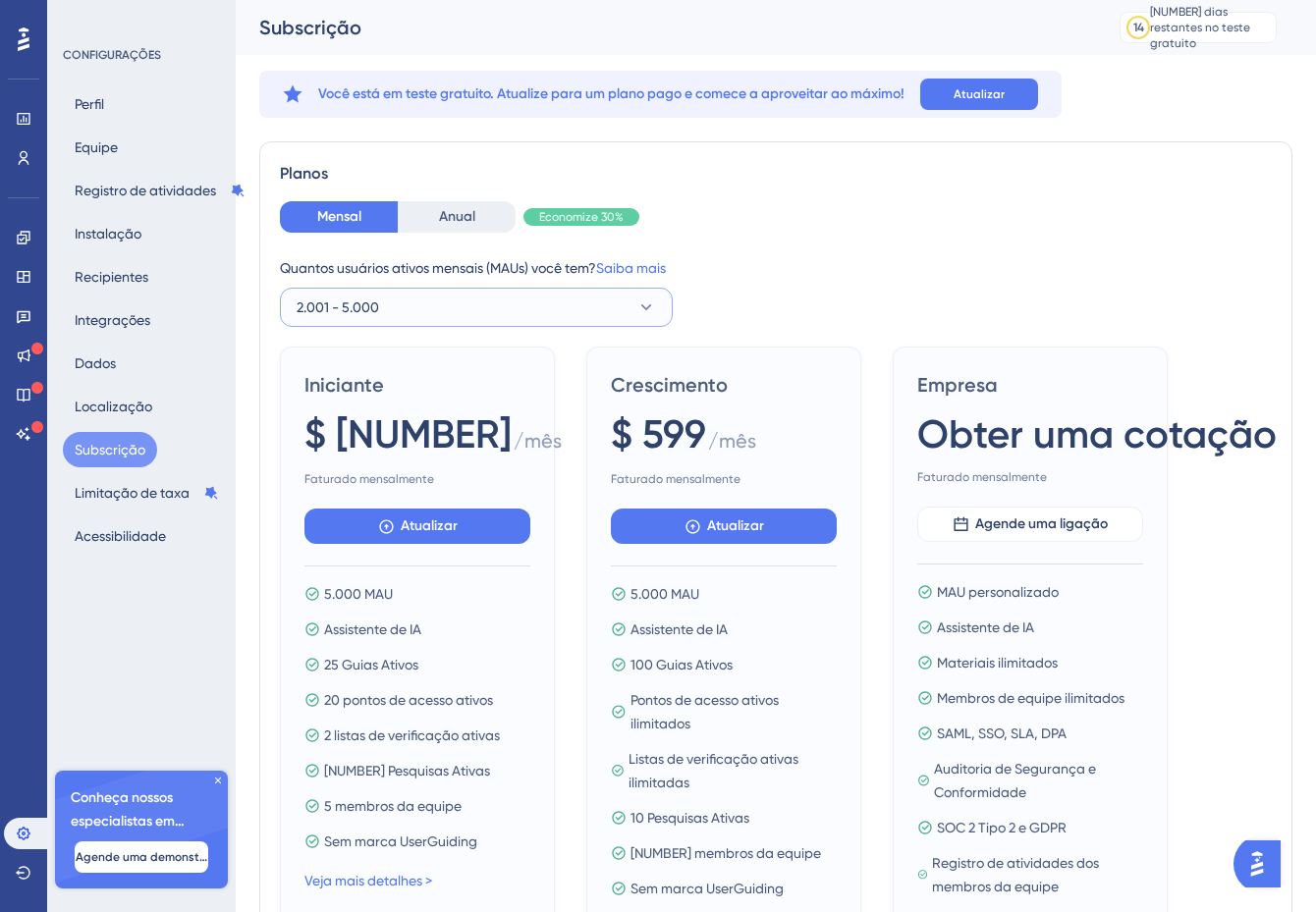 click on "2.001 - 5.000" at bounding box center [476, 307] 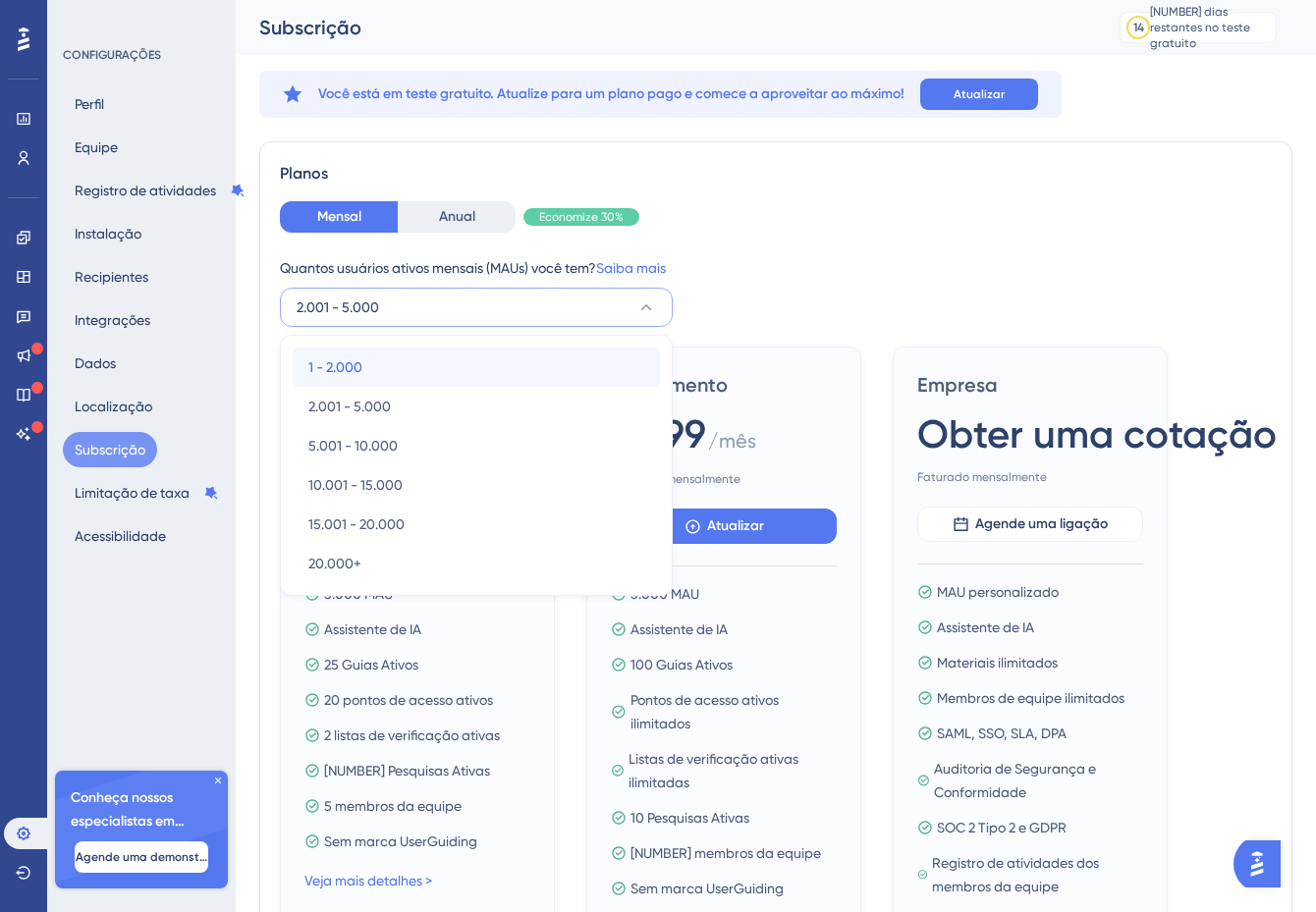 click on "1 - [NUMBER] 1 - [NUMBER]" at bounding box center [476, 367] 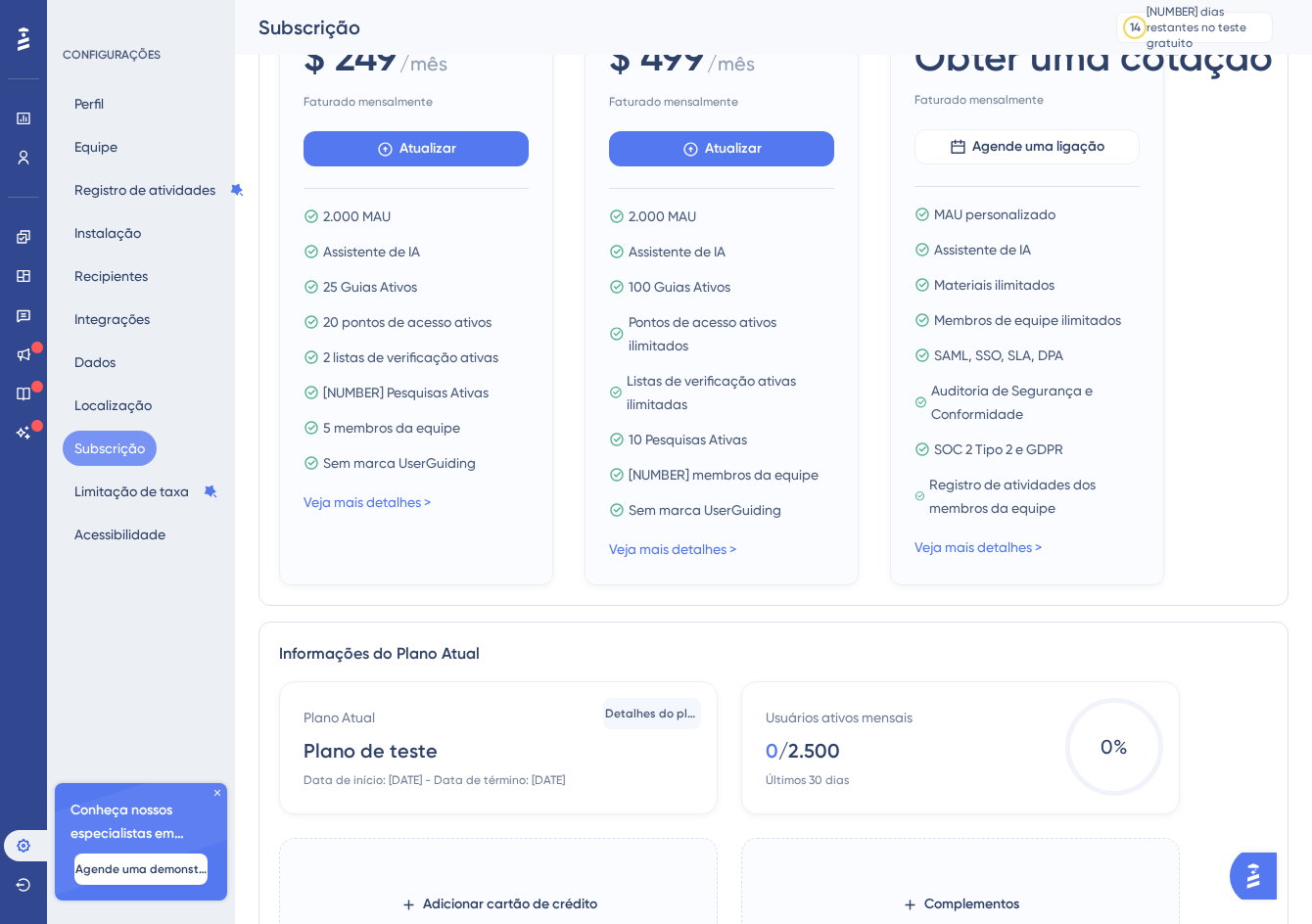 scroll, scrollTop: 685, scrollLeft: 0, axis: vertical 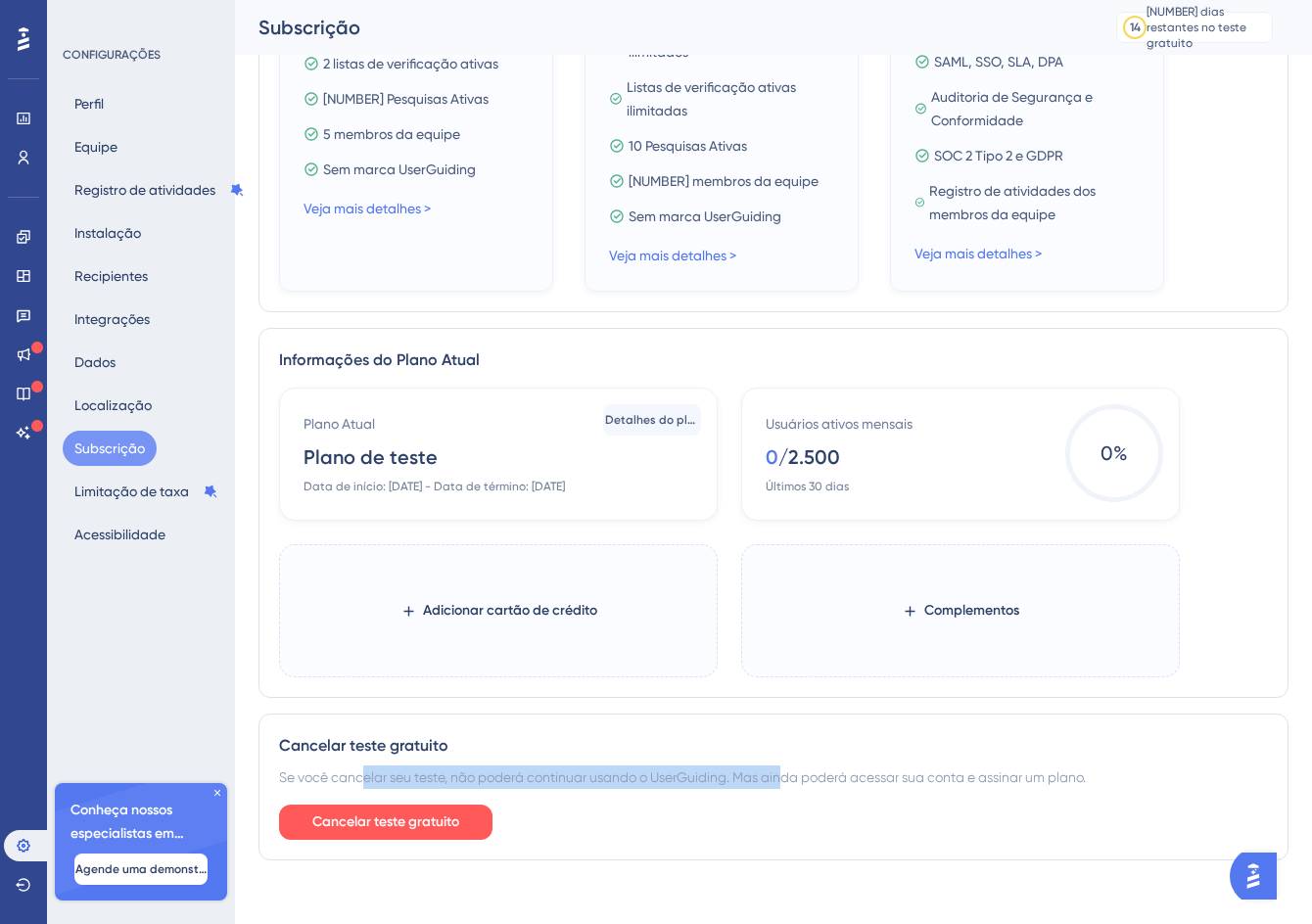 drag, startPoint x: 365, startPoint y: 781, endPoint x: 786, endPoint y: 788, distance: 421.05819 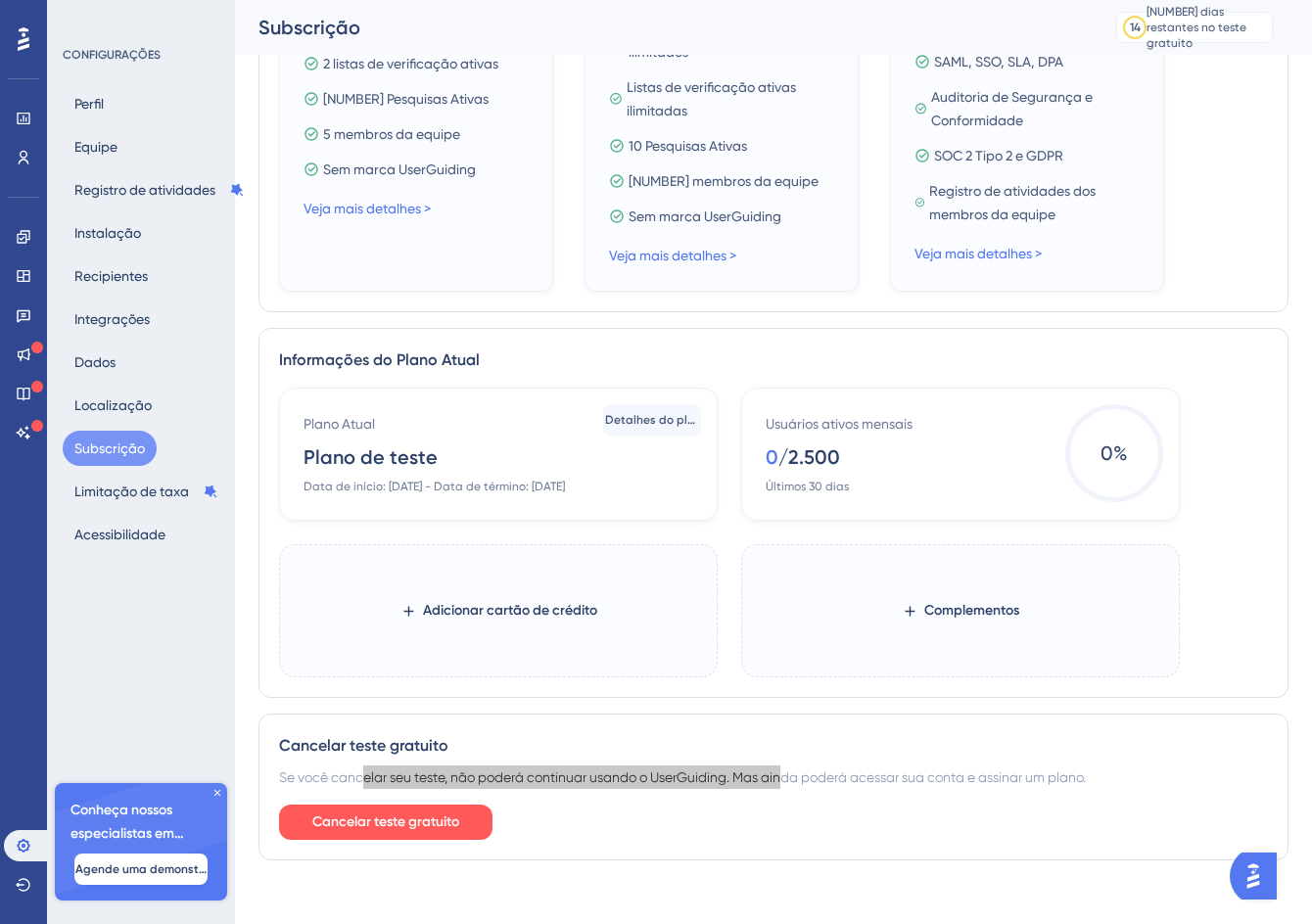 click at bounding box center (1253, 876) 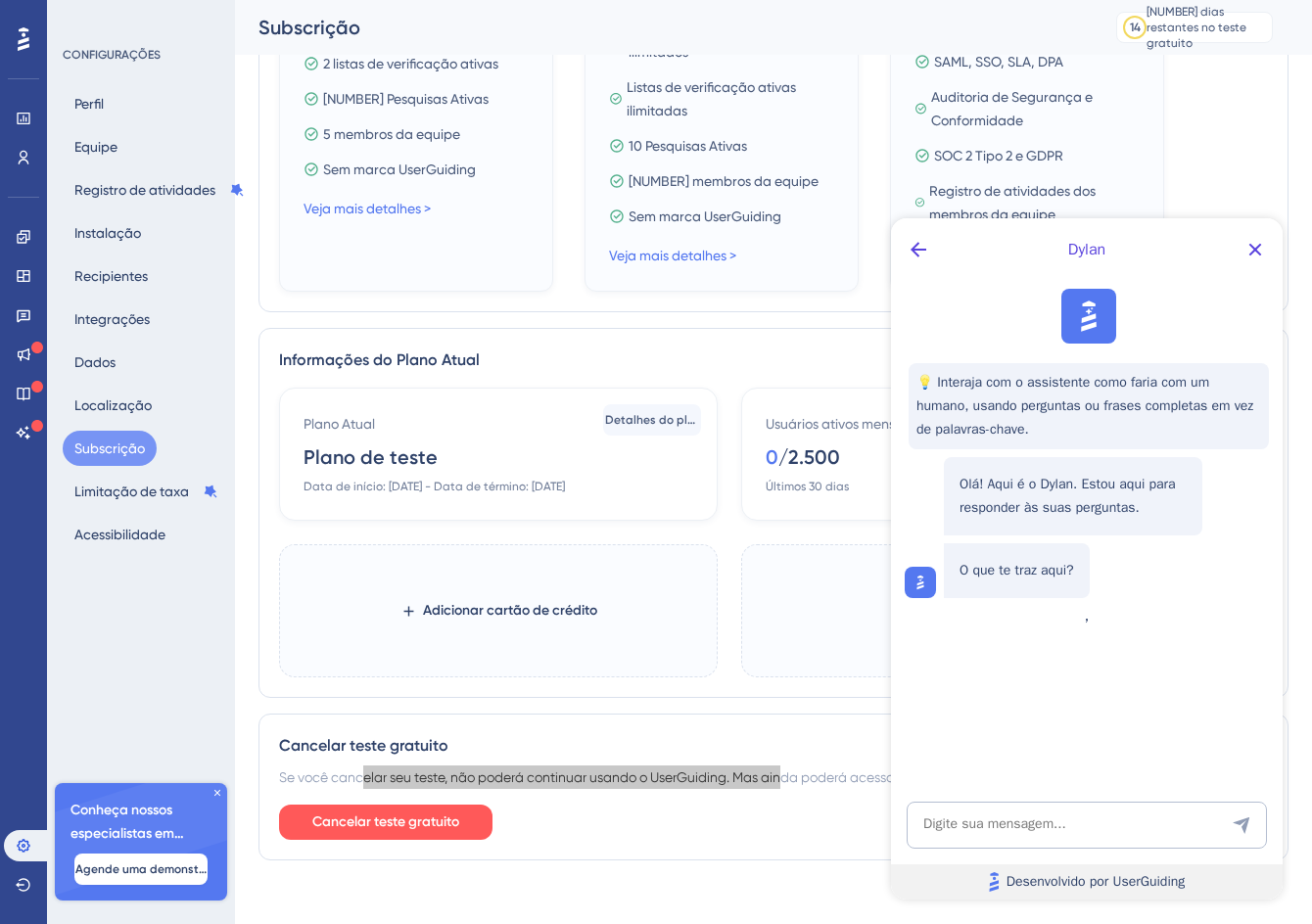 scroll, scrollTop: 0, scrollLeft: 0, axis: both 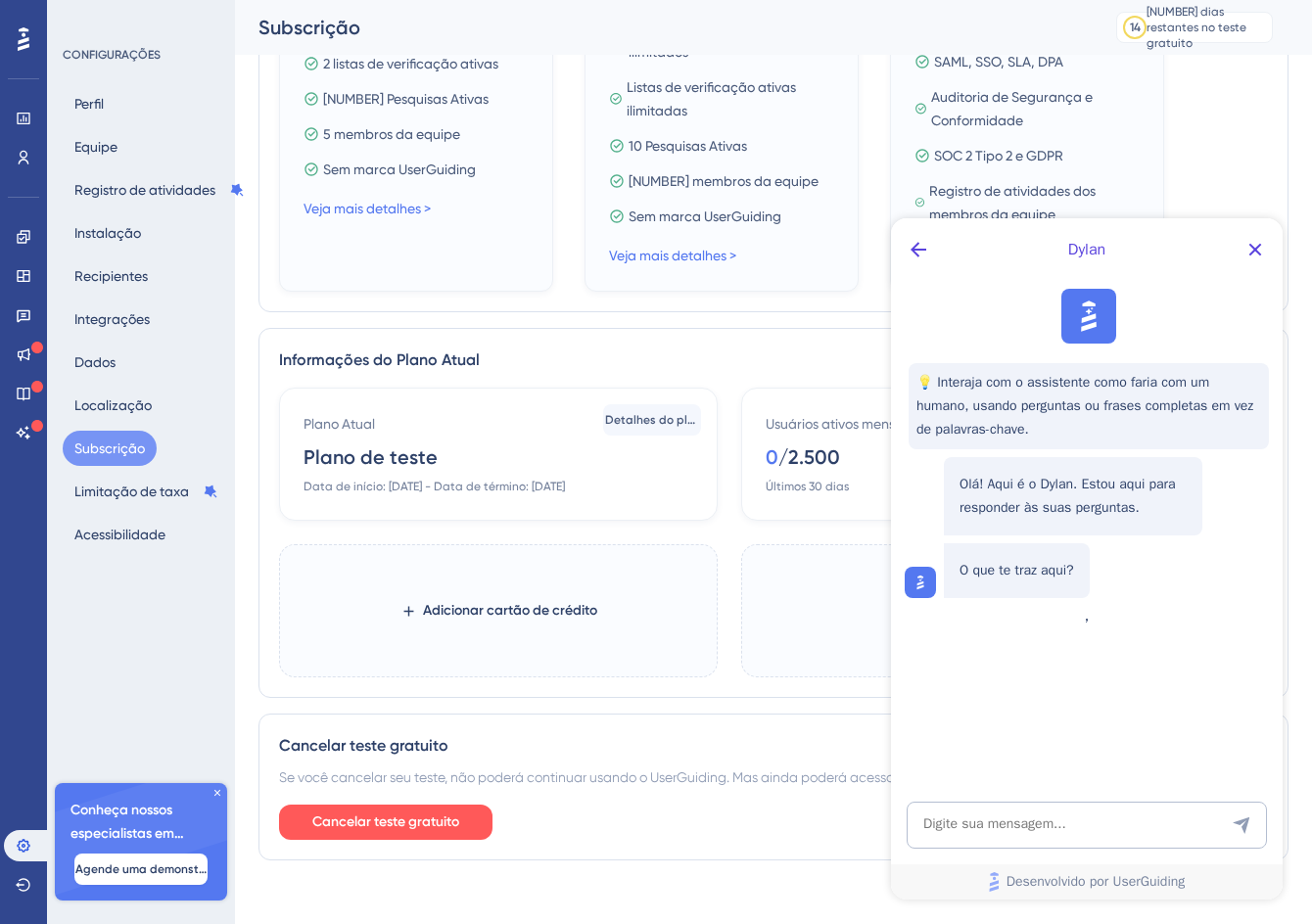 click on "Você está em teste gratuito. Atualize para um plano pago e comece a aproveitar ao máximo! Atualizar Planos Mensal Anual Economize 30% Quantos usuários ativos mensais (MAUs) você tem? Saiba mais 1 - 2.000 Iniciante $ 249 / mês Faturado mensalmente Atualizar 2.000 MAU Assistente de IA 25 Guias Ativos 20 pontos de acesso ativos 2 listas de verificação ativas 5 Pesquisas Ativas 5 membros da equipe Sem marca UserGuiding Veja mais detalhes > Crescimento $ 499 / mês Faturado mensalmente Atualizar 2.000 MAU Assistente de IA 100 Guias Ativos Pontos de acesso ativos ilimitados Listas de verificação ativas ilimitadas 10 Pesquisas Ativas 15 membros da equipe Sem marca UserGuiding Veja mais detalhes > Empresa Obter uma cotação Faturado mensalmente Agende uma ligação MAU personalizado Assistente de IA Materiais ilimitados Membros de equipe ilimitados SAML, SSO, SLA, DPA Auditoria de Segurança e Conformidade SOC 2 Tipo 2 e GDPR Registro de atividades dos membros da equipe Veja mais detalhes > 0 / 2.500" at bounding box center (773, 138) 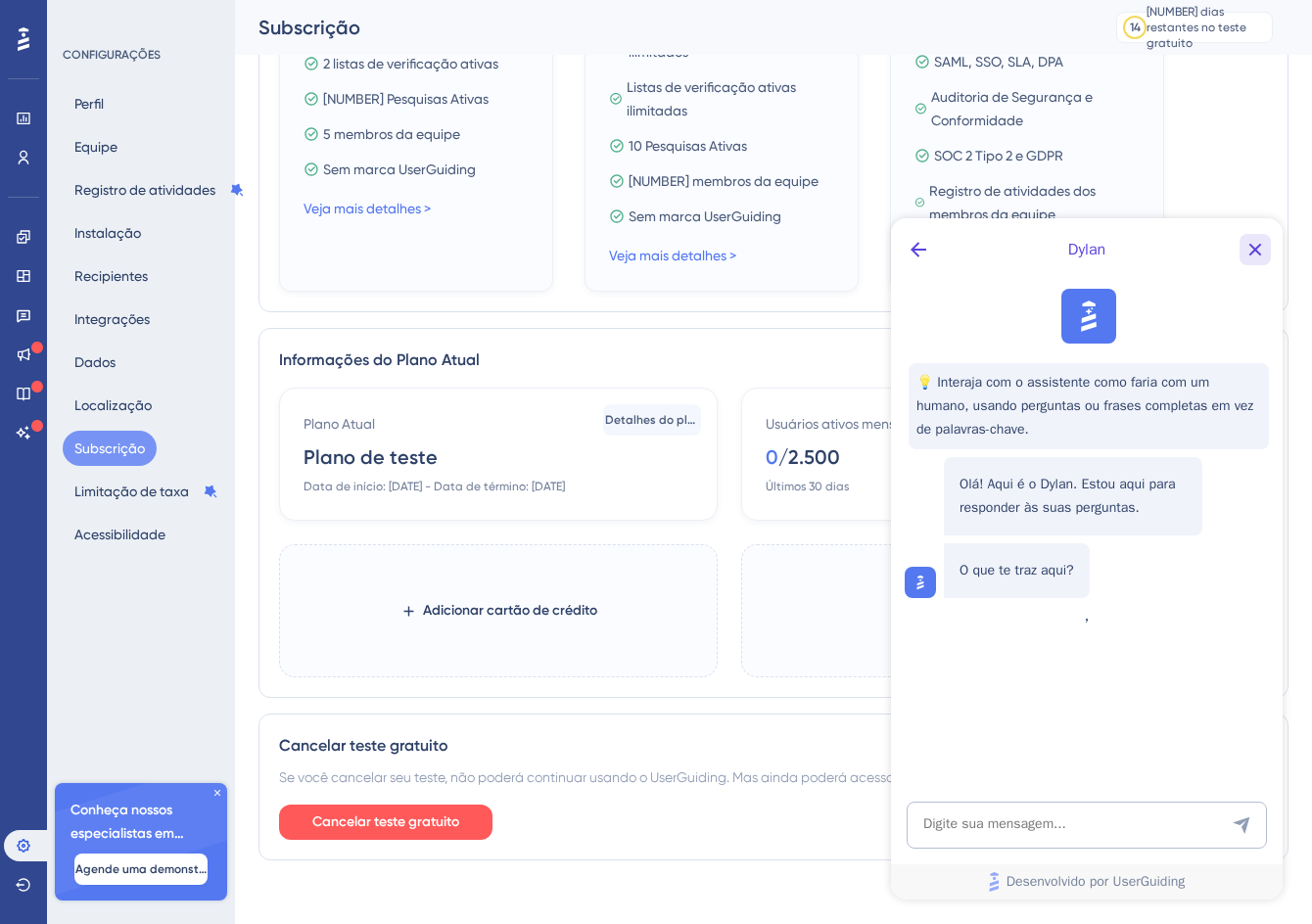 click 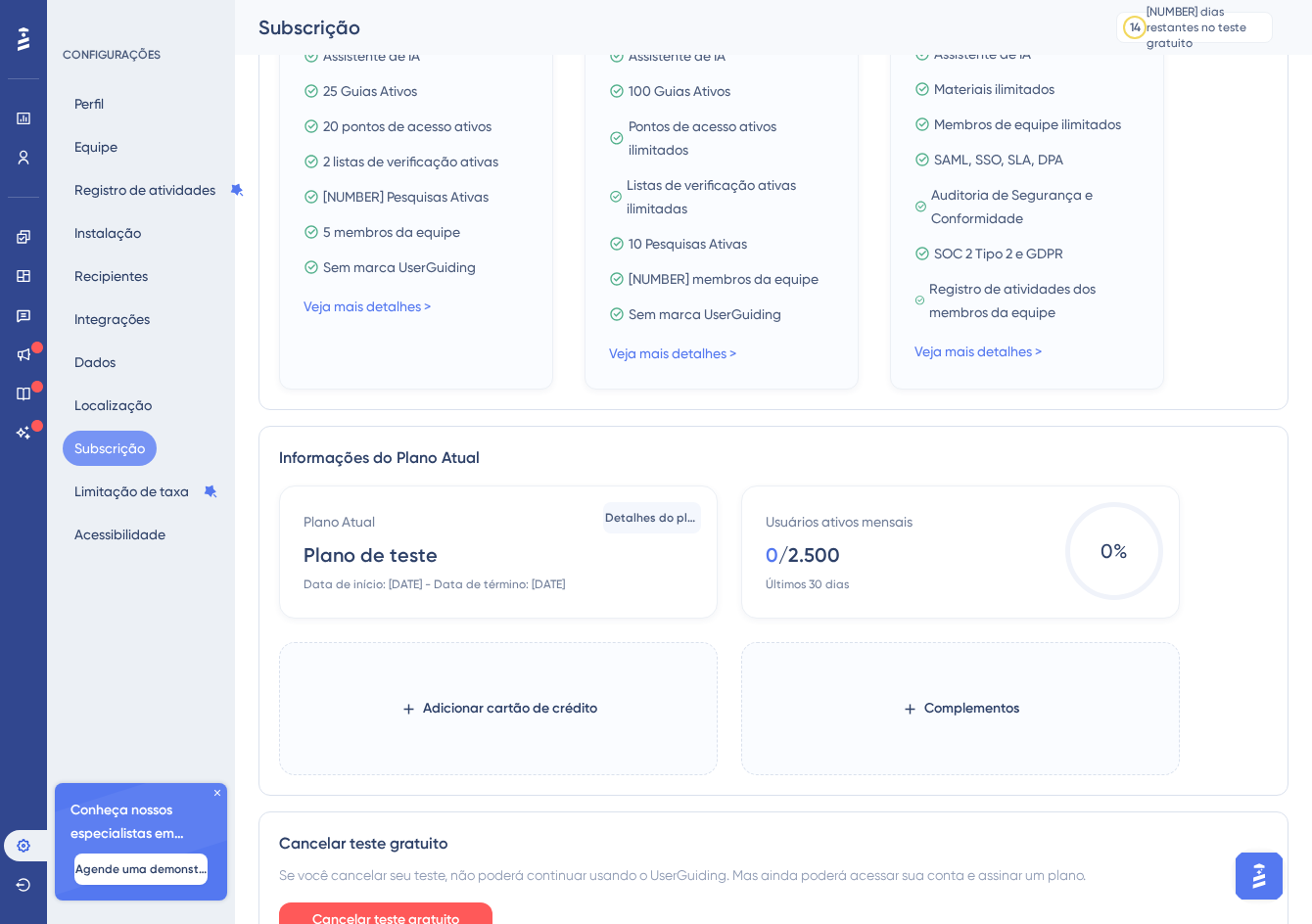 scroll, scrollTop: 489, scrollLeft: 0, axis: vertical 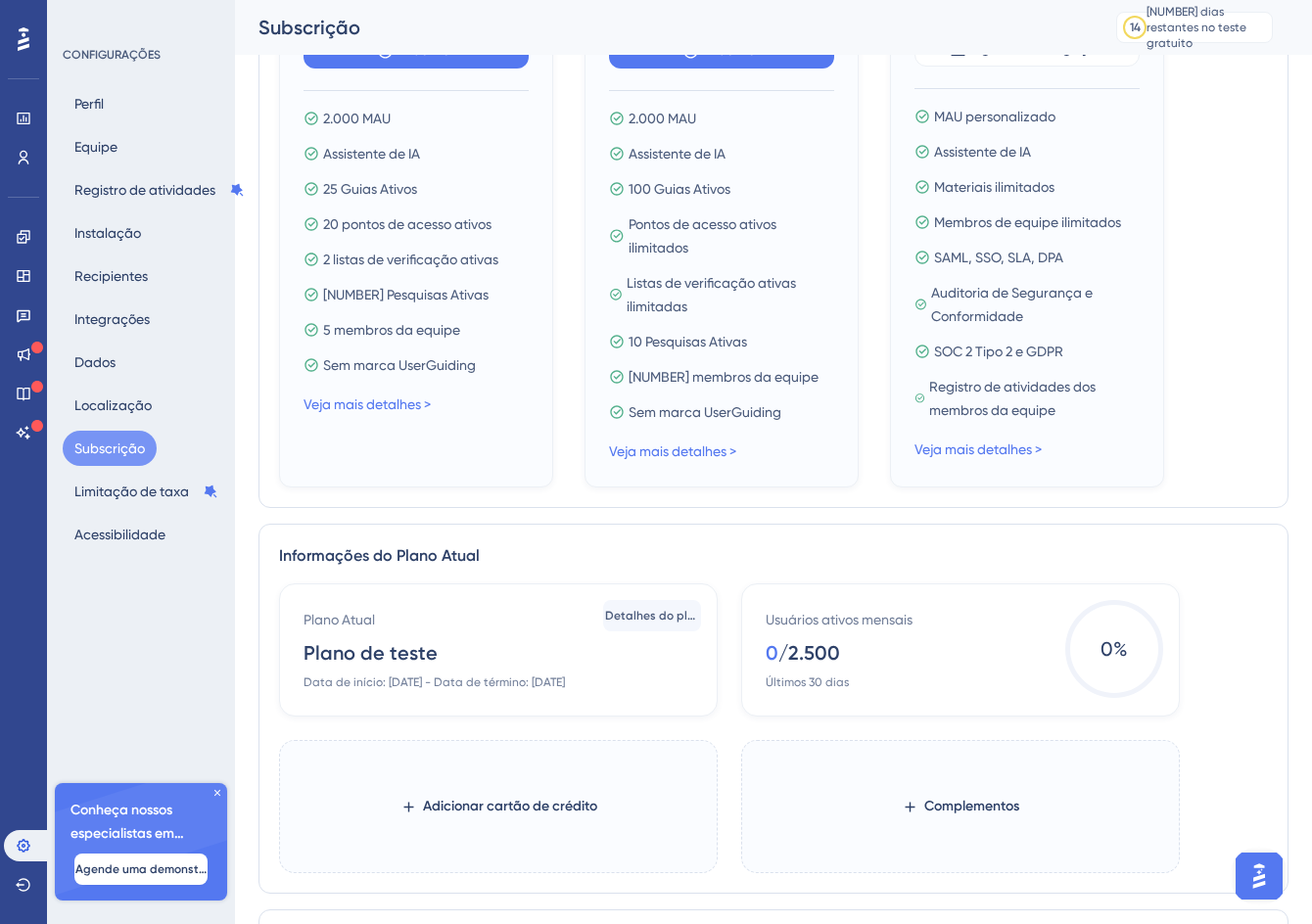 click on "Plano Atual Plano de teste Data de início: [DATE] - Data de término: [DATE]" at bounding box center (502, 649) 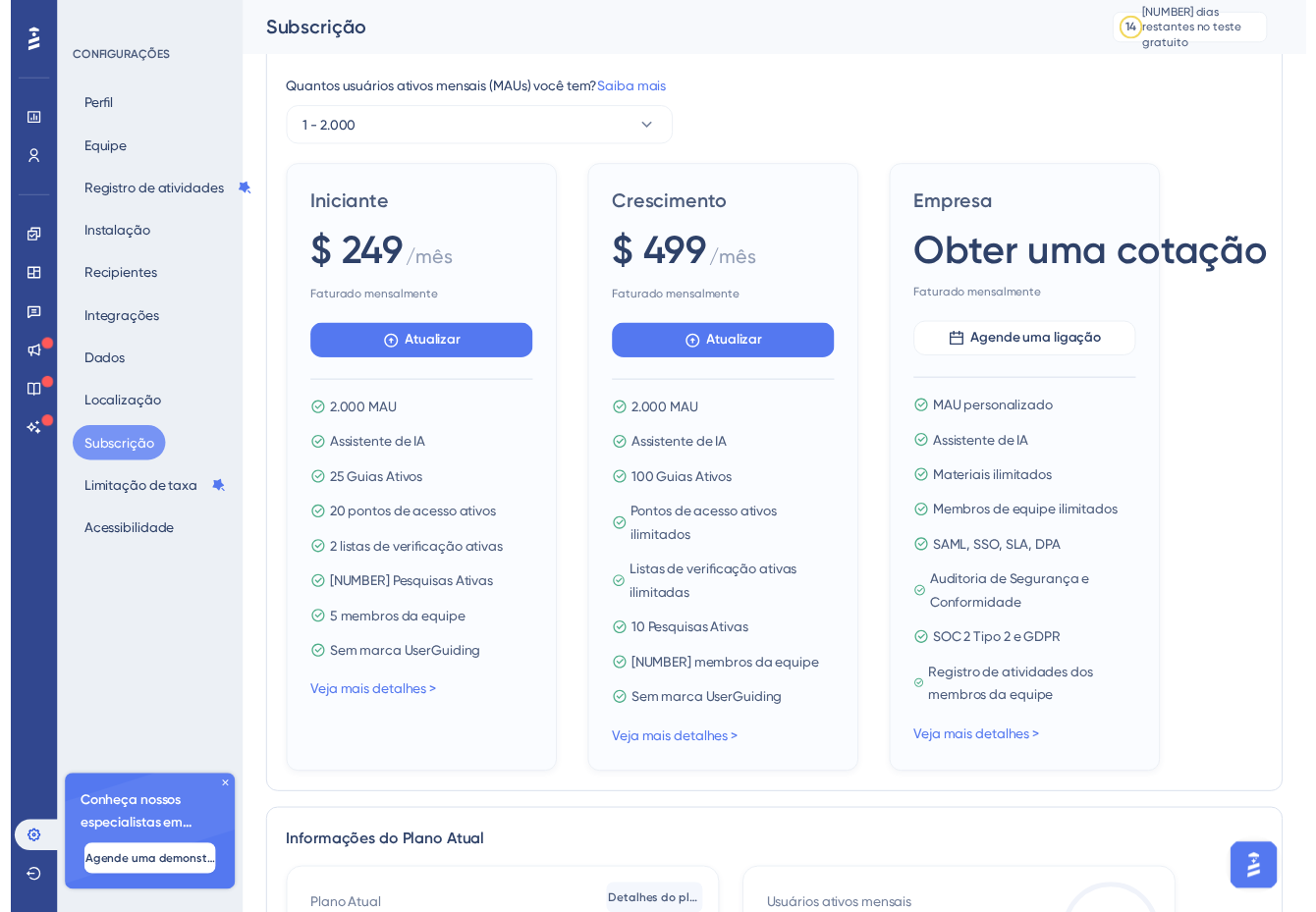 scroll, scrollTop: 0, scrollLeft: 0, axis: both 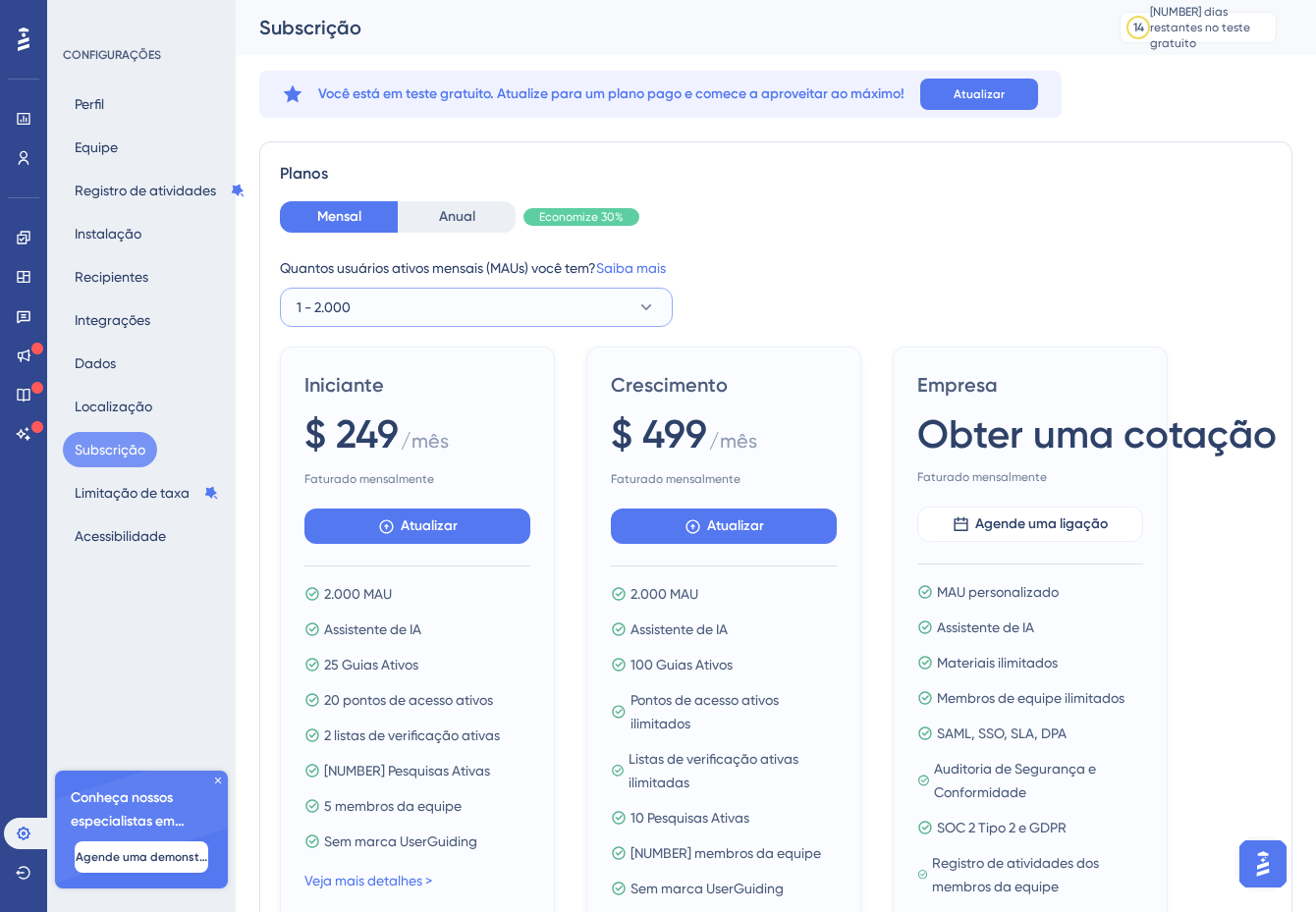 click on "1 - 2.000" at bounding box center [476, 307] 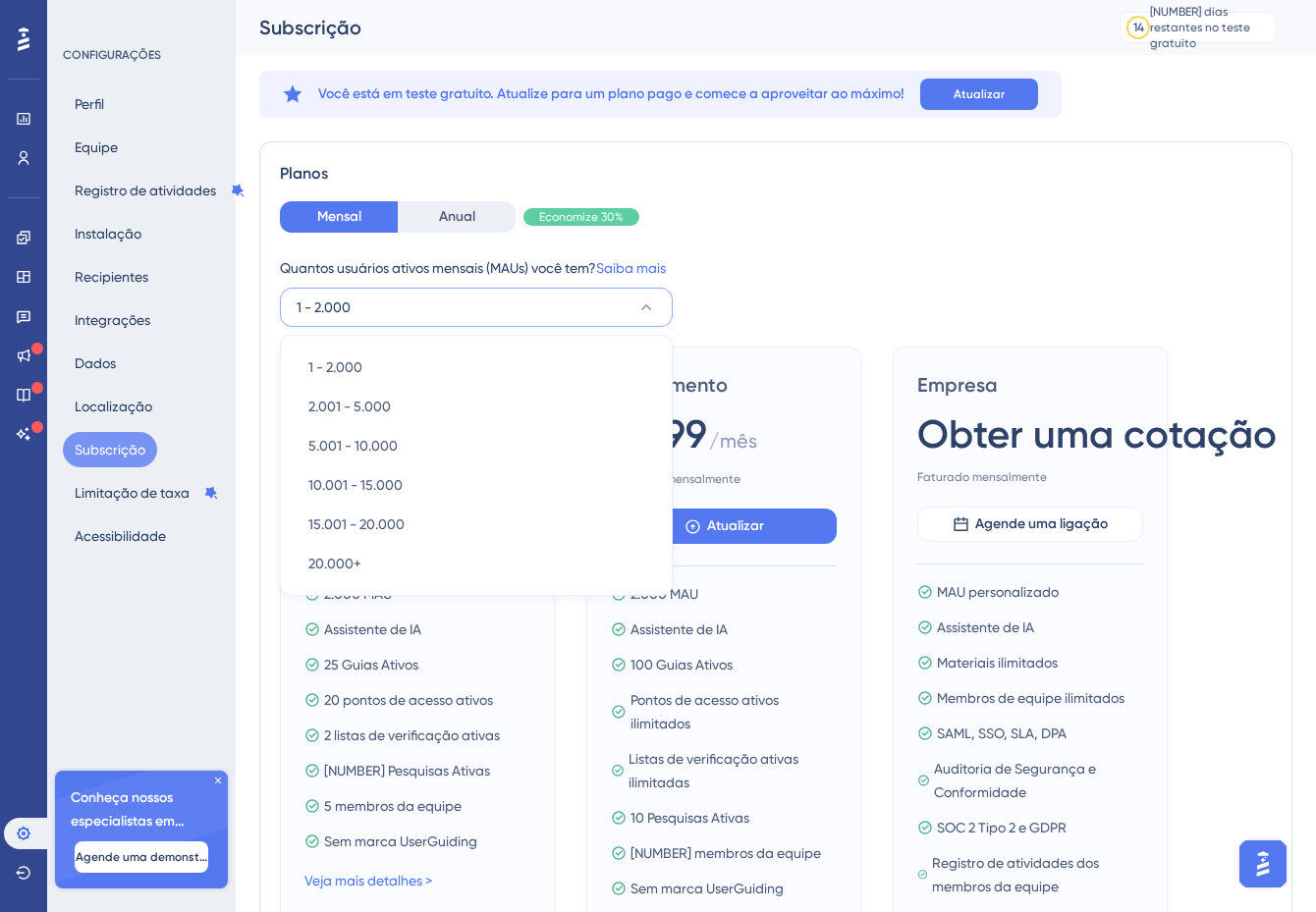click on "Mensal Anual Economize 30% Quantos usuários ativos mensais (MAUs) você tem?  Saiba mais   1 - 2.000 1 - 2.000 1 - 2.000 2.001 - 5.000 2.001 - 5.000 5.001 - 10.000 5.001 - 10.000 10.001 - 15.000 10.001 - 15.000 15.001 - 20.000 15.001 - 20.000 20.000+ 20.000+" at bounding box center [776, 264] 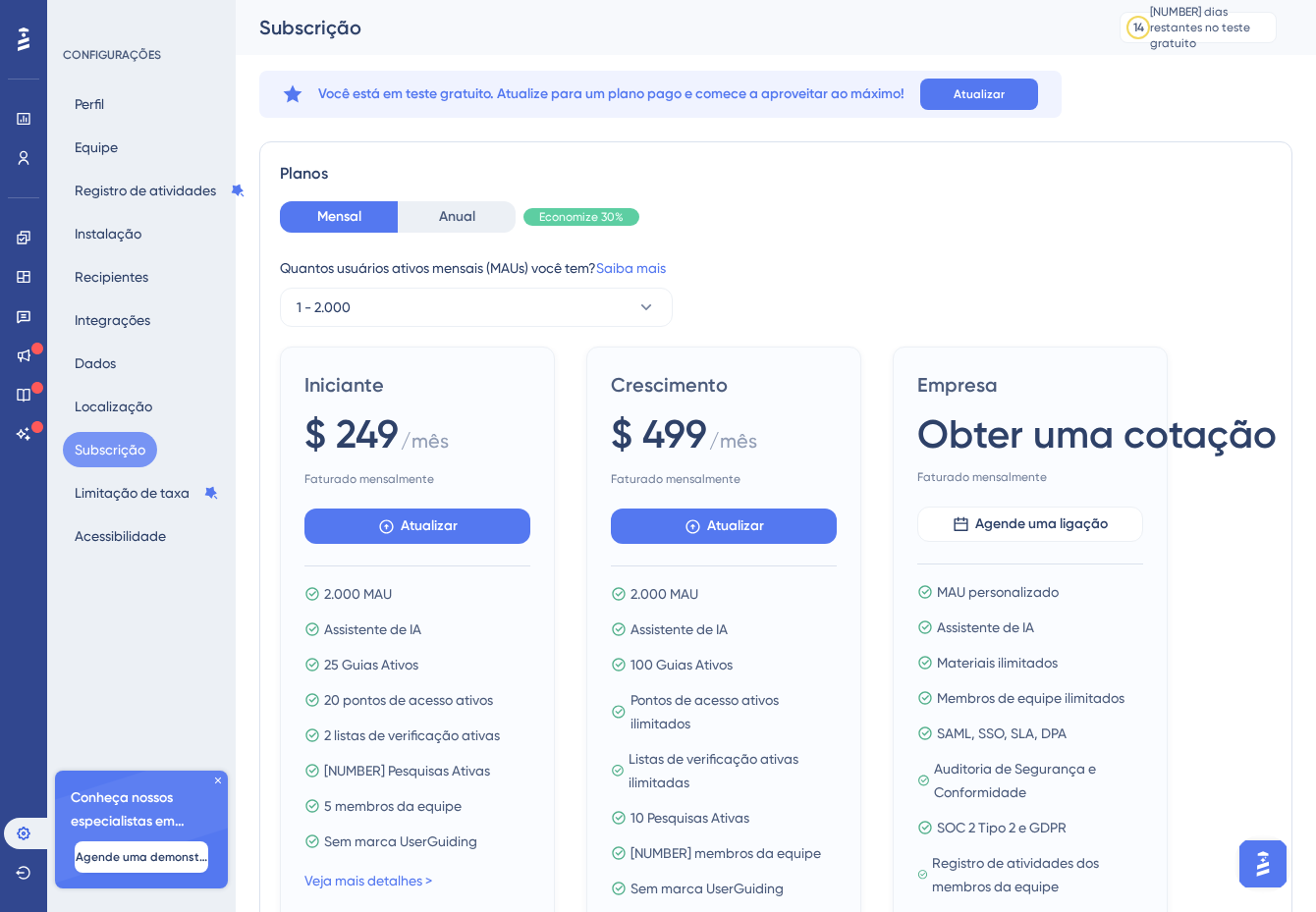 click on "Você está em teste gratuito. Atualize para um plano pago e comece a aproveitar ao máximo! Atualizar" at bounding box center (660, 94) 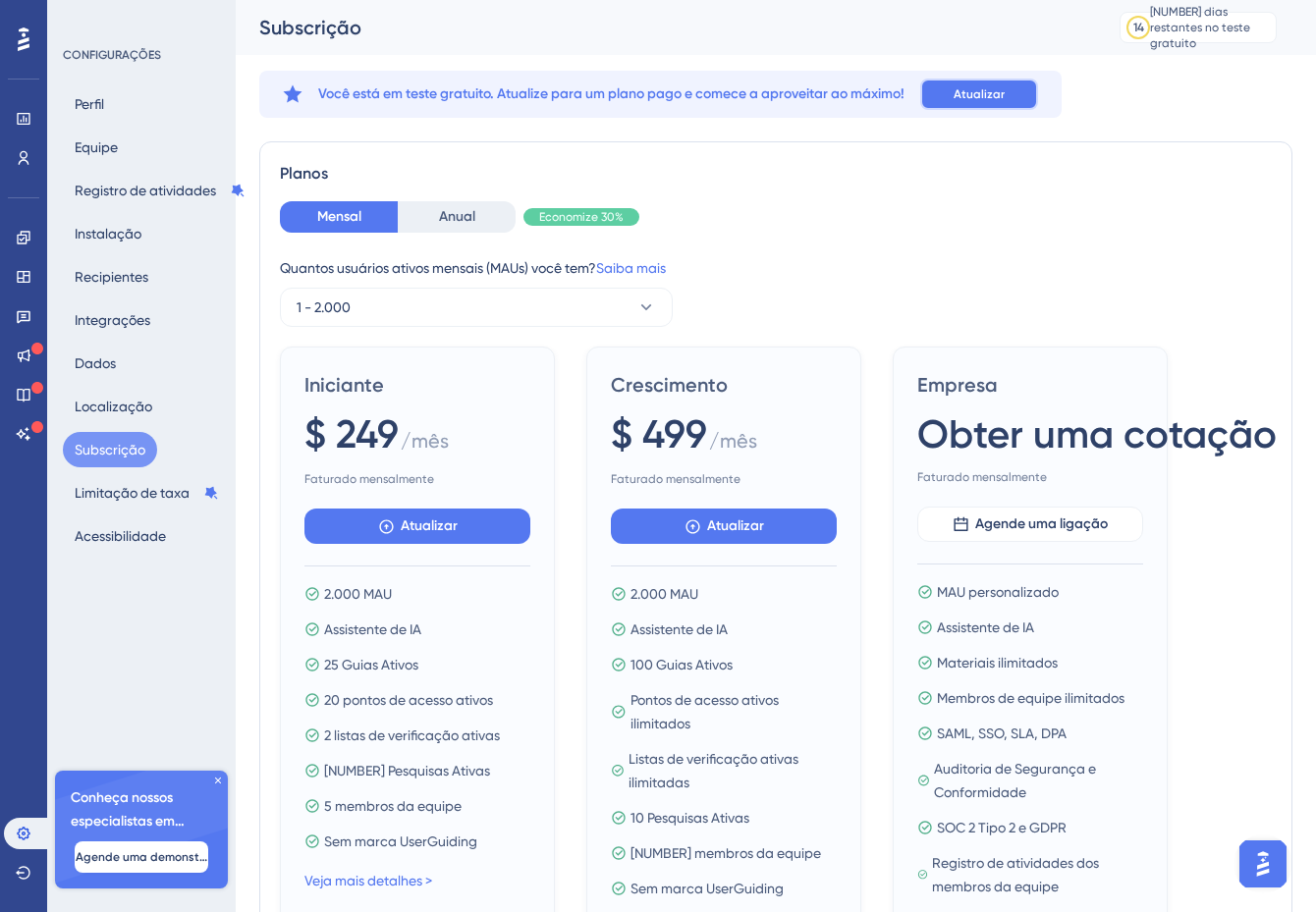 click on "Atualizar" at bounding box center (979, 94) 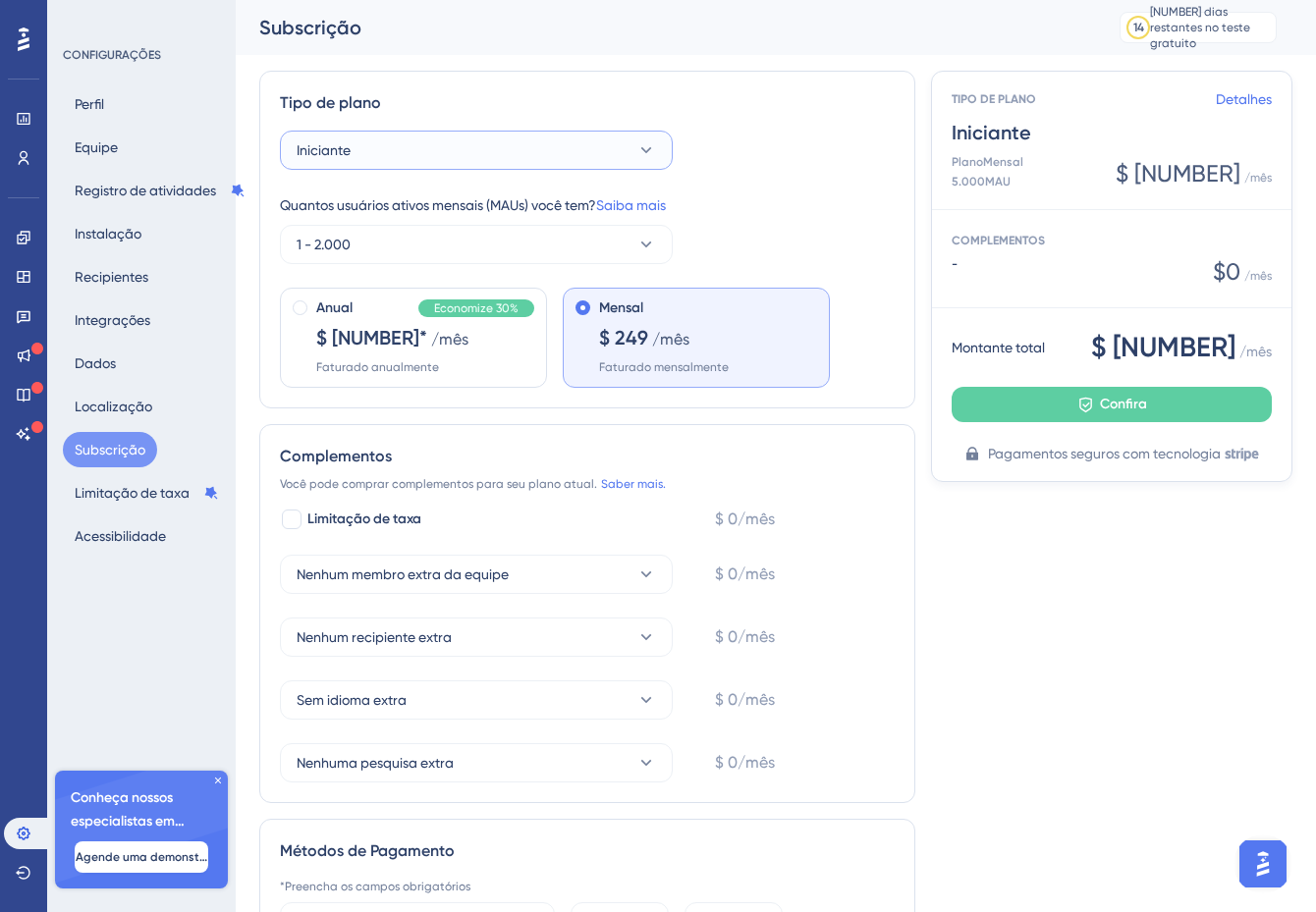 click on "Iniciante" at bounding box center [476, 150] 